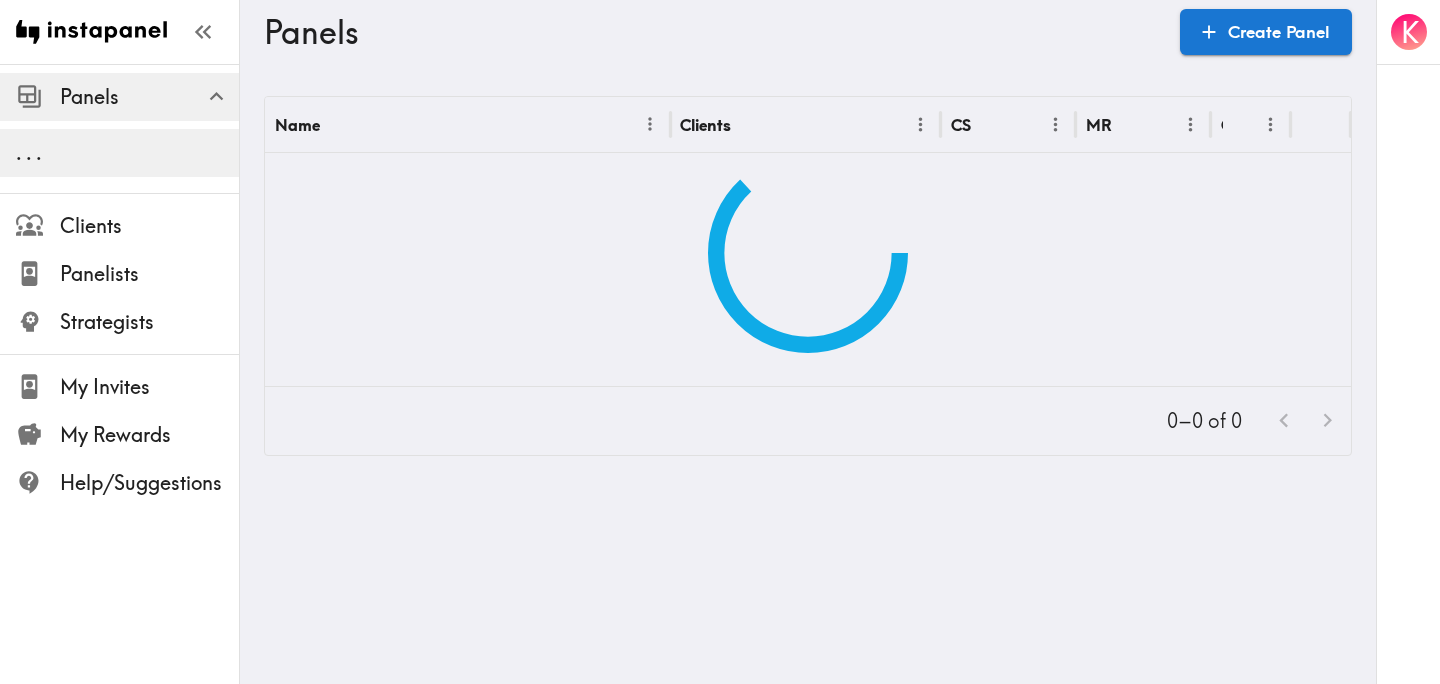 scroll, scrollTop: 0, scrollLeft: 0, axis: both 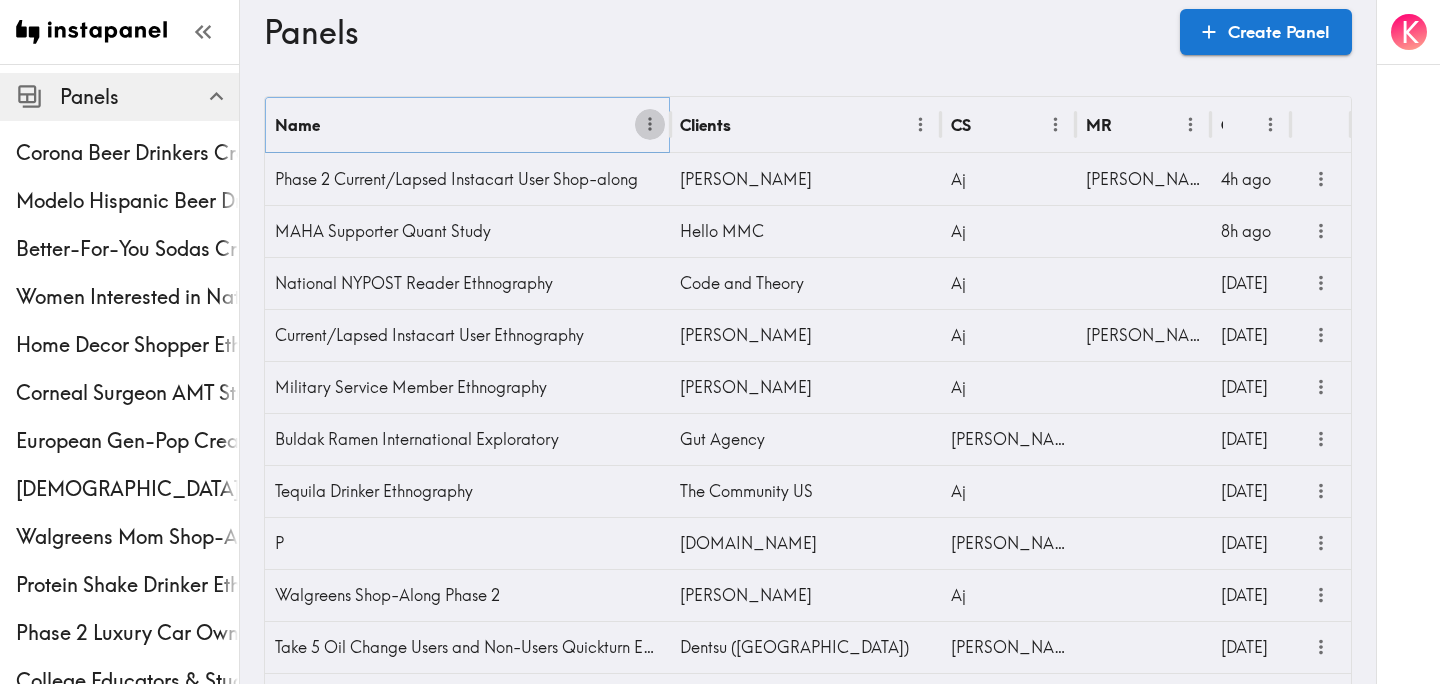 click 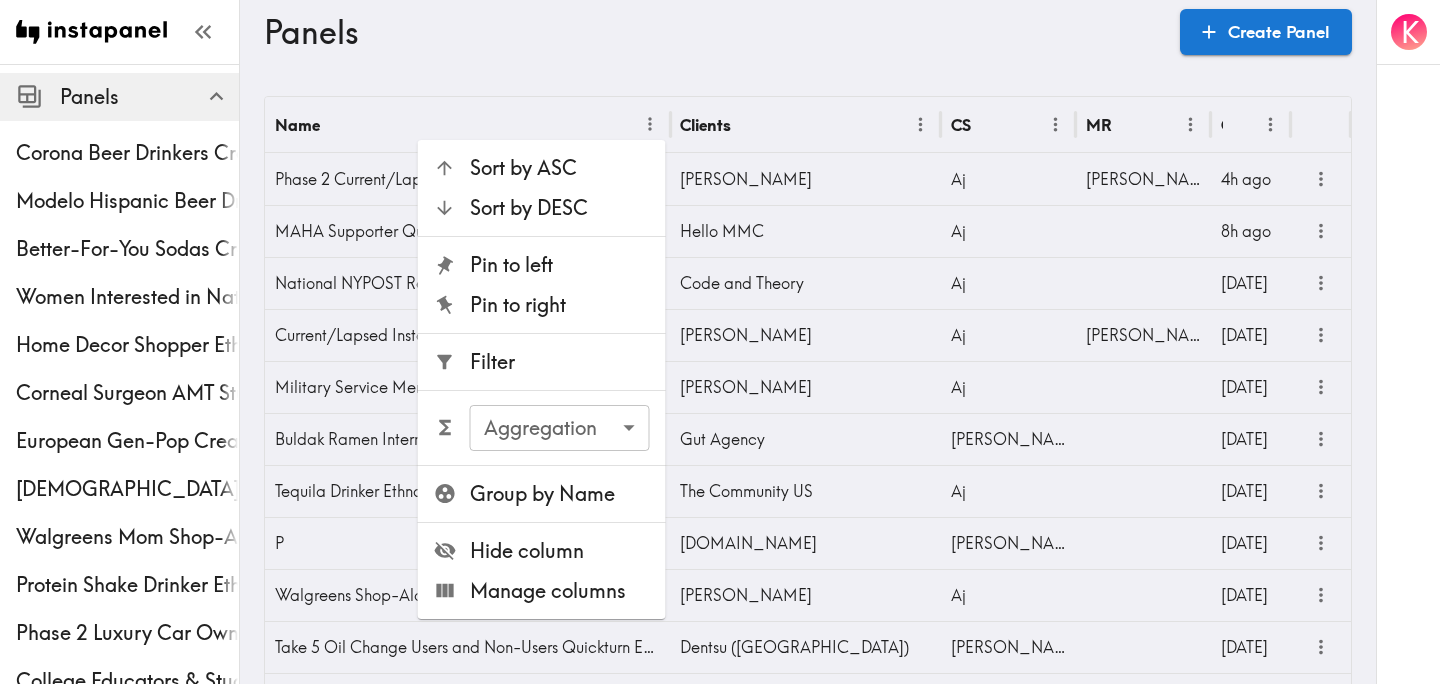 click on "Filter" at bounding box center (560, 362) 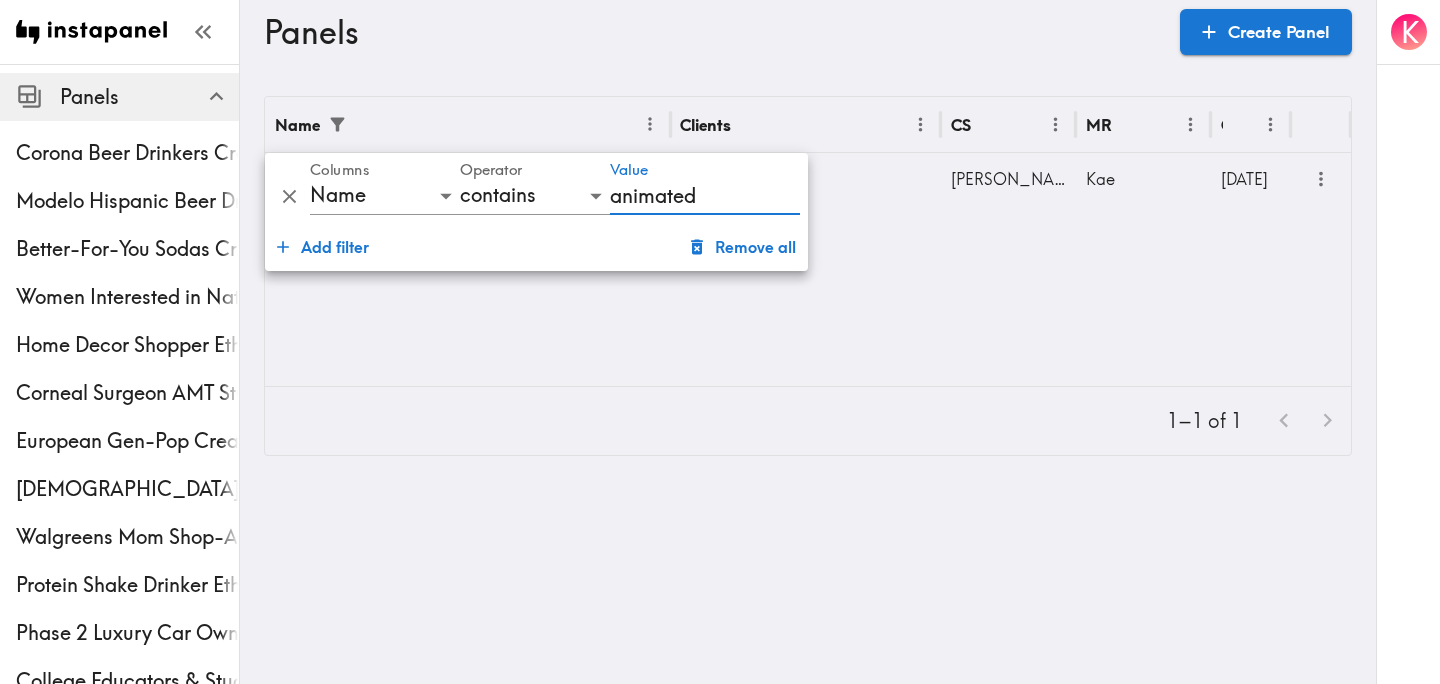 type on "animated" 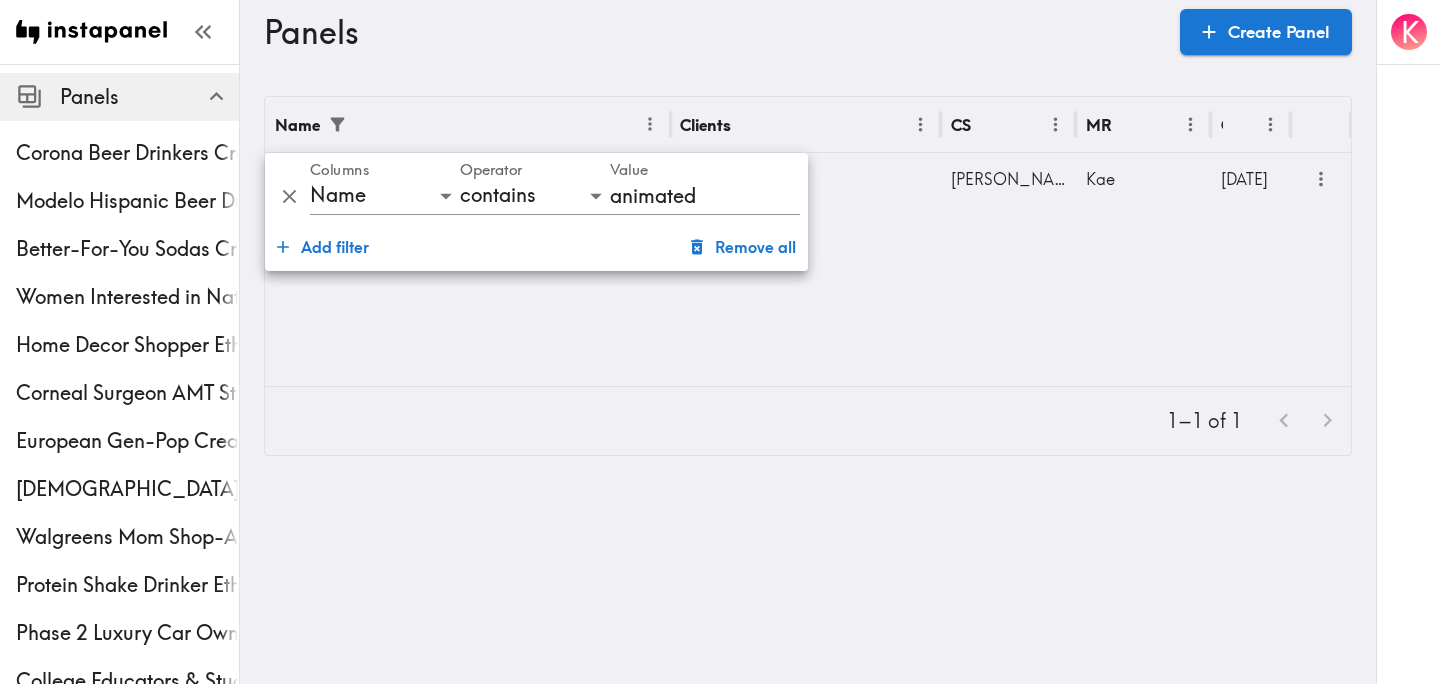 click on "Name Clients CS MR Created US Kids Animated Characters Creative Testing &Furthermore [PERSON_NAME] [DATE]" at bounding box center [808, 241] 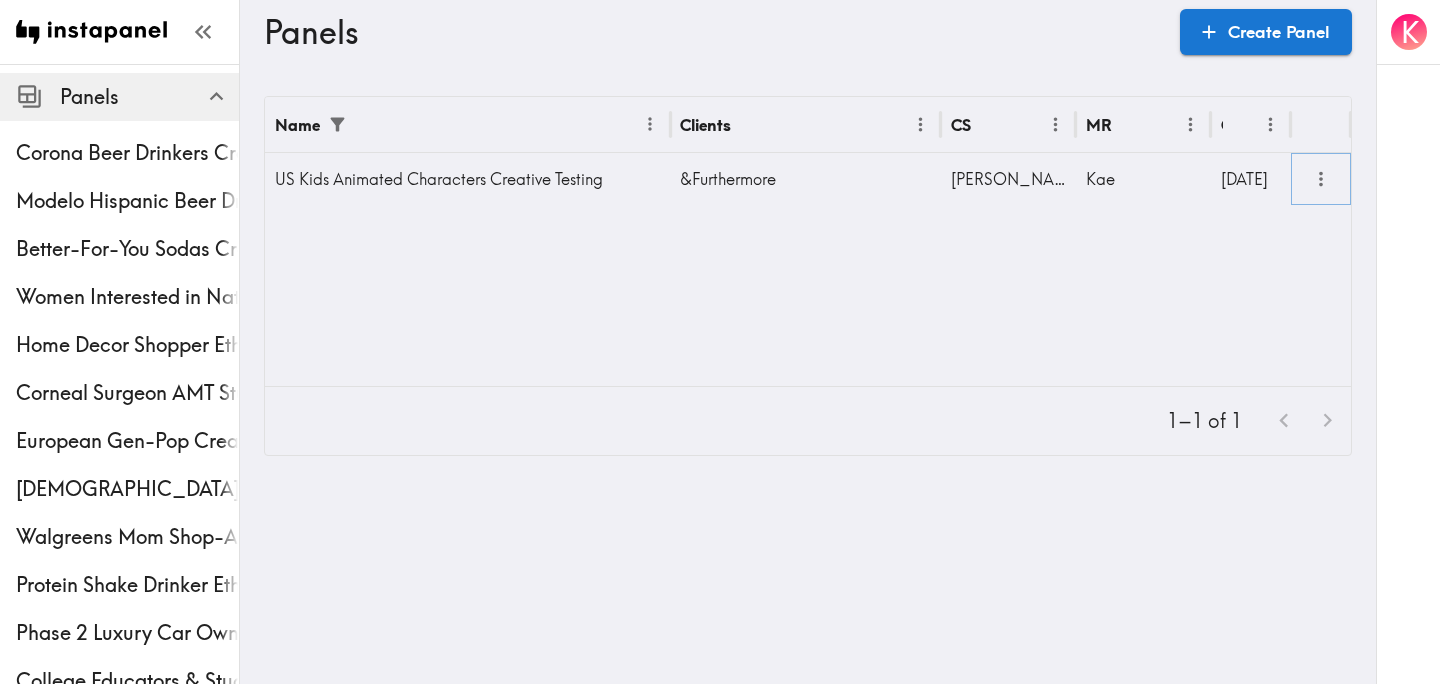 click 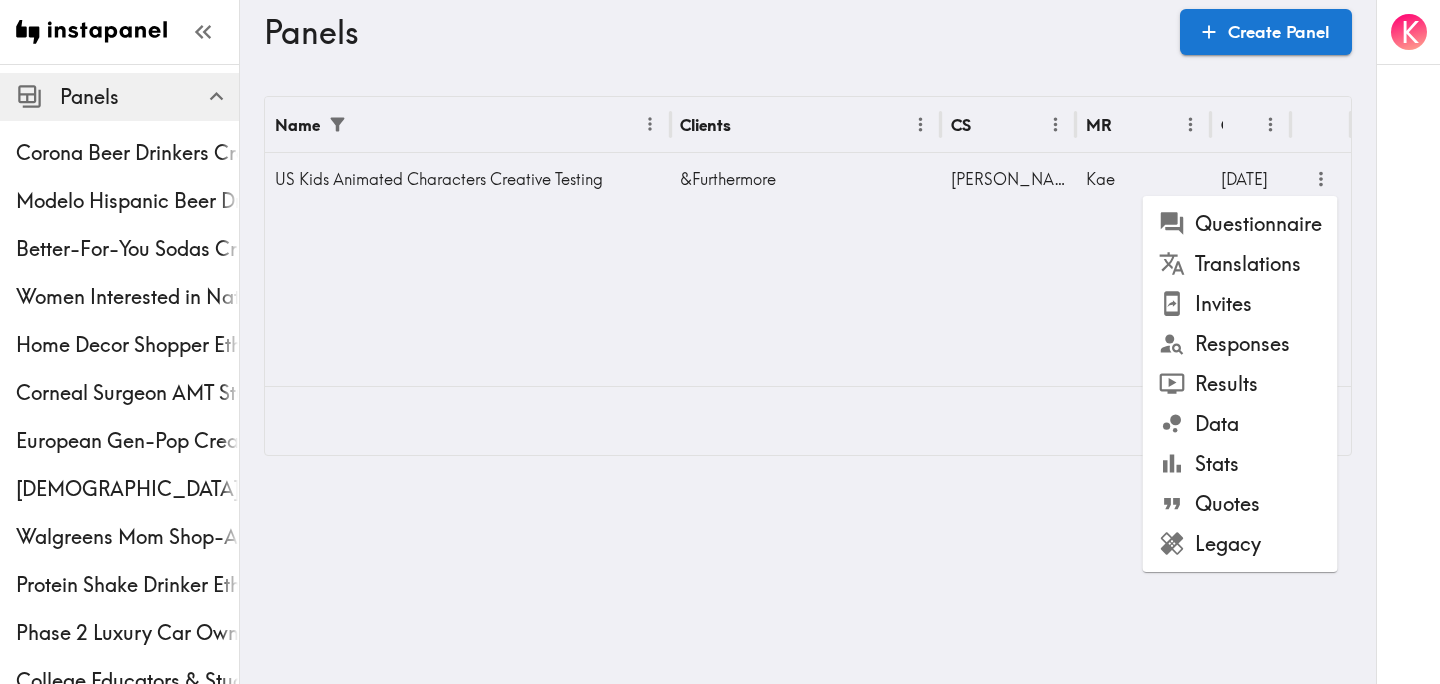 click on "Legacy" at bounding box center (1240, 544) 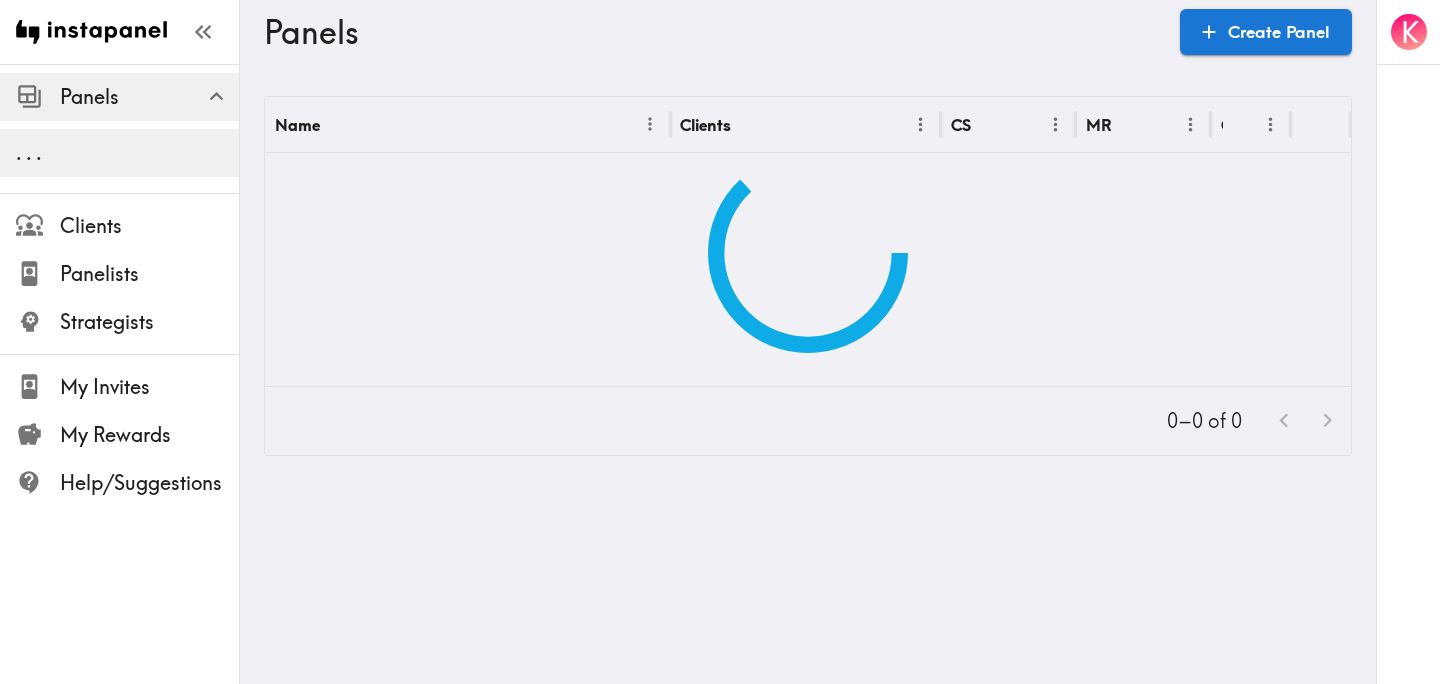 scroll, scrollTop: 0, scrollLeft: 0, axis: both 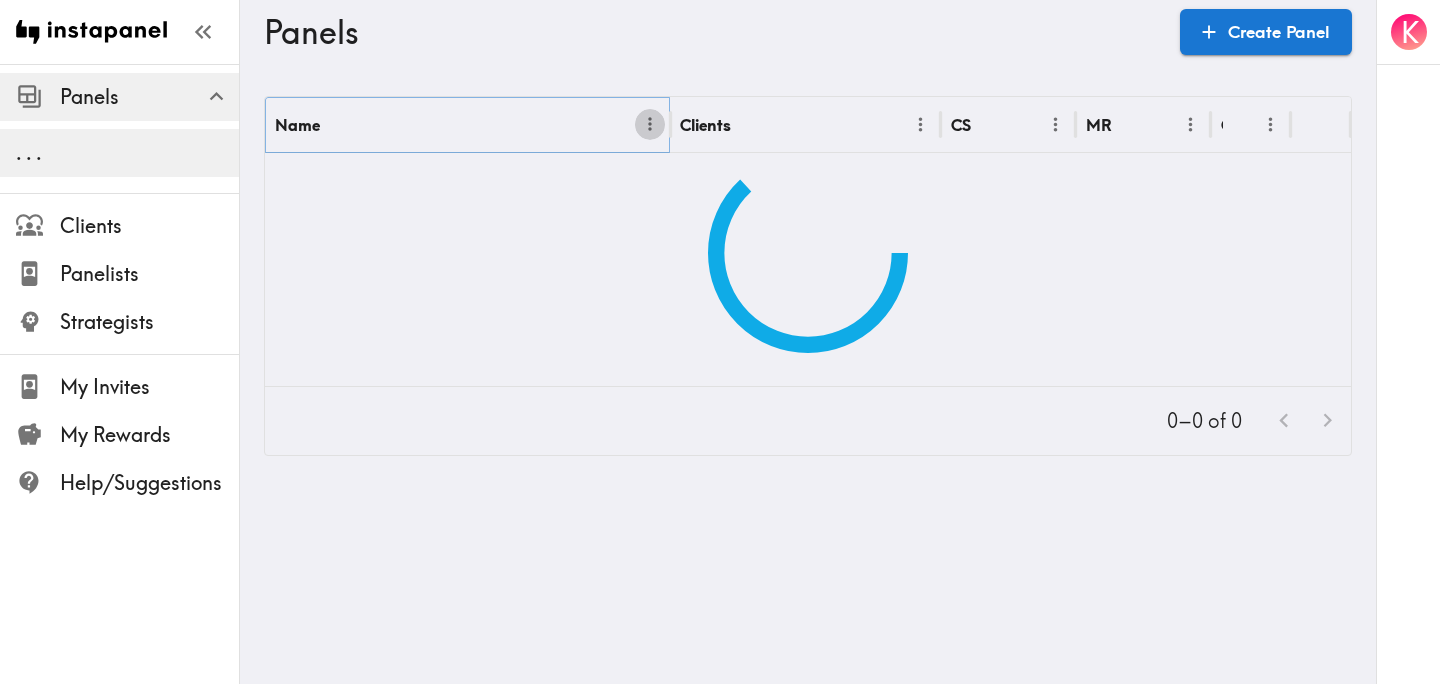 click 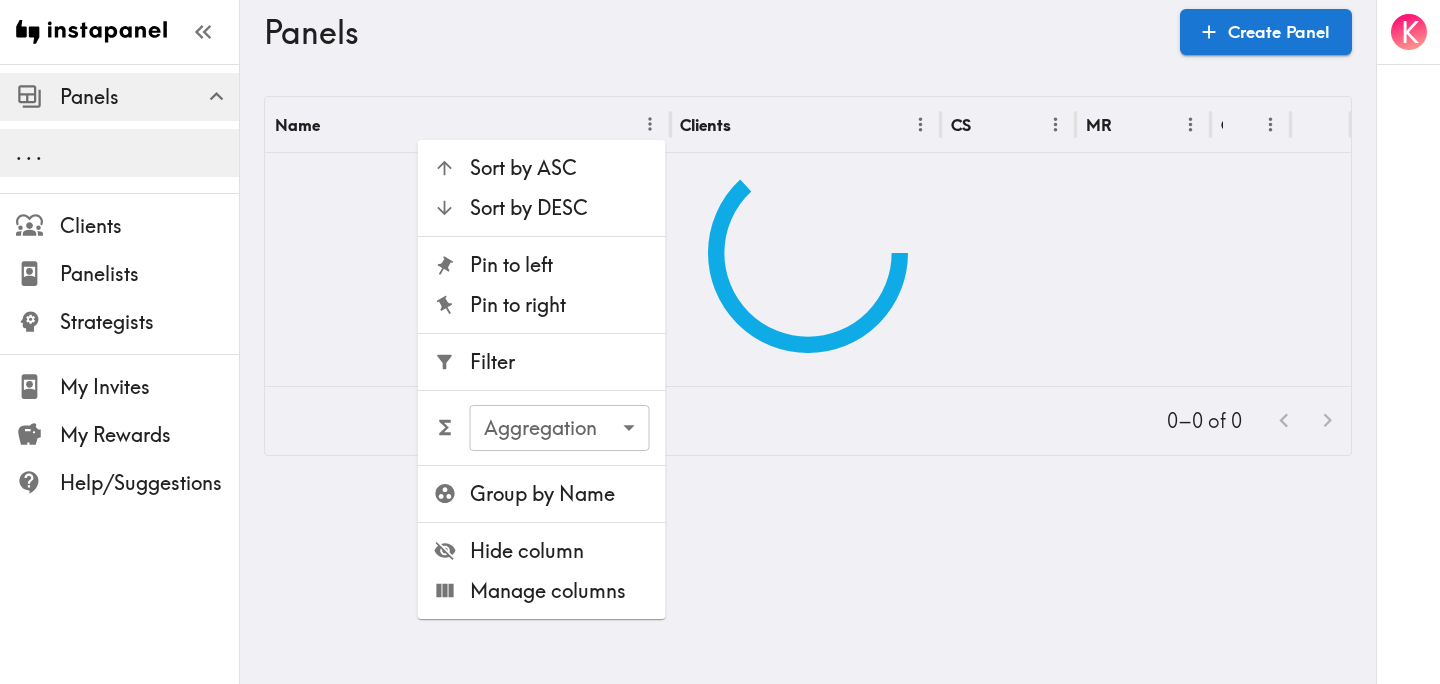 click on "Filter" at bounding box center (542, 362) 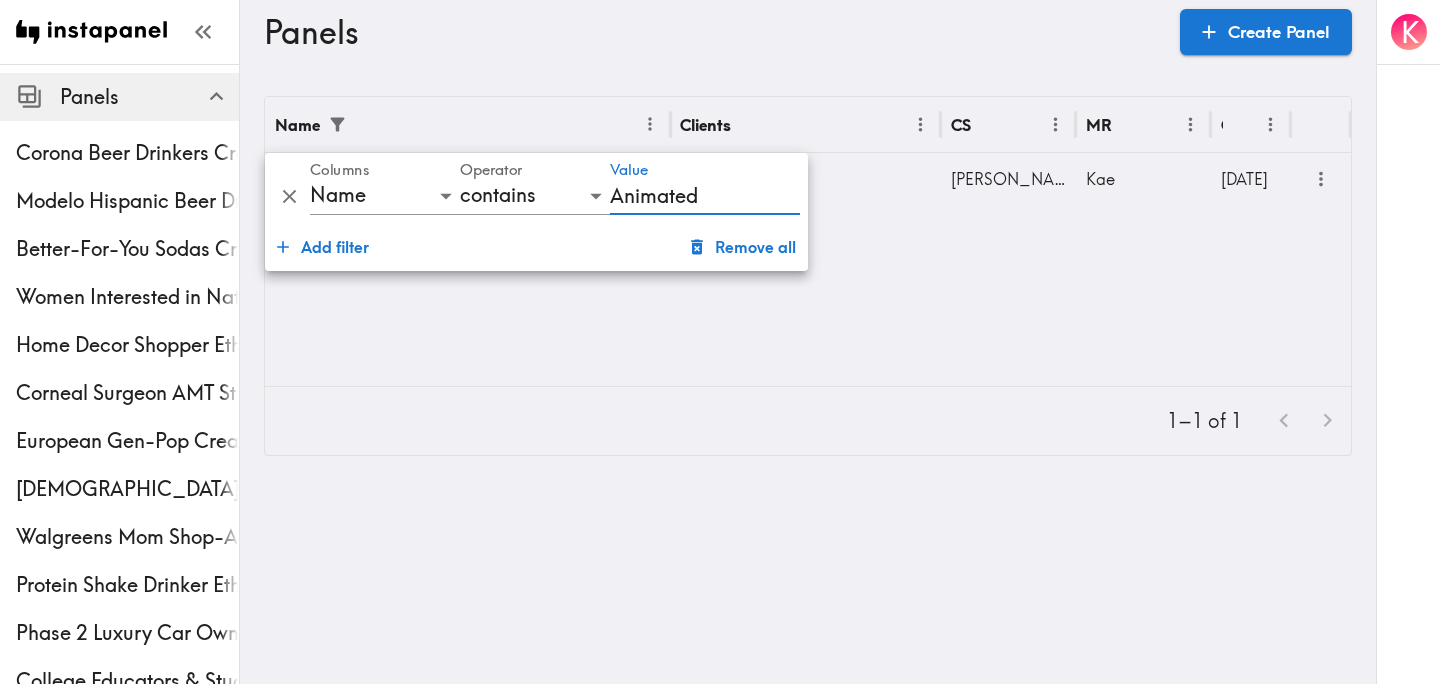 type on "Animated" 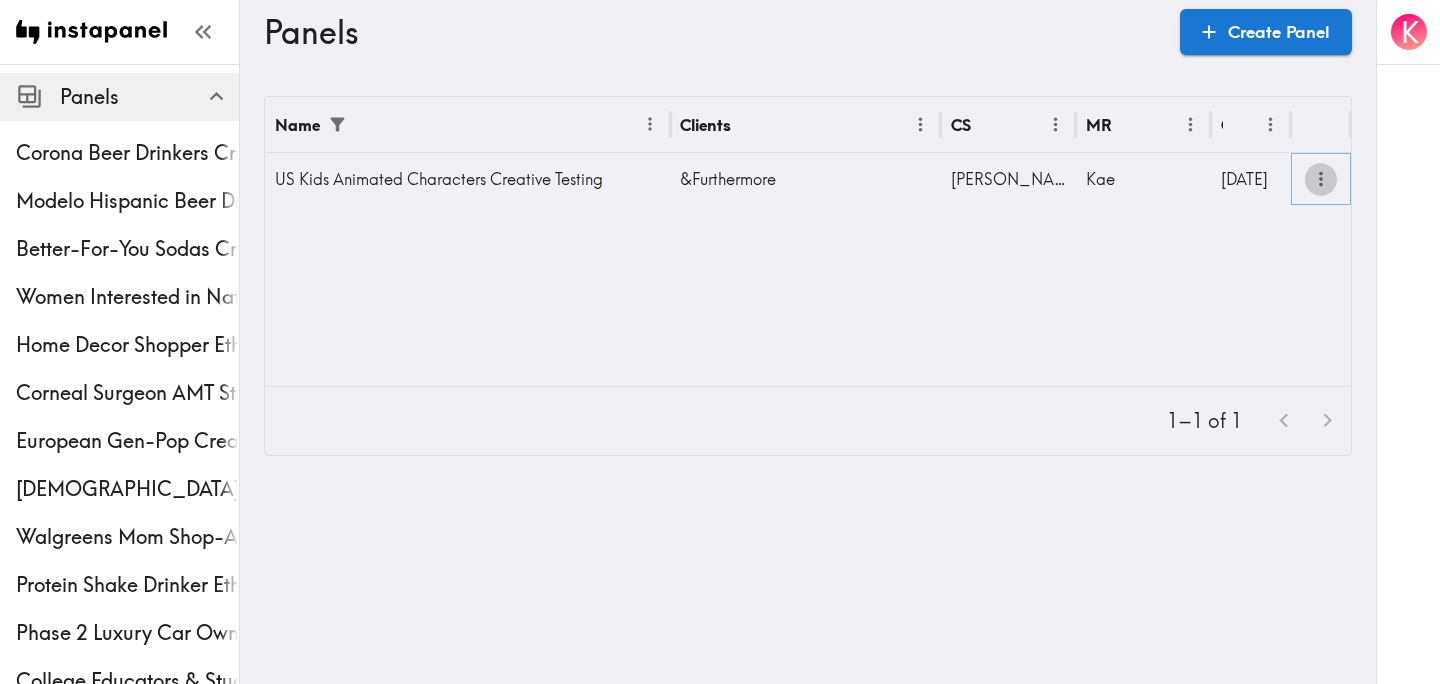click 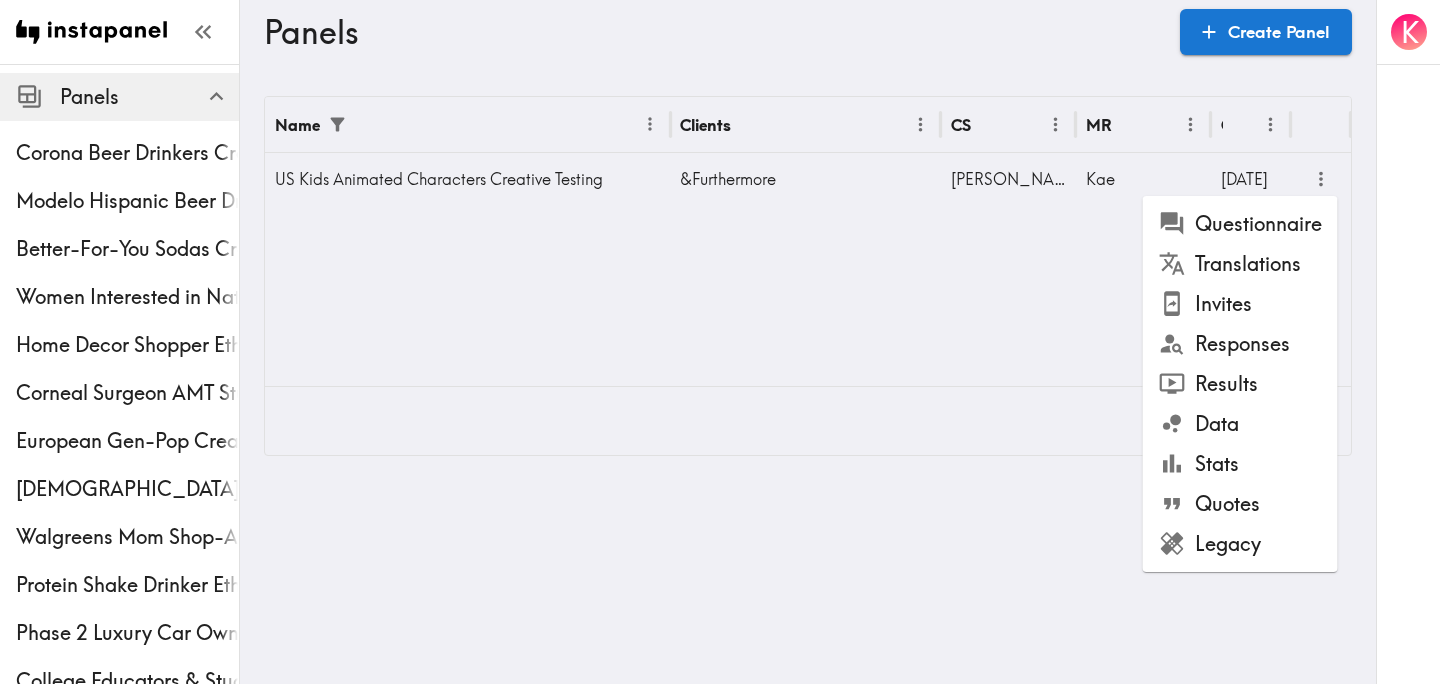 click on "Invites" at bounding box center [1240, 304] 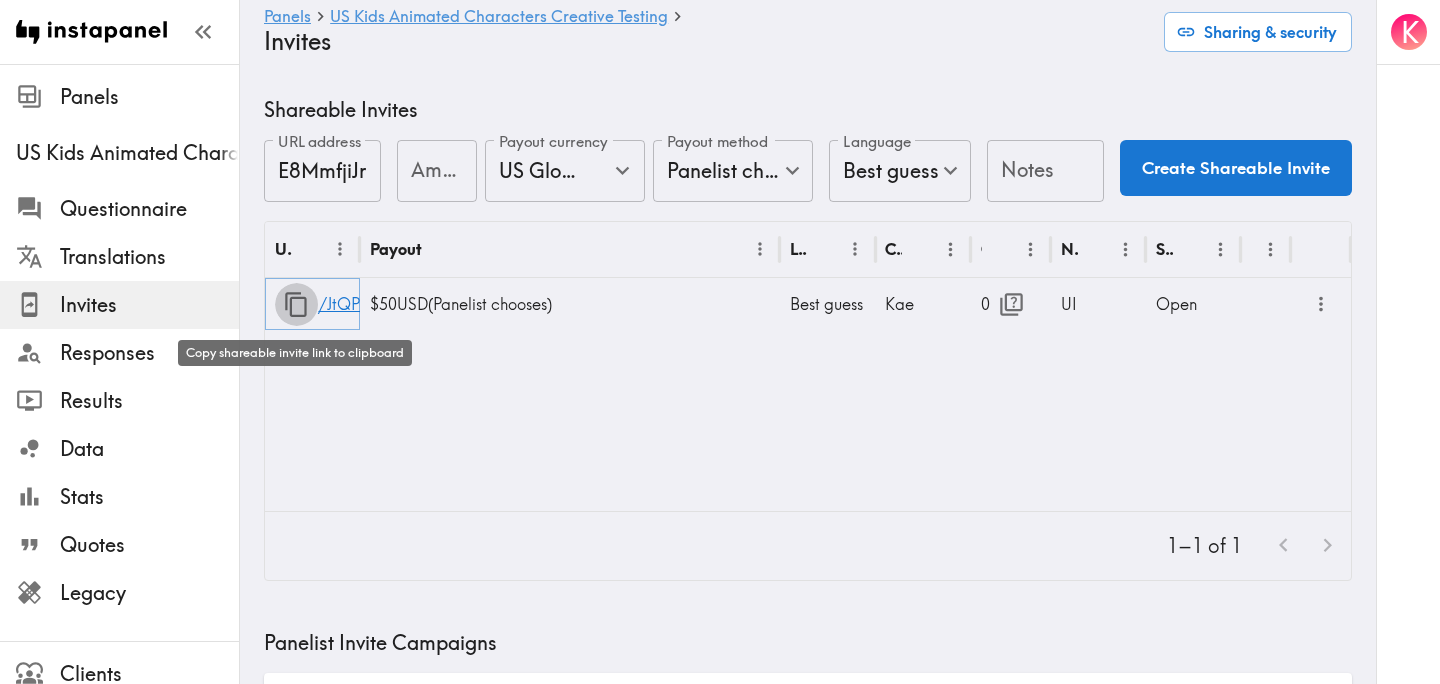 click 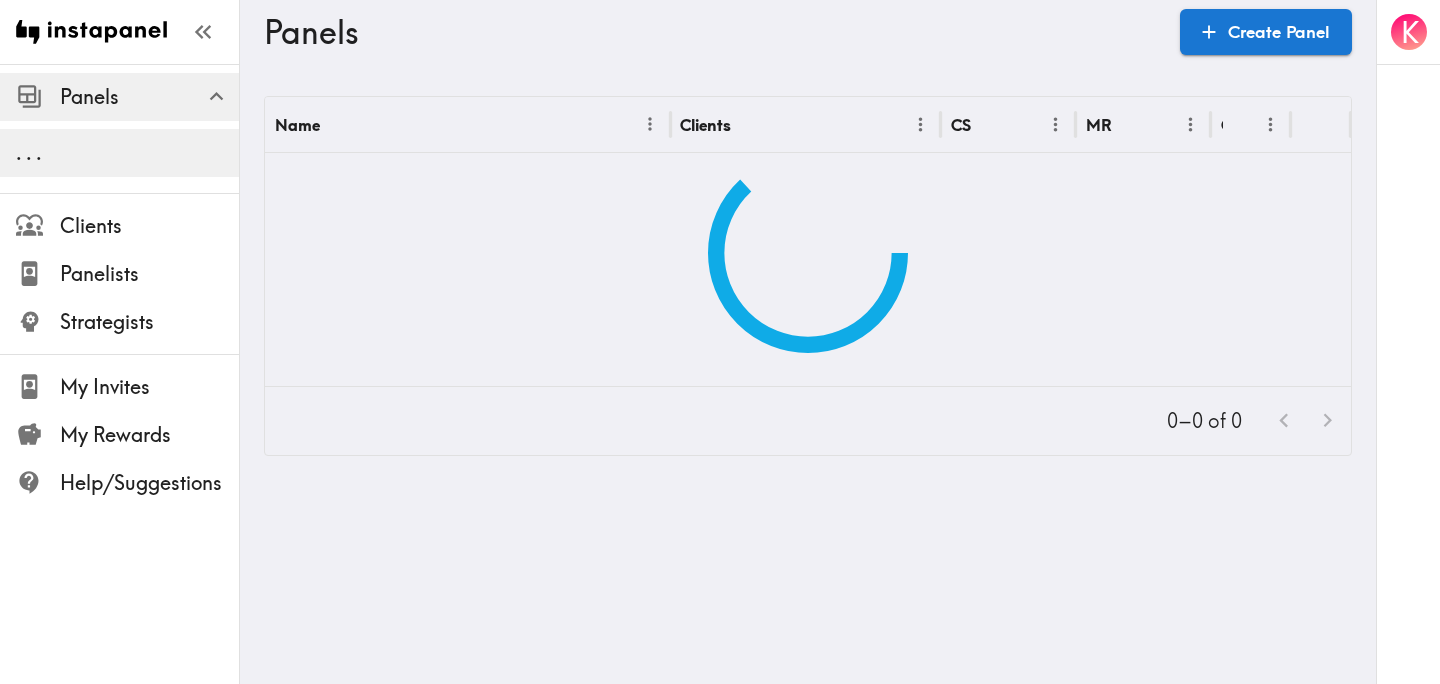 scroll, scrollTop: 0, scrollLeft: 0, axis: both 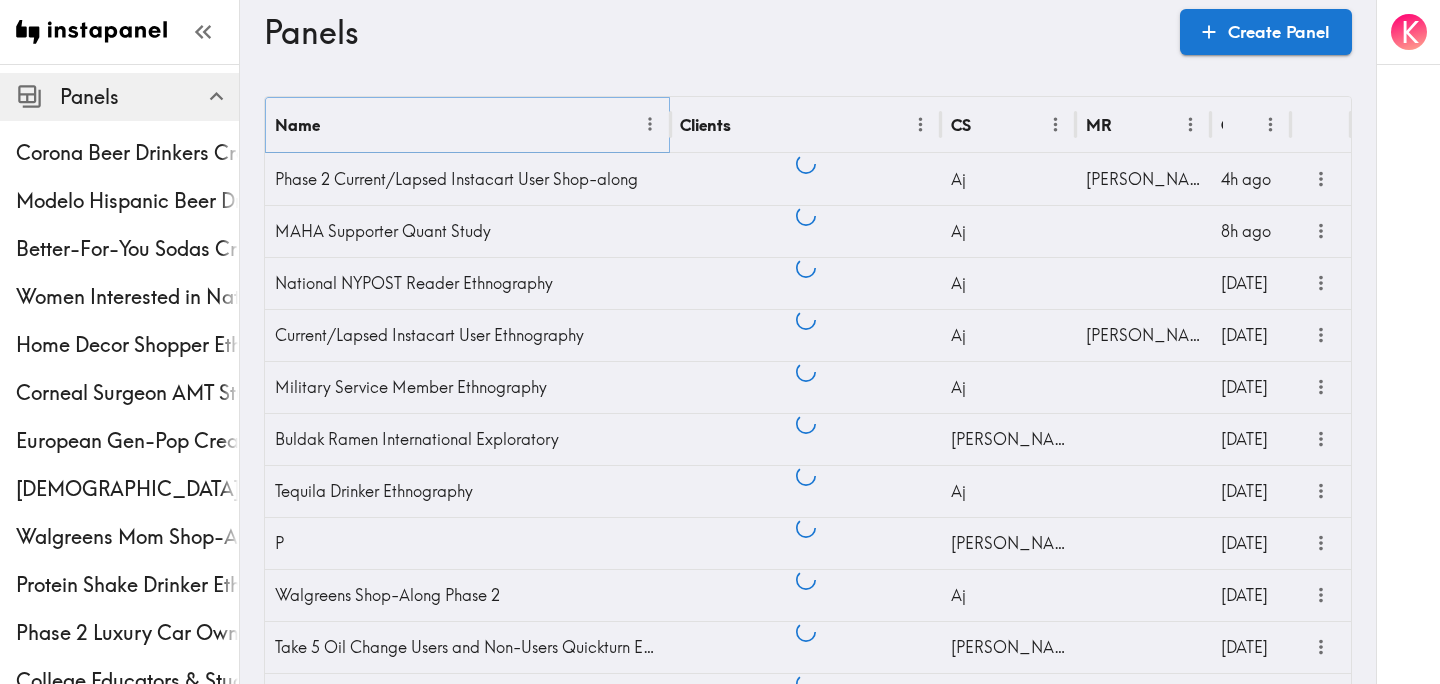 click 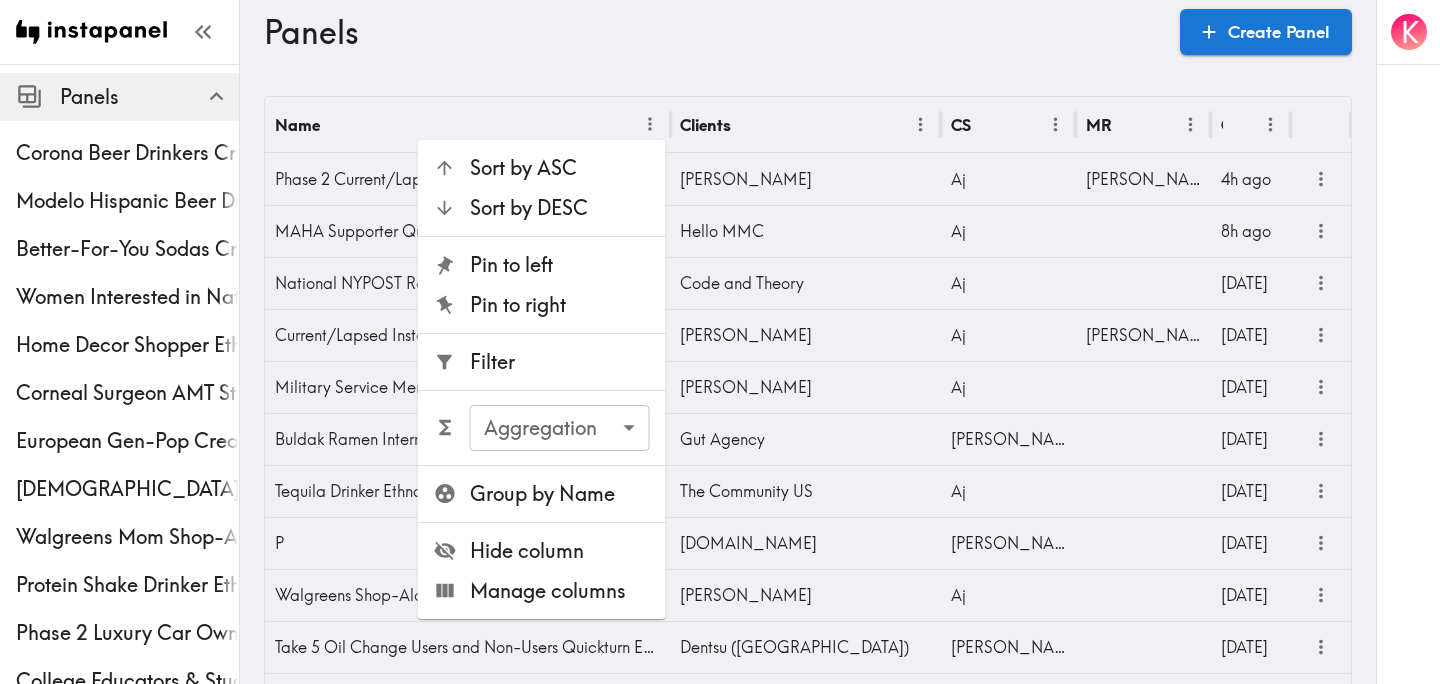 click on "Filter" at bounding box center [560, 362] 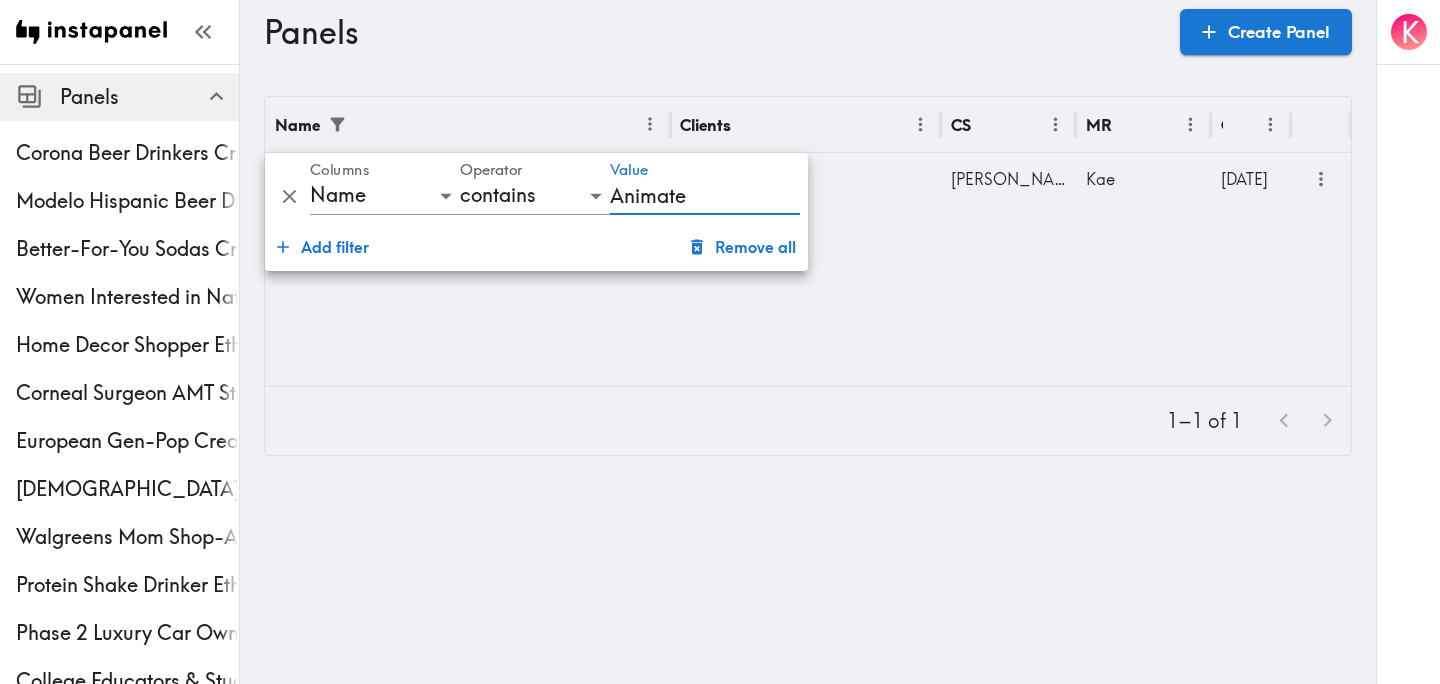 type on "Animate" 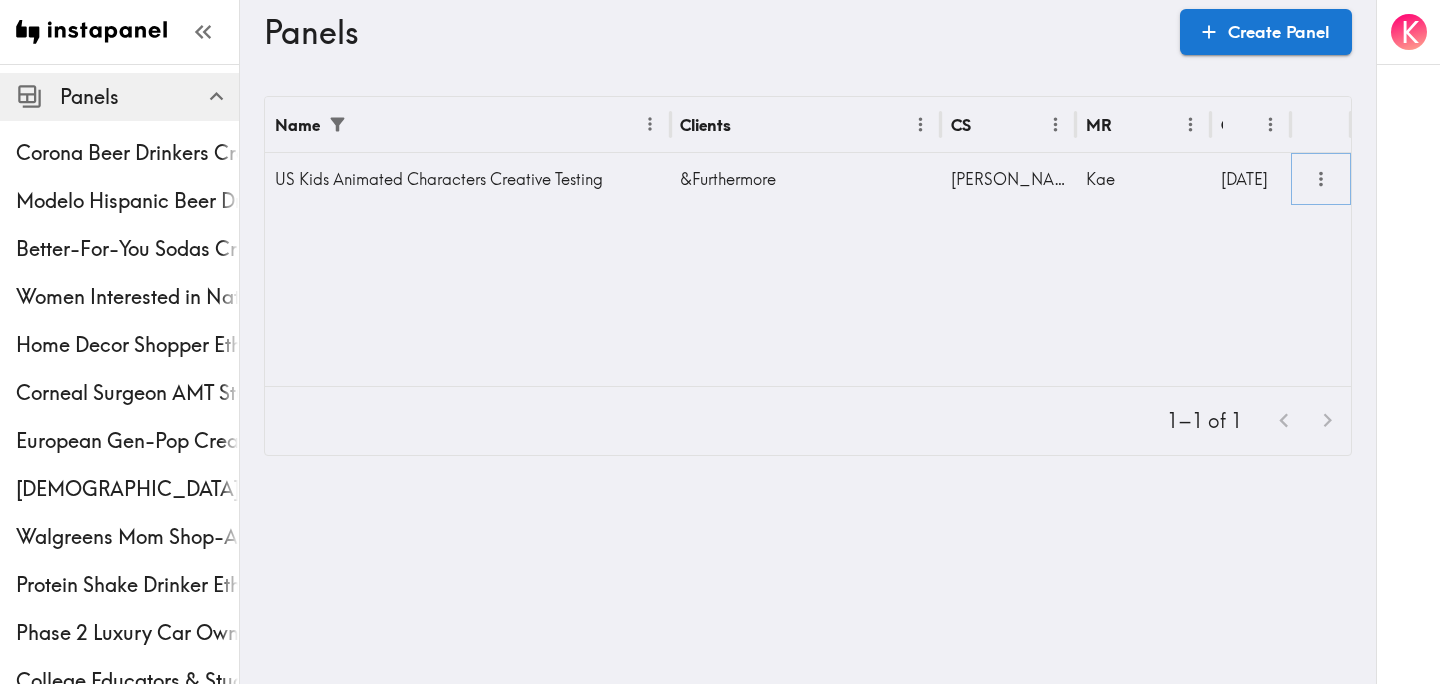 click at bounding box center (1321, 179) 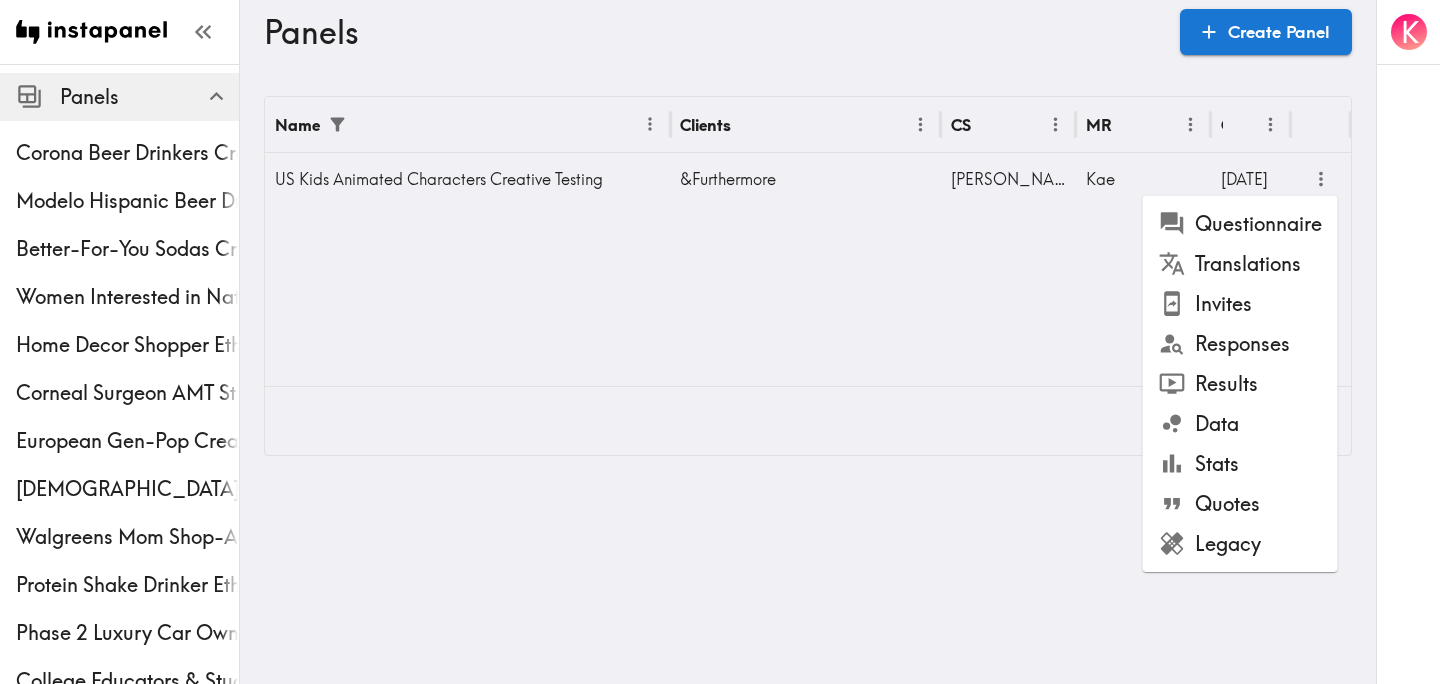 click on "Invites" at bounding box center (1240, 304) 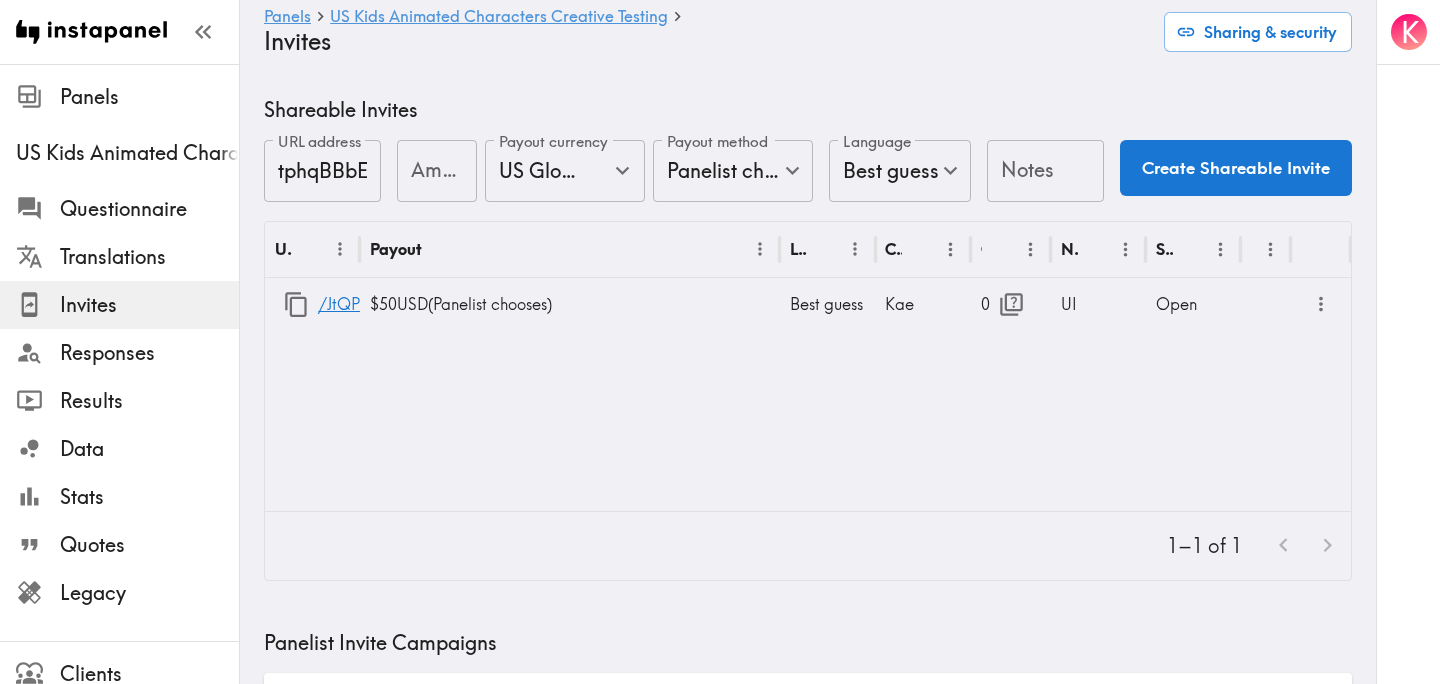 click on "Amount" at bounding box center (437, 171) 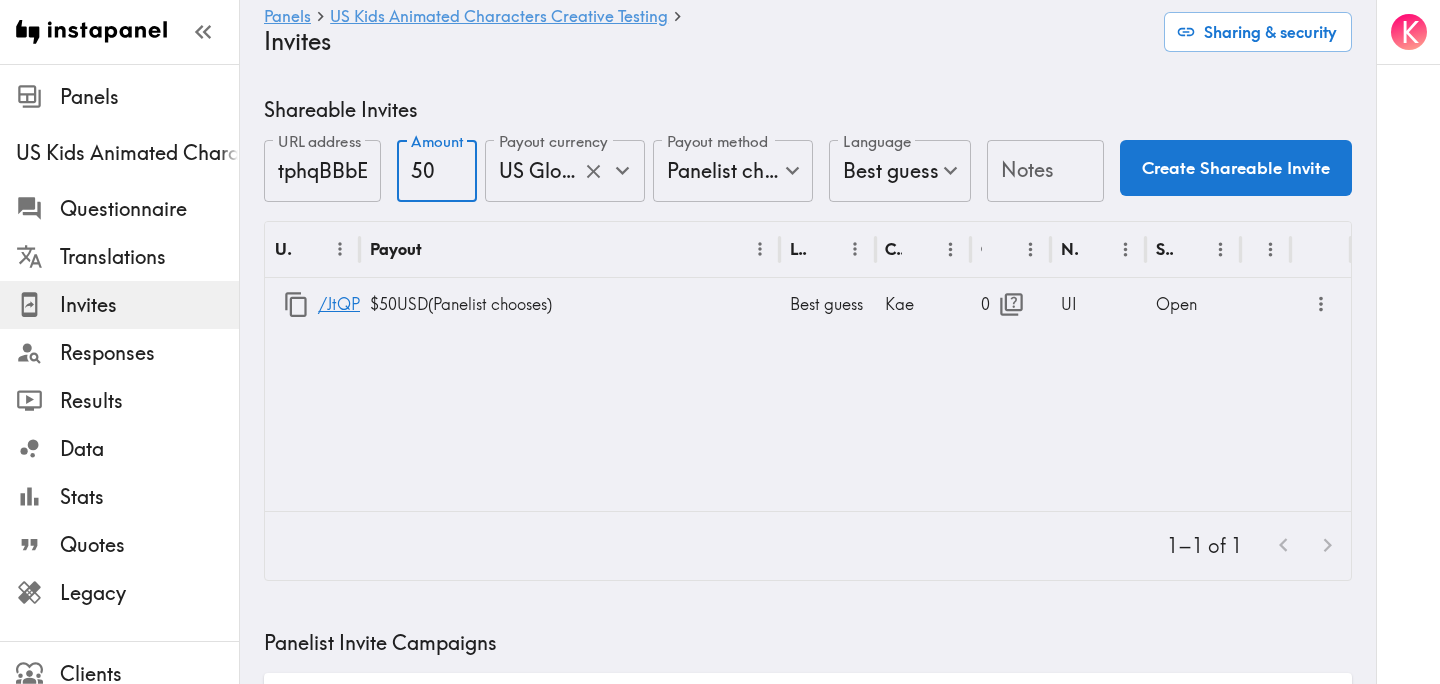 click 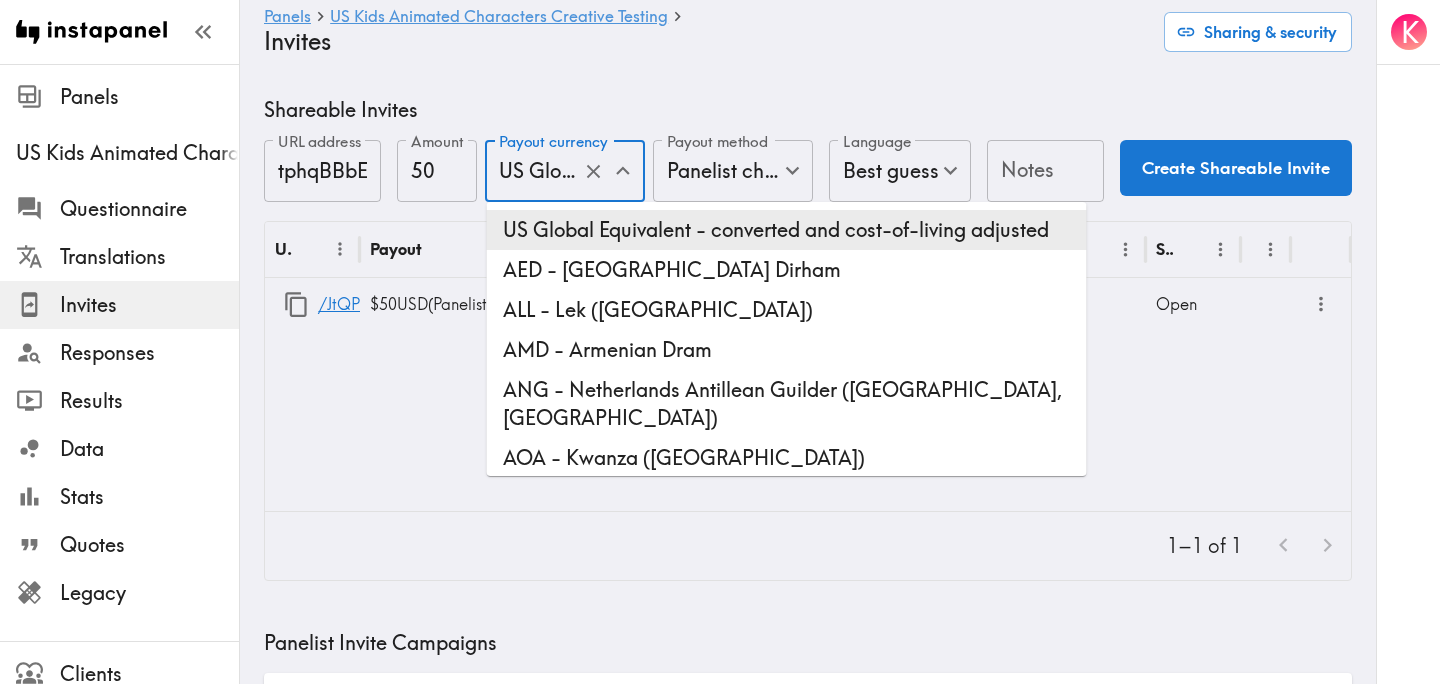 scroll, scrollTop: 0, scrollLeft: 479, axis: horizontal 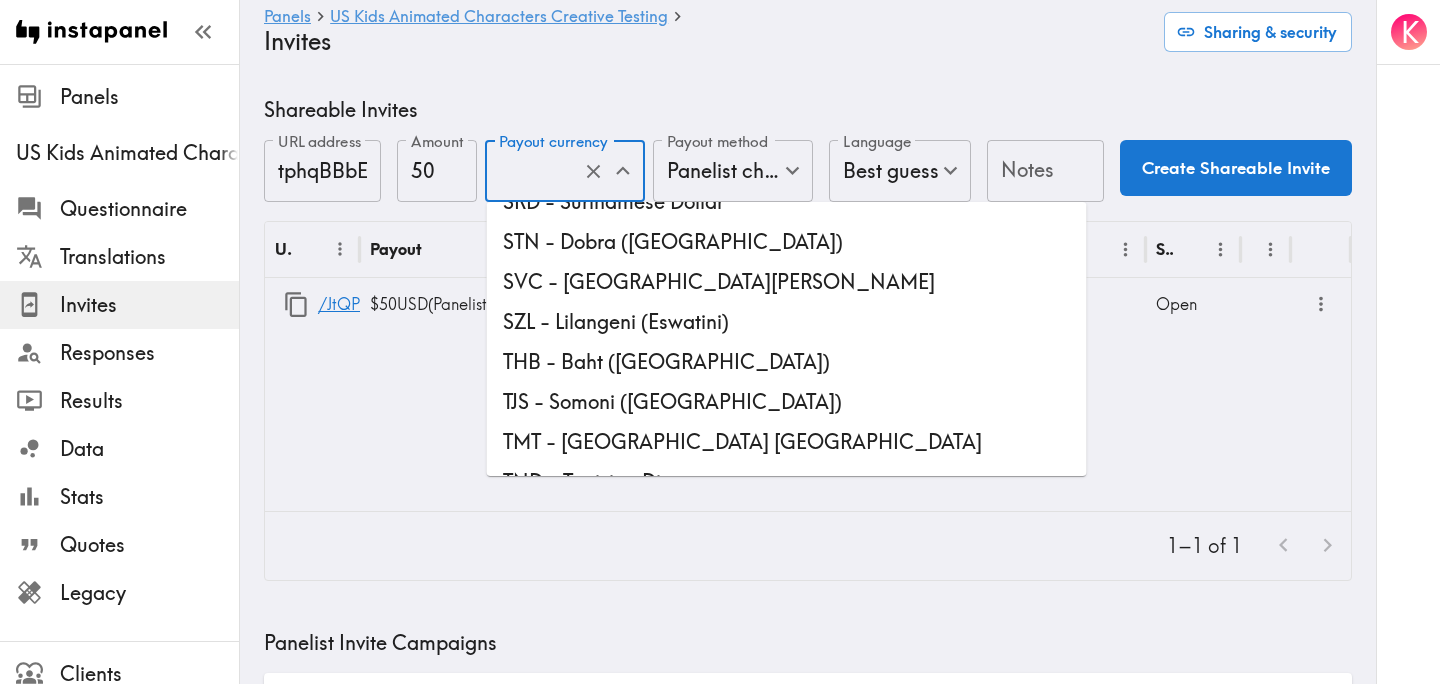 click on "USD - US Dollar (United States of America, American Samoa, Bonaire, Sint Eustatius and Saba, British Indian Ocean Territory, Ecuador, El Salvador, Guam, Haiti, Marshall Islands, Micronesia, Northern Mariana Islands, Palau, Panama, Puerto Rico, Timor-Leste, Turks and Caicos Islands, United States Minor Outlying Islands, British Virgin Islands, U.S. Virgin Islands)" at bounding box center [787, 914] 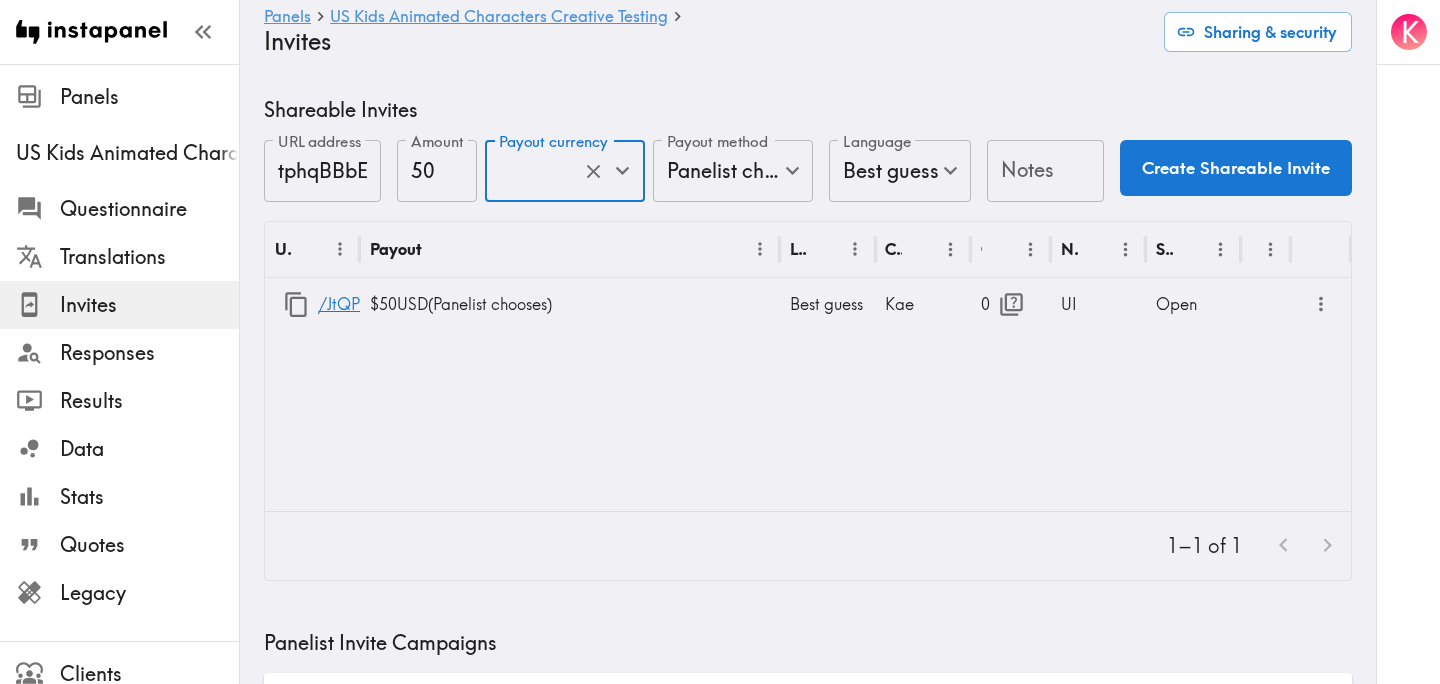 click on "Notes" at bounding box center [1045, 171] 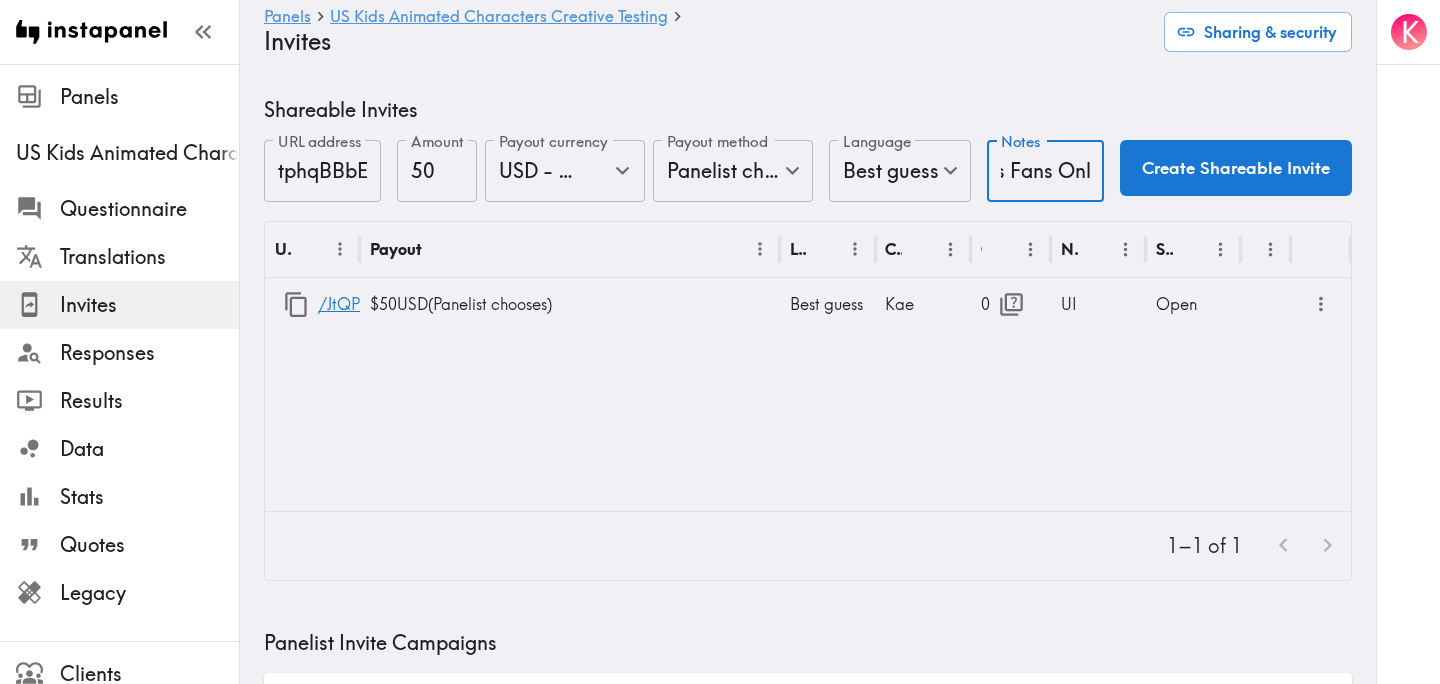scroll, scrollTop: 0, scrollLeft: 92, axis: horizontal 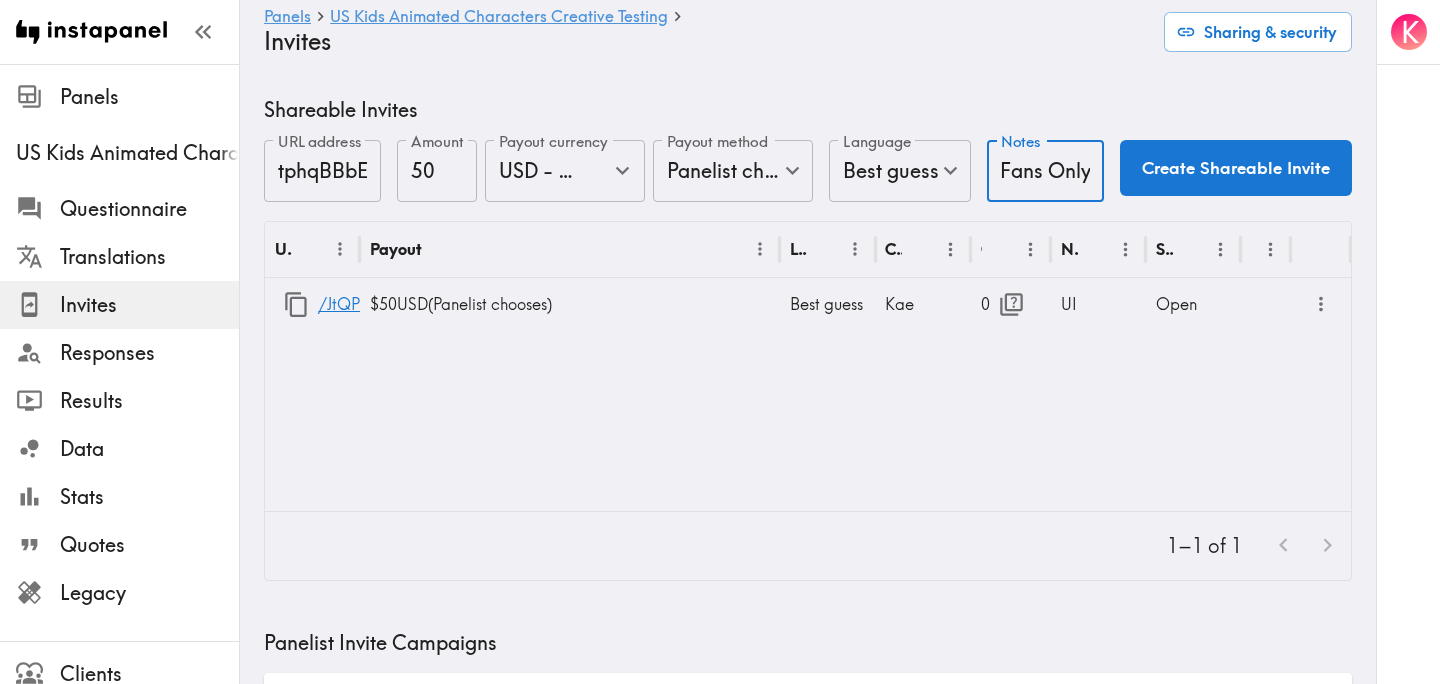 type on "UI-Sports Fans Only" 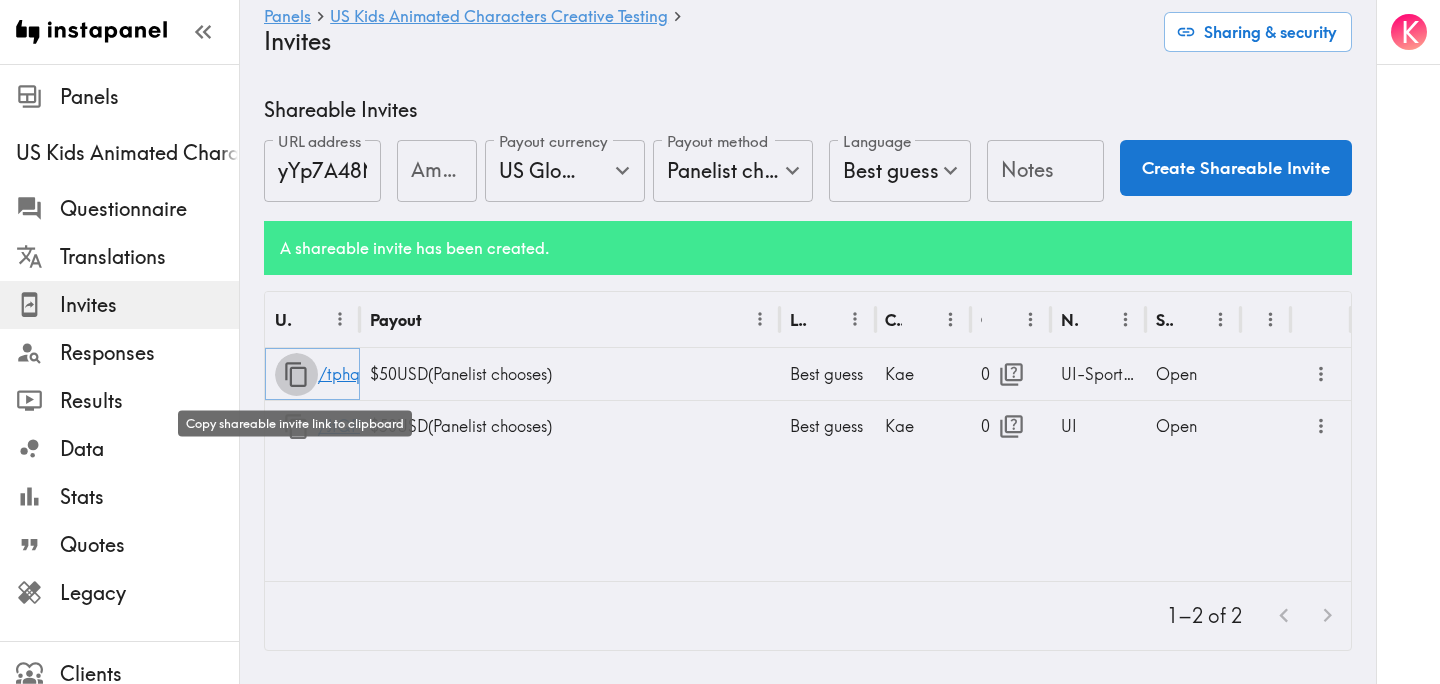 click 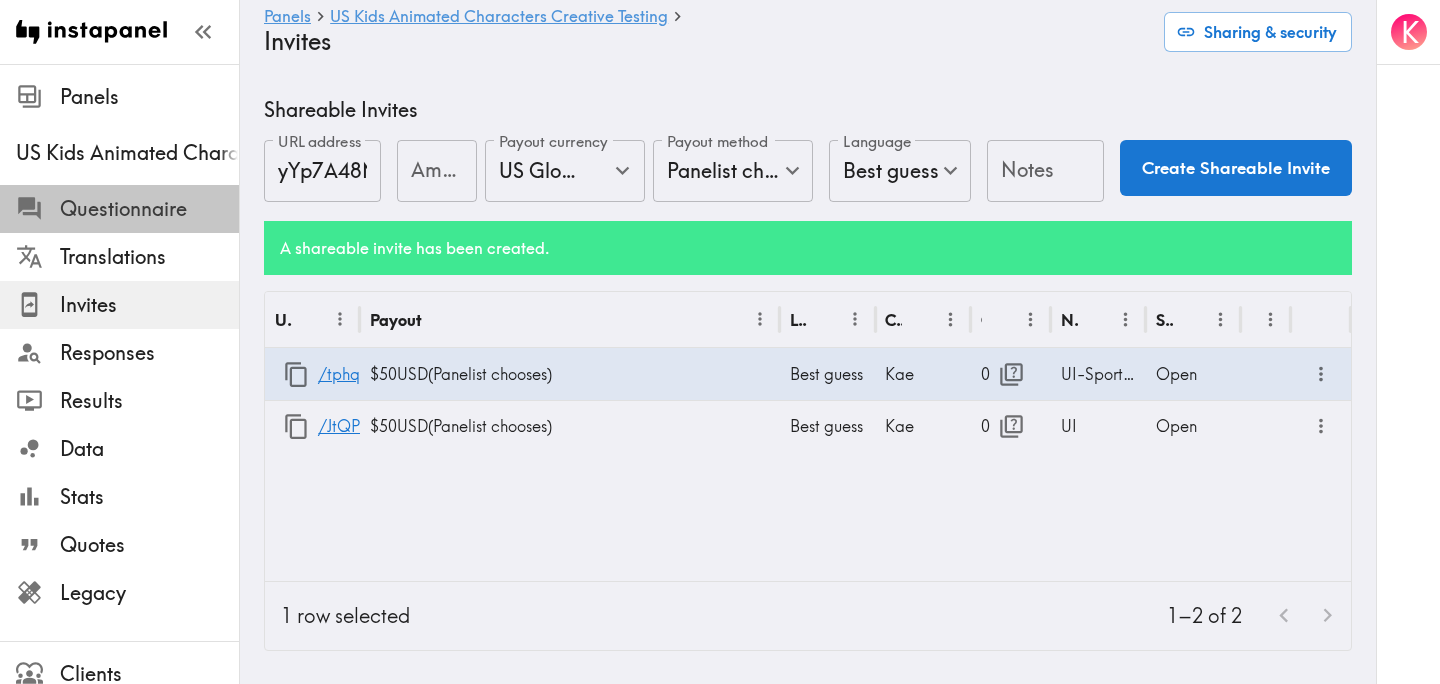click on "Questionnaire" at bounding box center [149, 209] 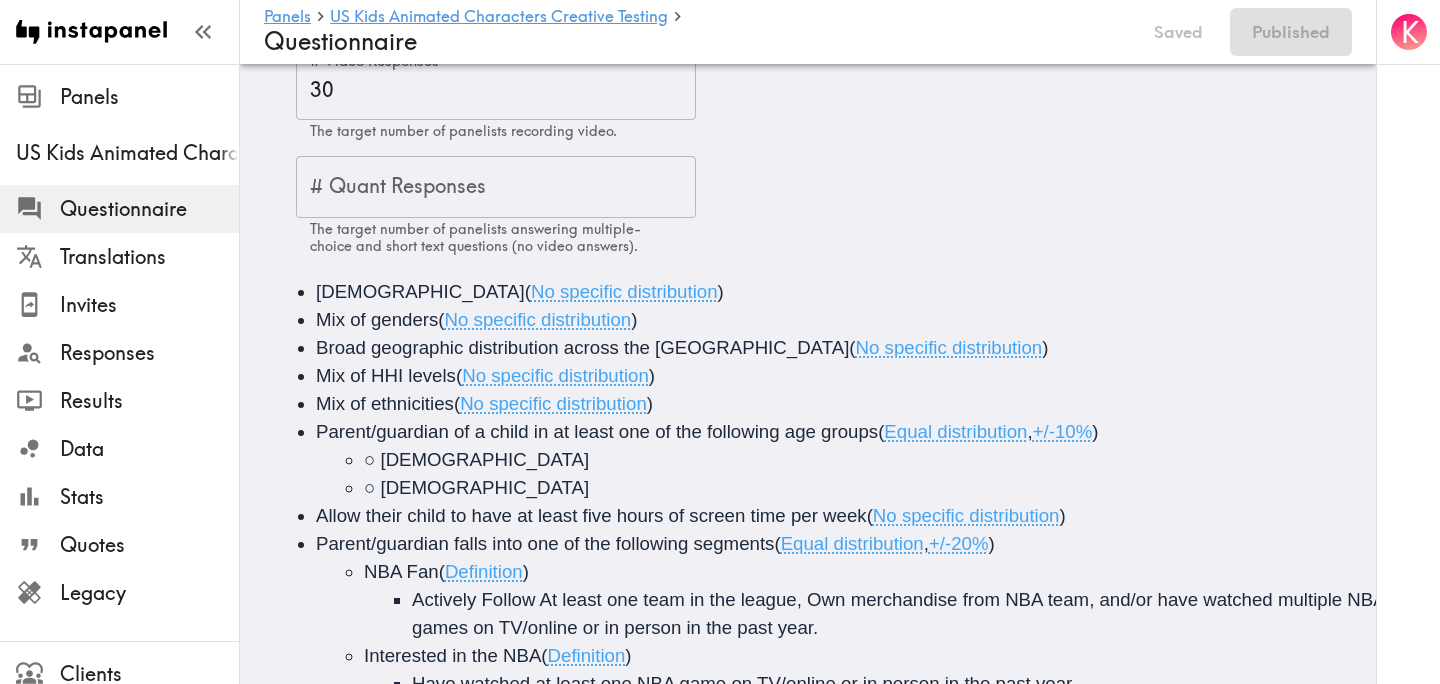 scroll, scrollTop: 0, scrollLeft: 0, axis: both 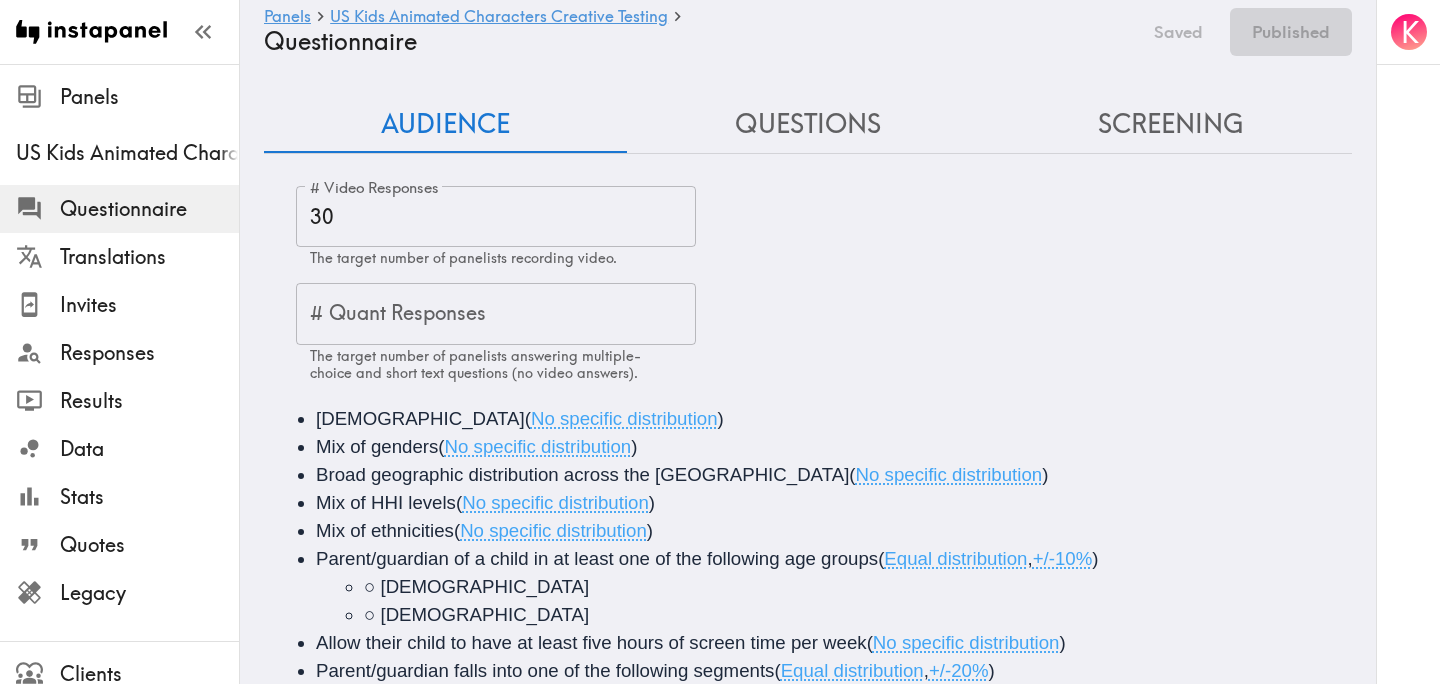 click on "Screening" at bounding box center (1170, 124) 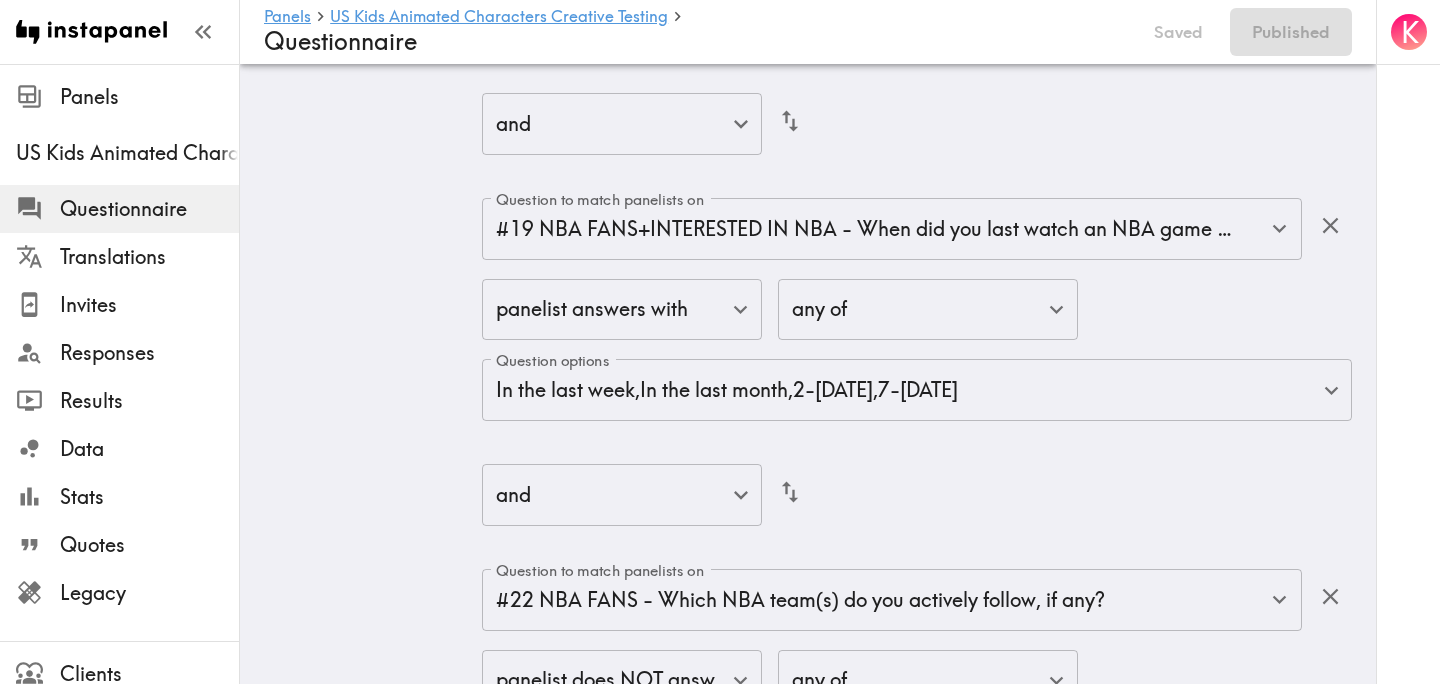 scroll, scrollTop: 5685, scrollLeft: 0, axis: vertical 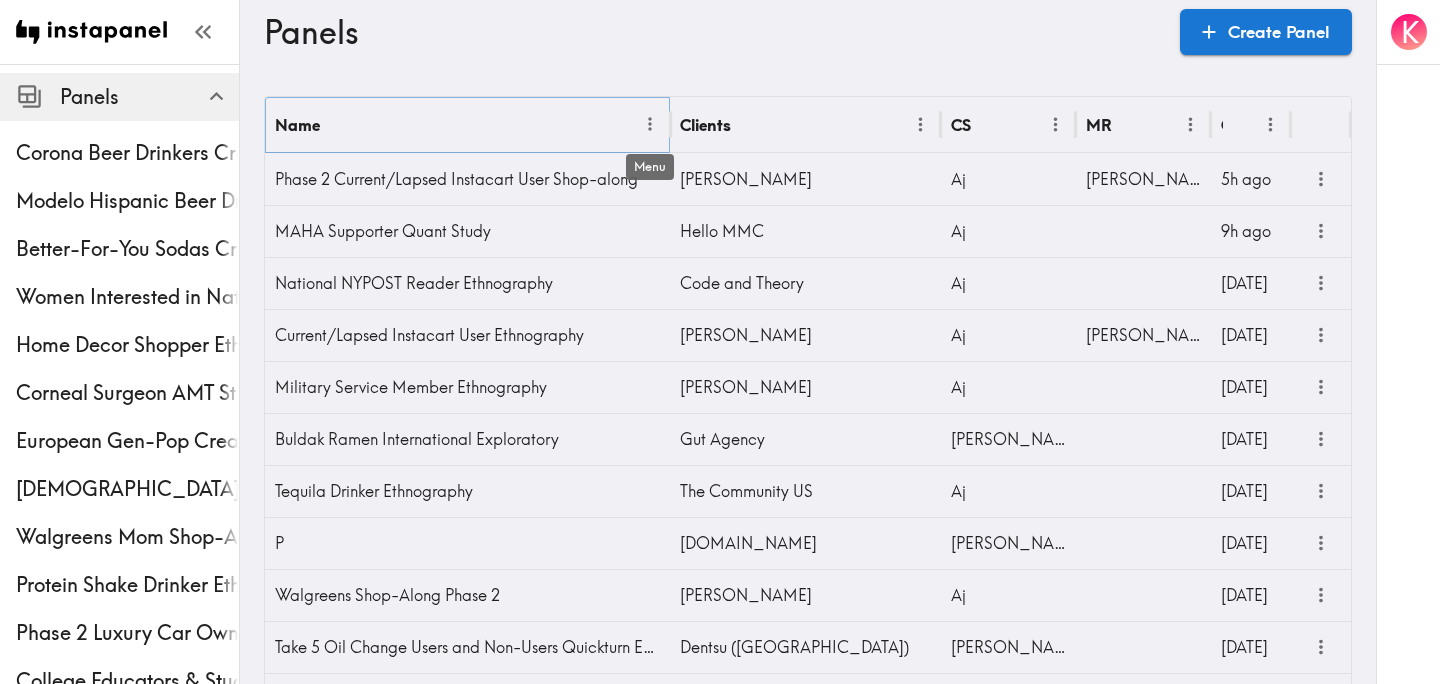 click 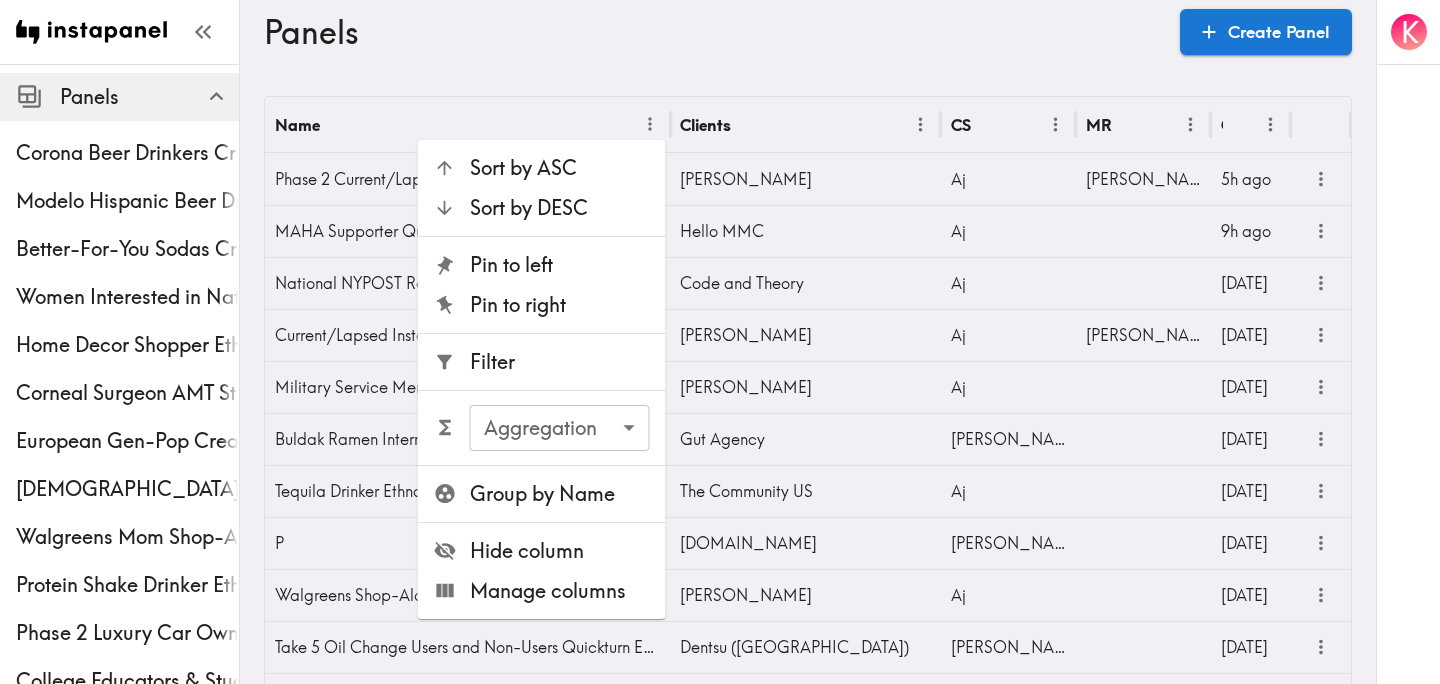 click on "Filter" at bounding box center (560, 362) 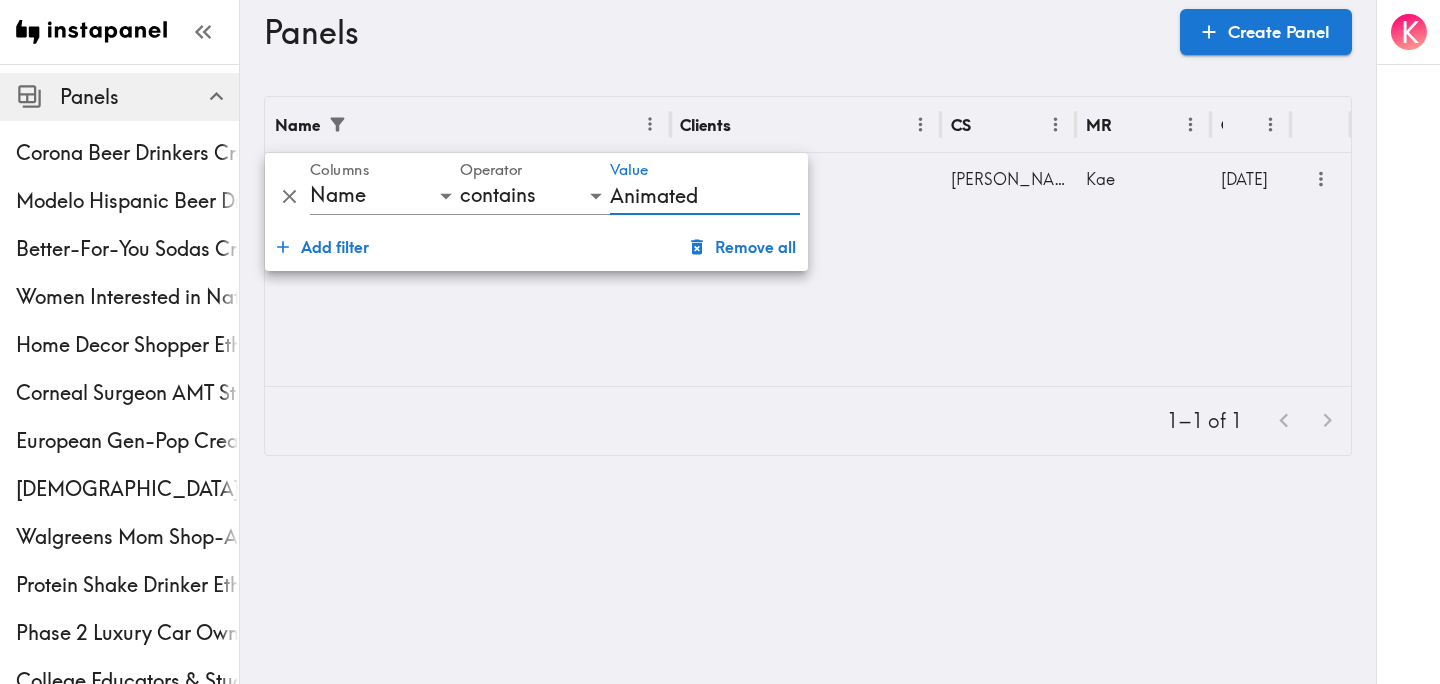 type on "Animated" 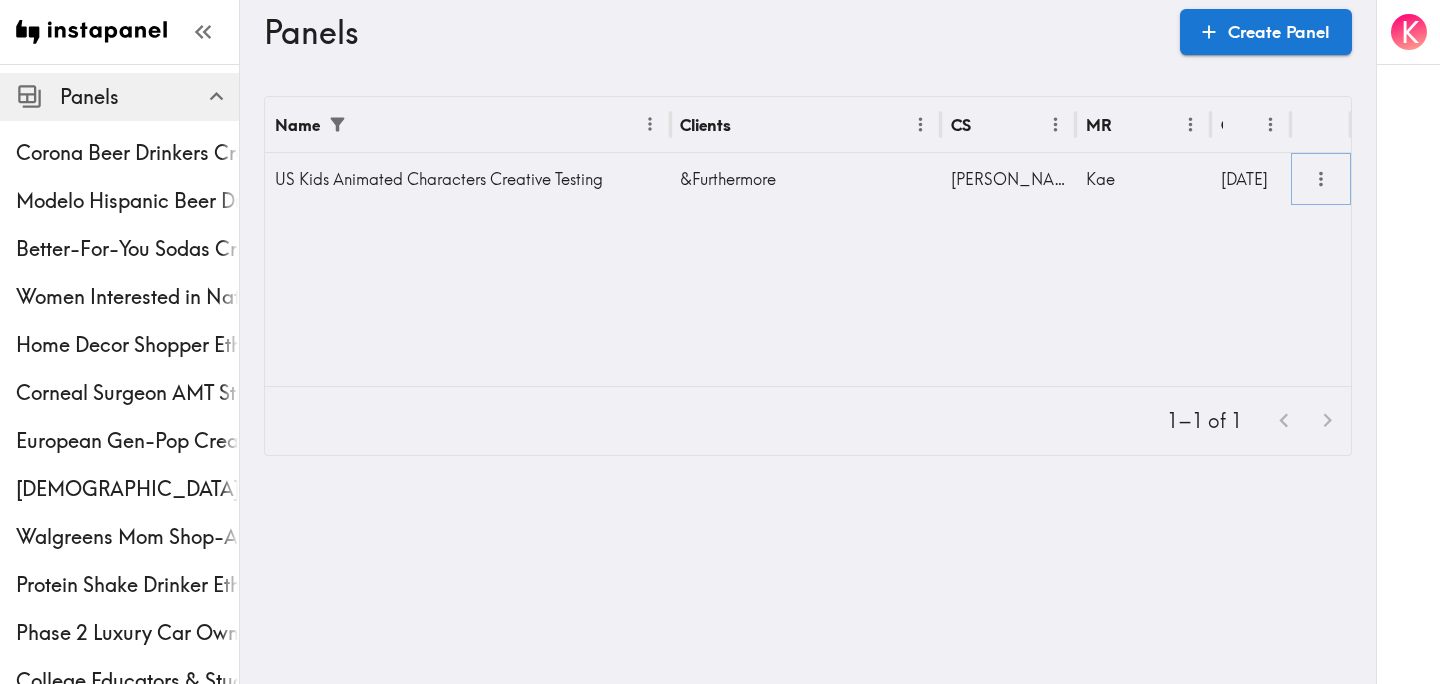 click 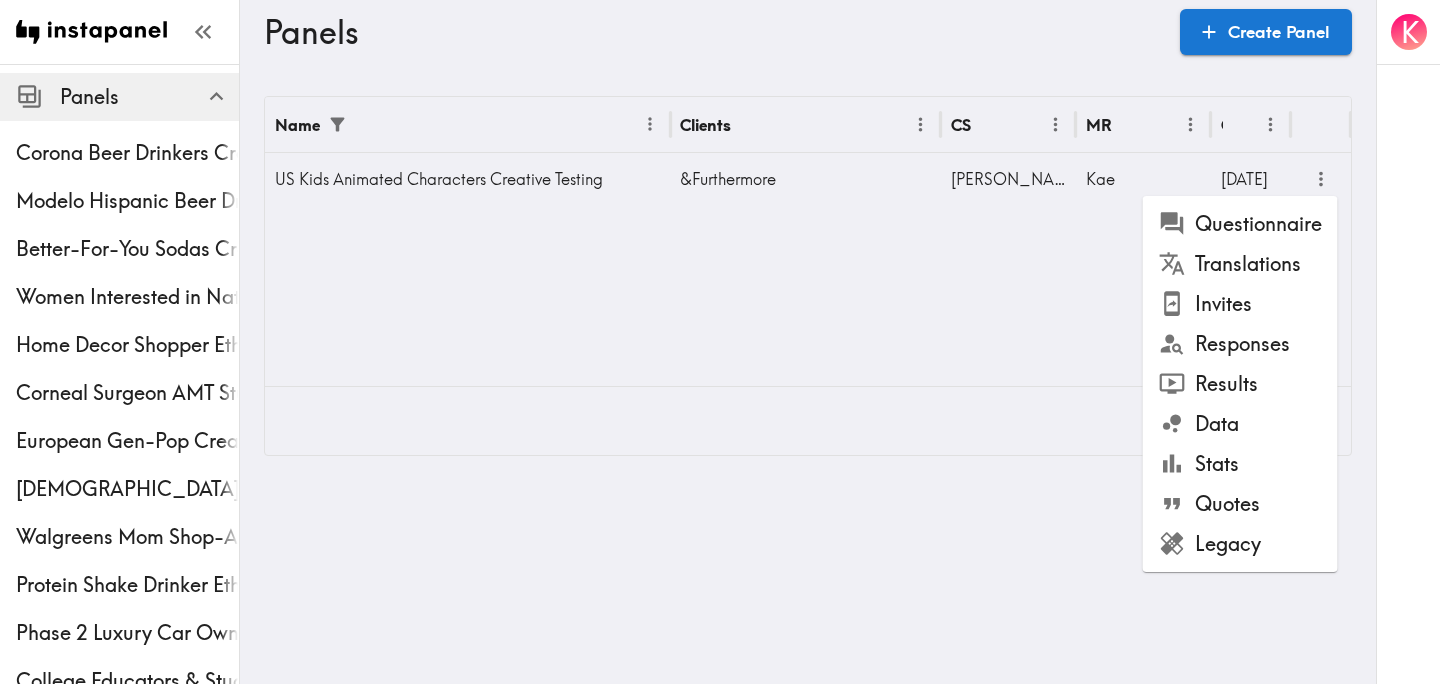 click on "Questionnaire" at bounding box center [1240, 224] 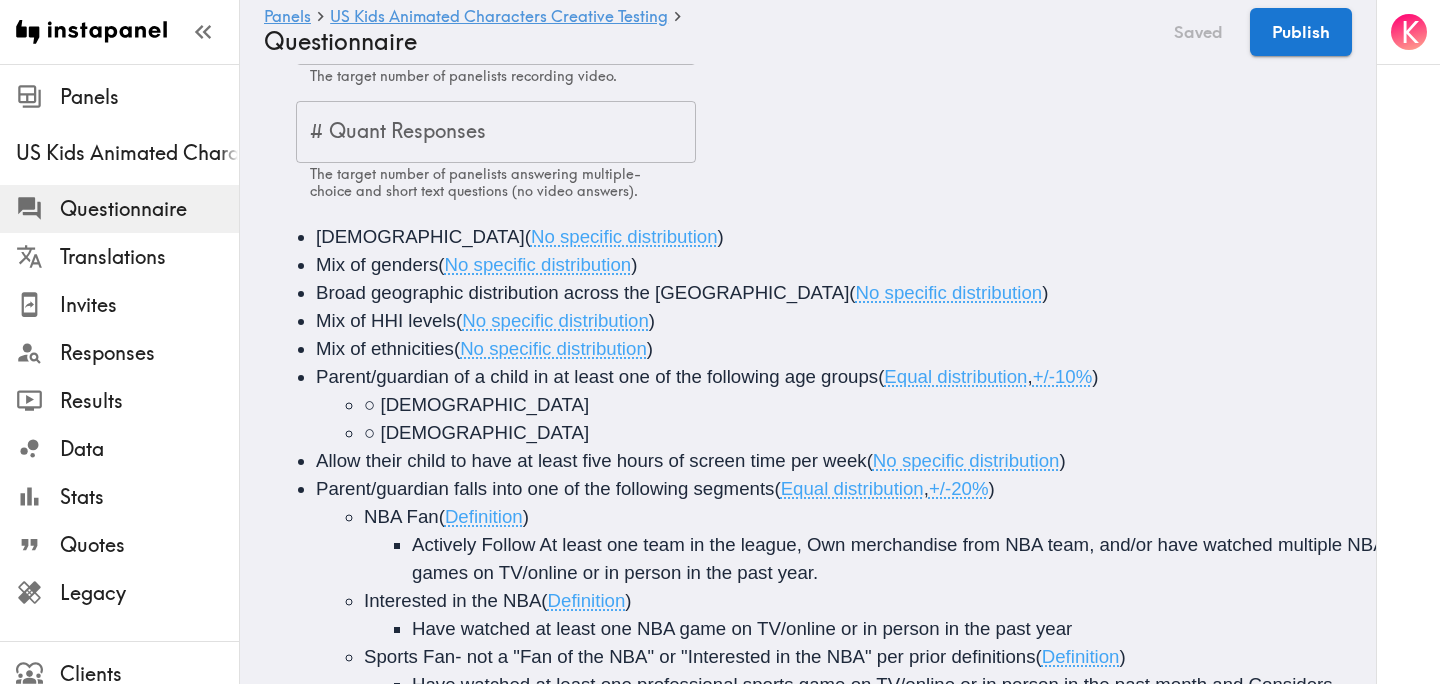 scroll, scrollTop: 0, scrollLeft: 0, axis: both 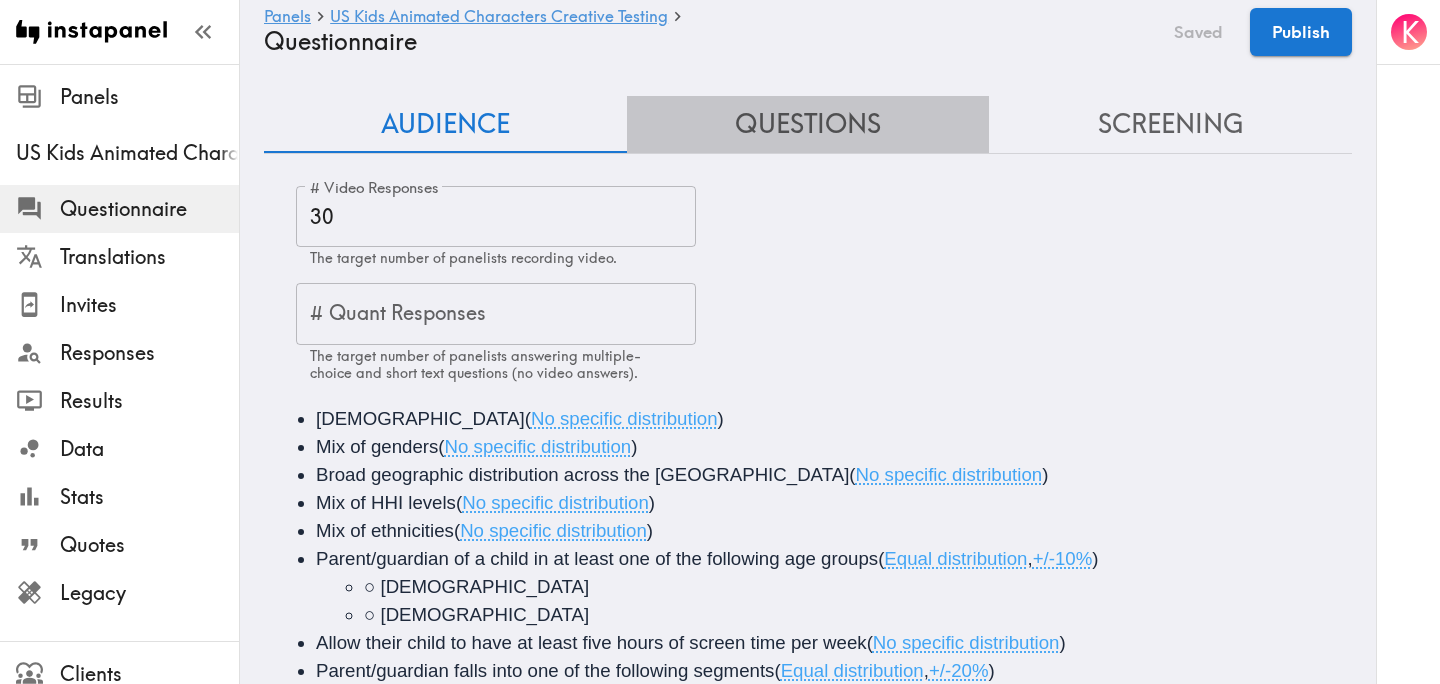 click on "Questions" at bounding box center [808, 124] 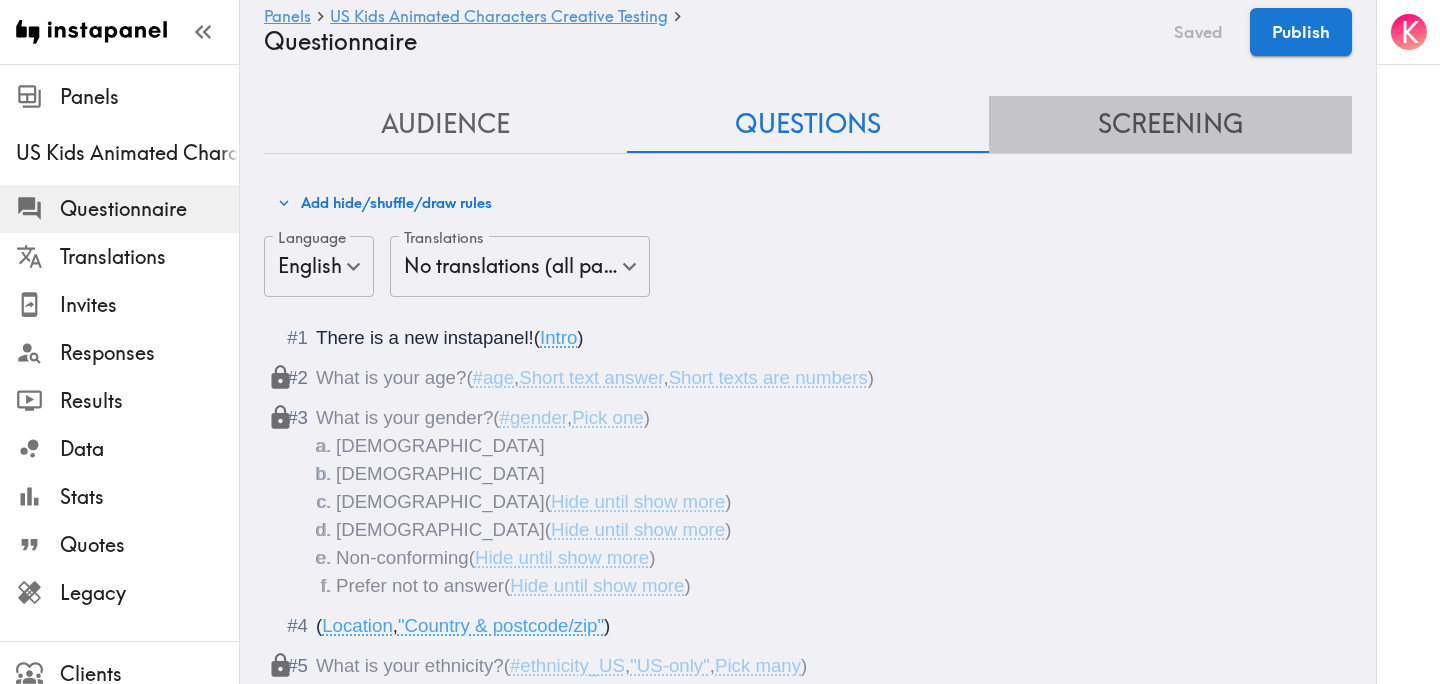 click on "Screening" at bounding box center (1170, 124) 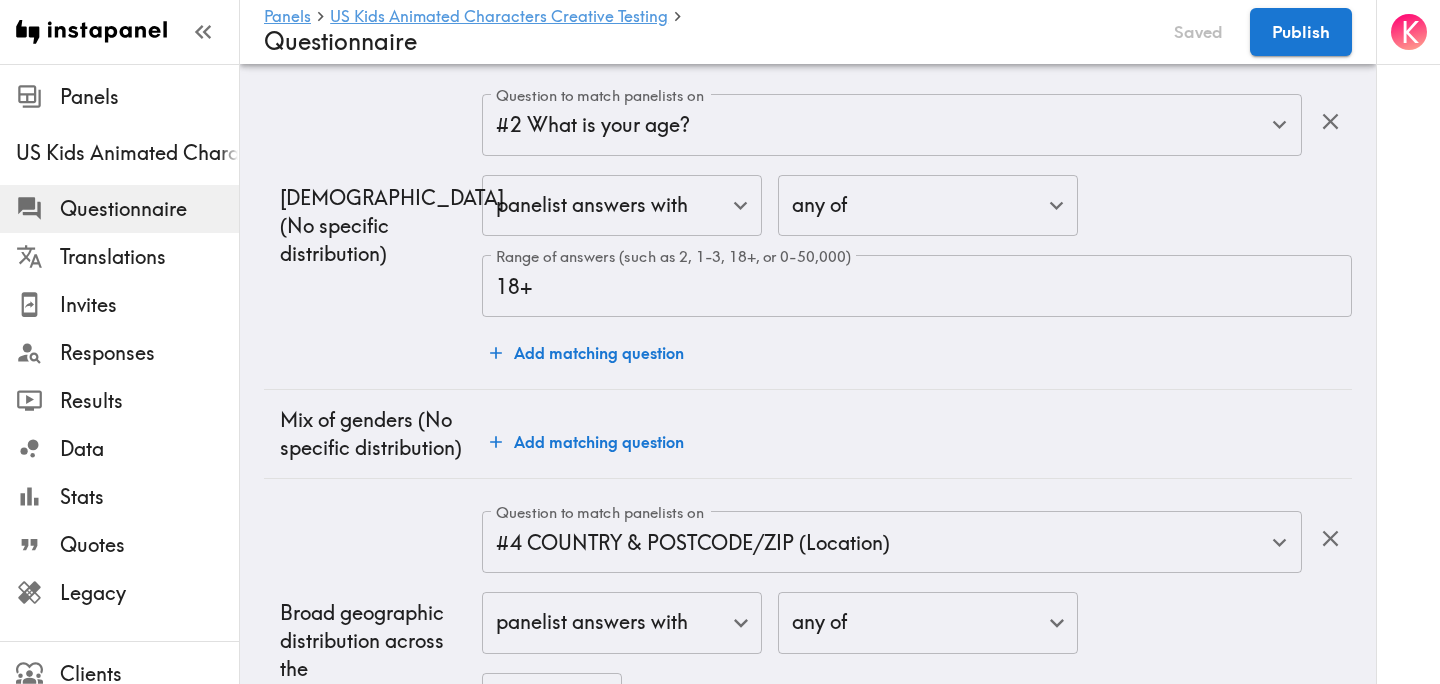 scroll, scrollTop: 0, scrollLeft: 0, axis: both 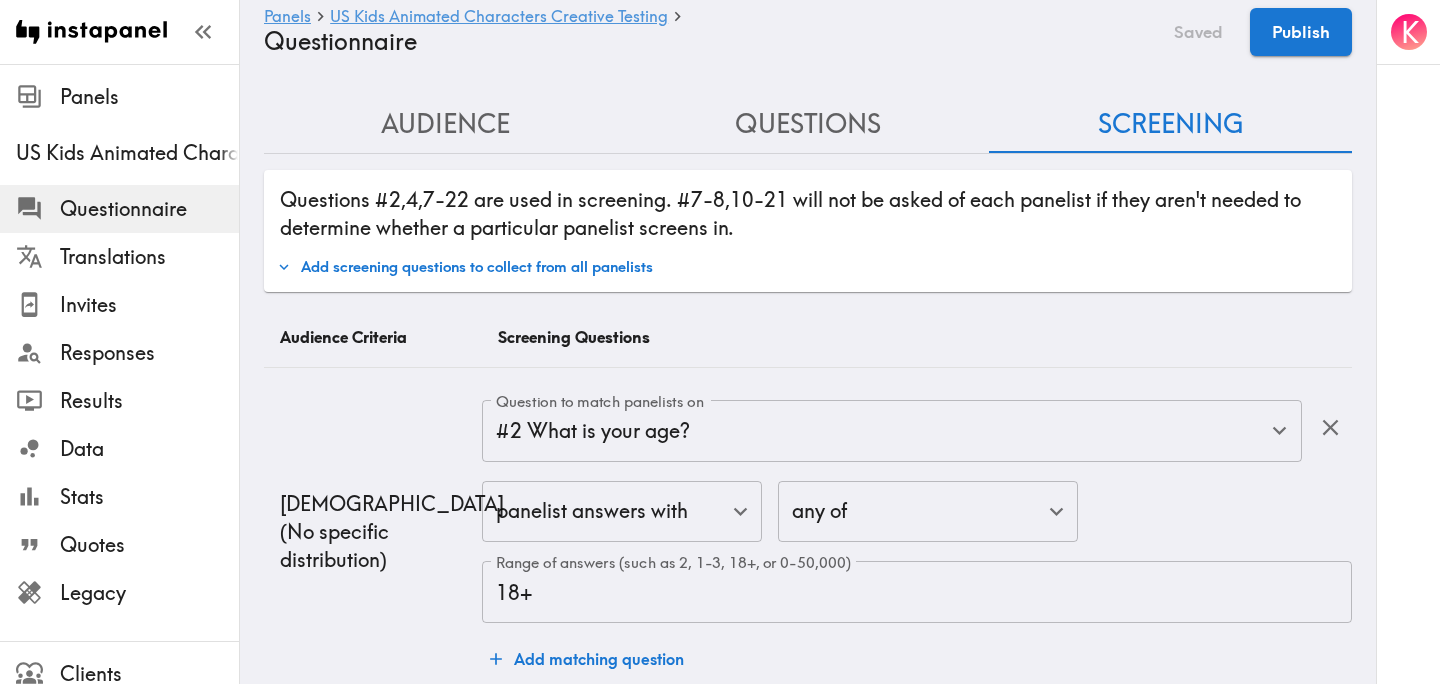 click on "Questions" at bounding box center [808, 124] 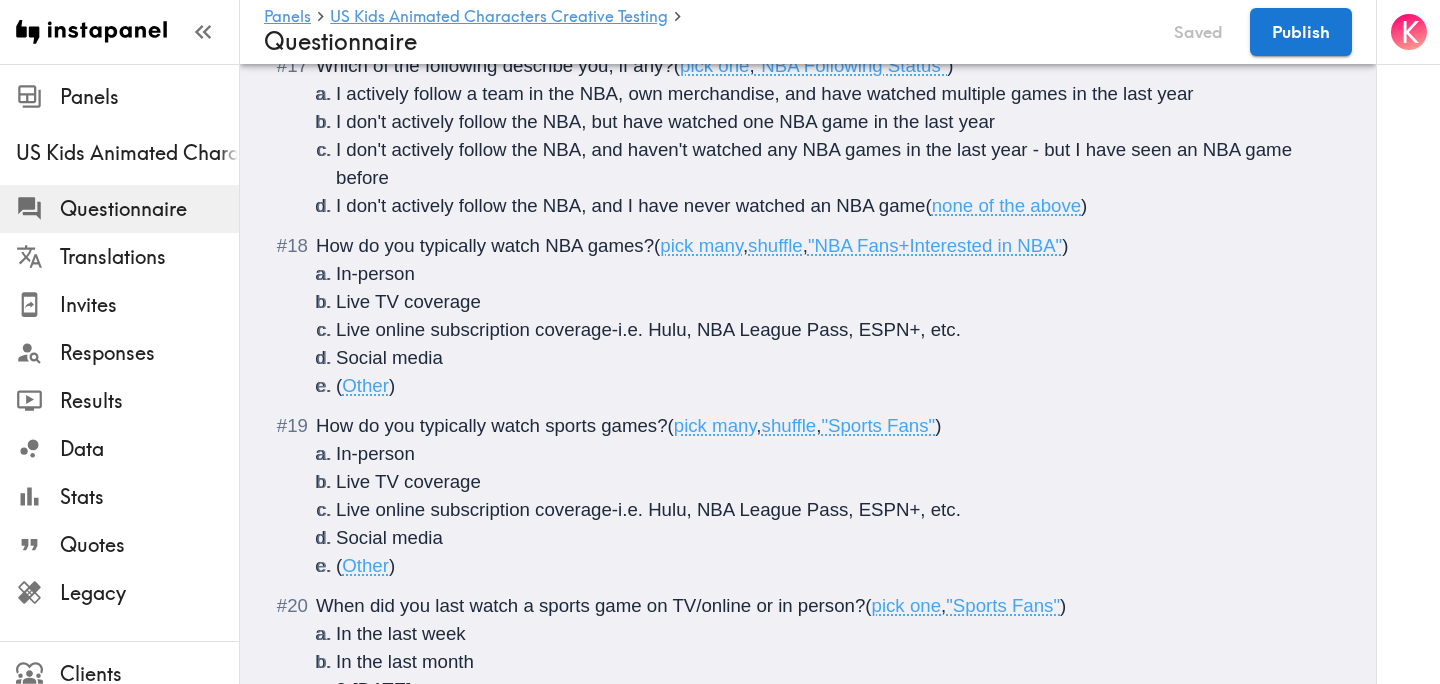 scroll, scrollTop: 4190, scrollLeft: 0, axis: vertical 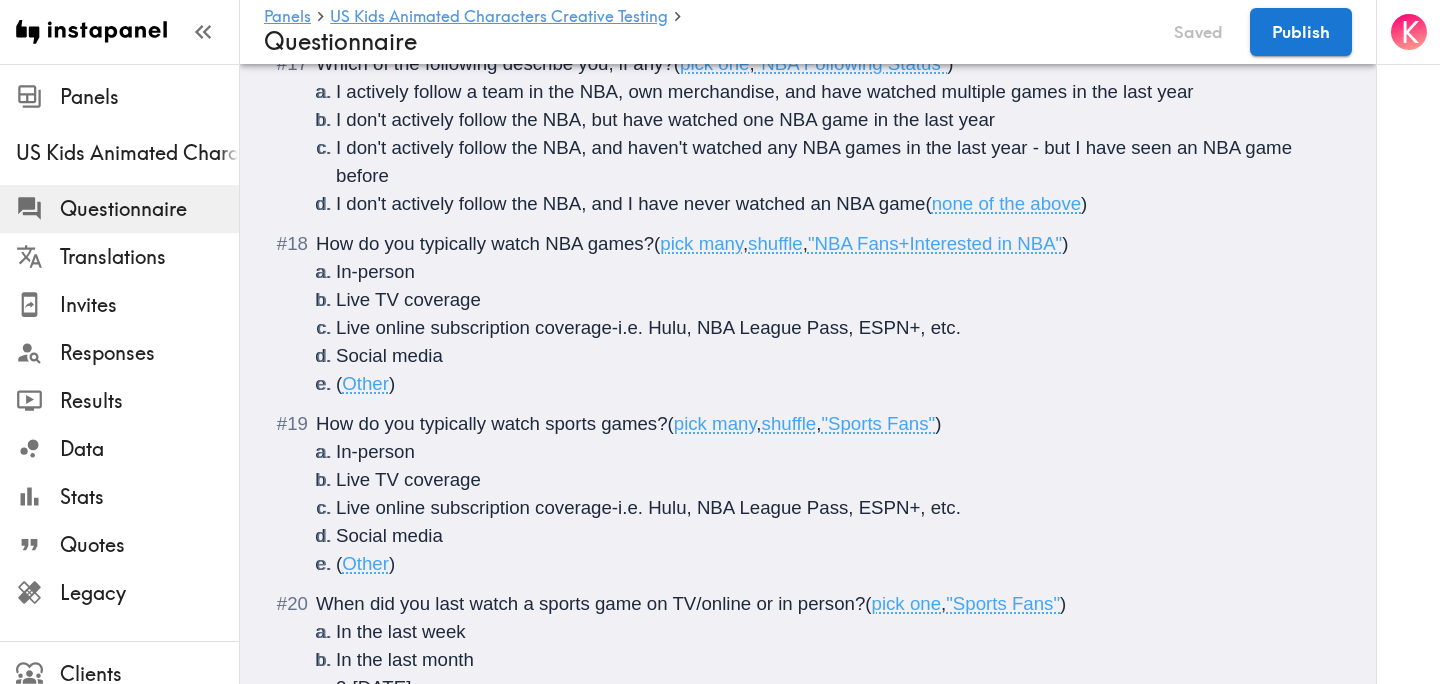 click on "( Other )" at bounding box center (832, 384) 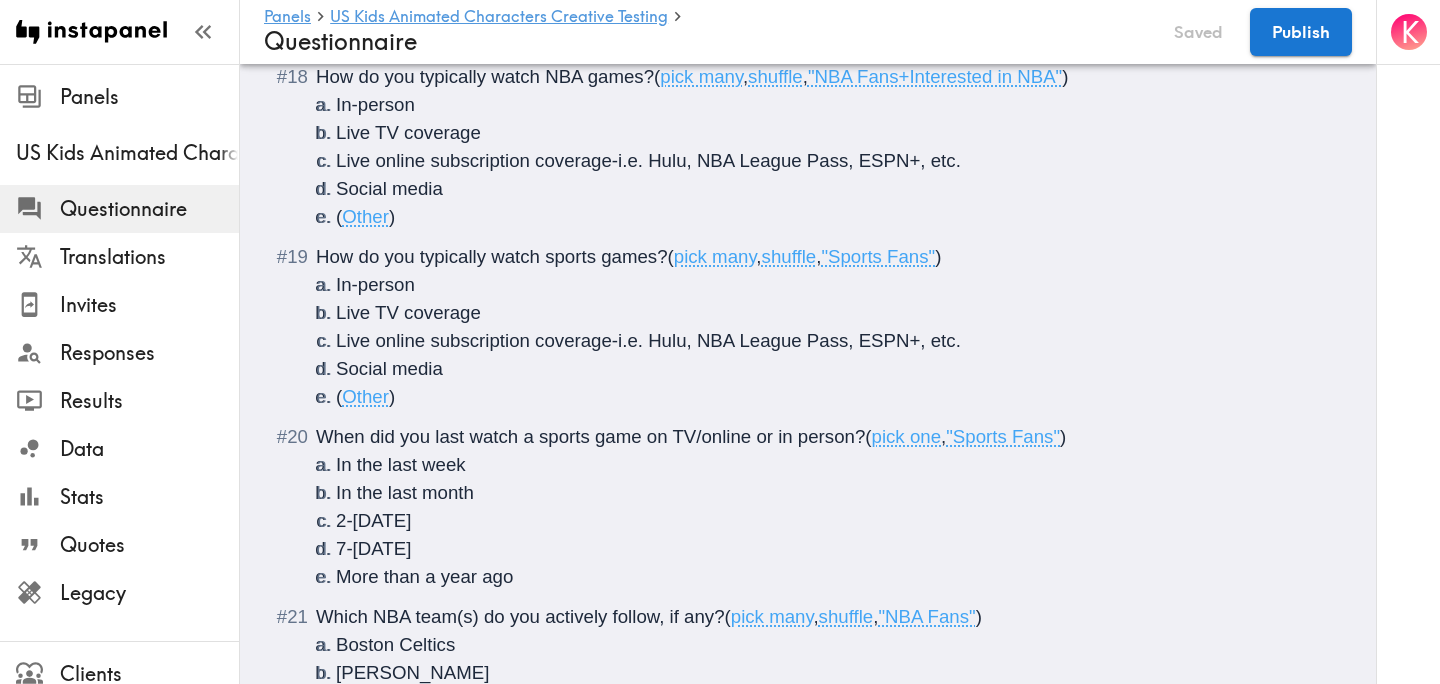 scroll, scrollTop: 4392, scrollLeft: 0, axis: vertical 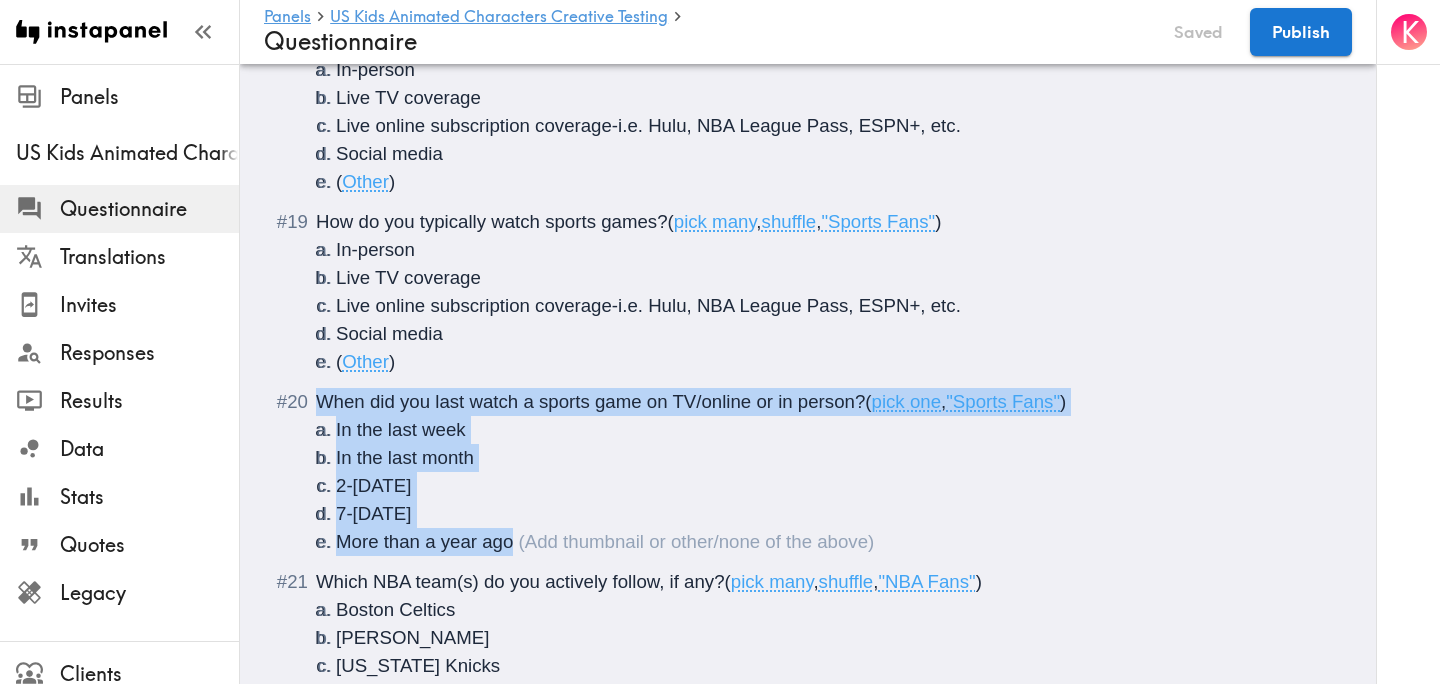 drag, startPoint x: 528, startPoint y: 548, endPoint x: 297, endPoint y: 389, distance: 280.43182 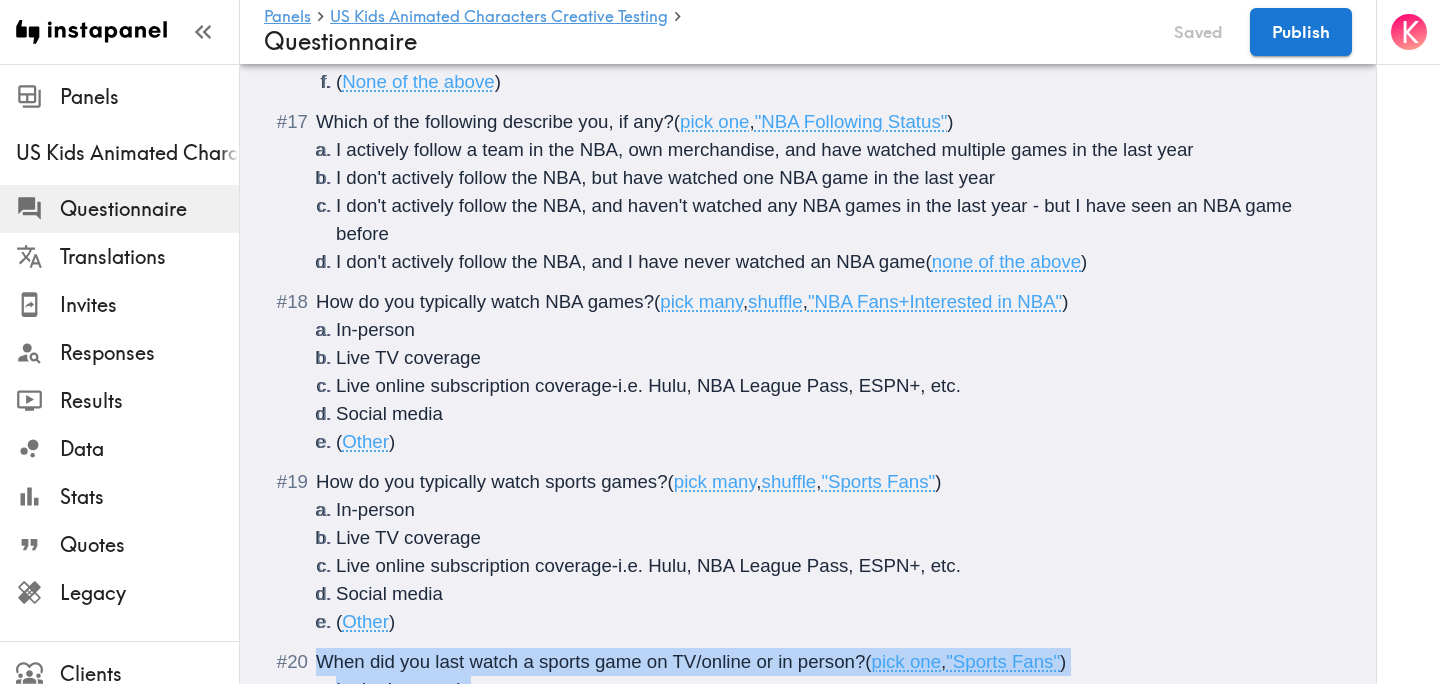 scroll, scrollTop: 4163, scrollLeft: 0, axis: vertical 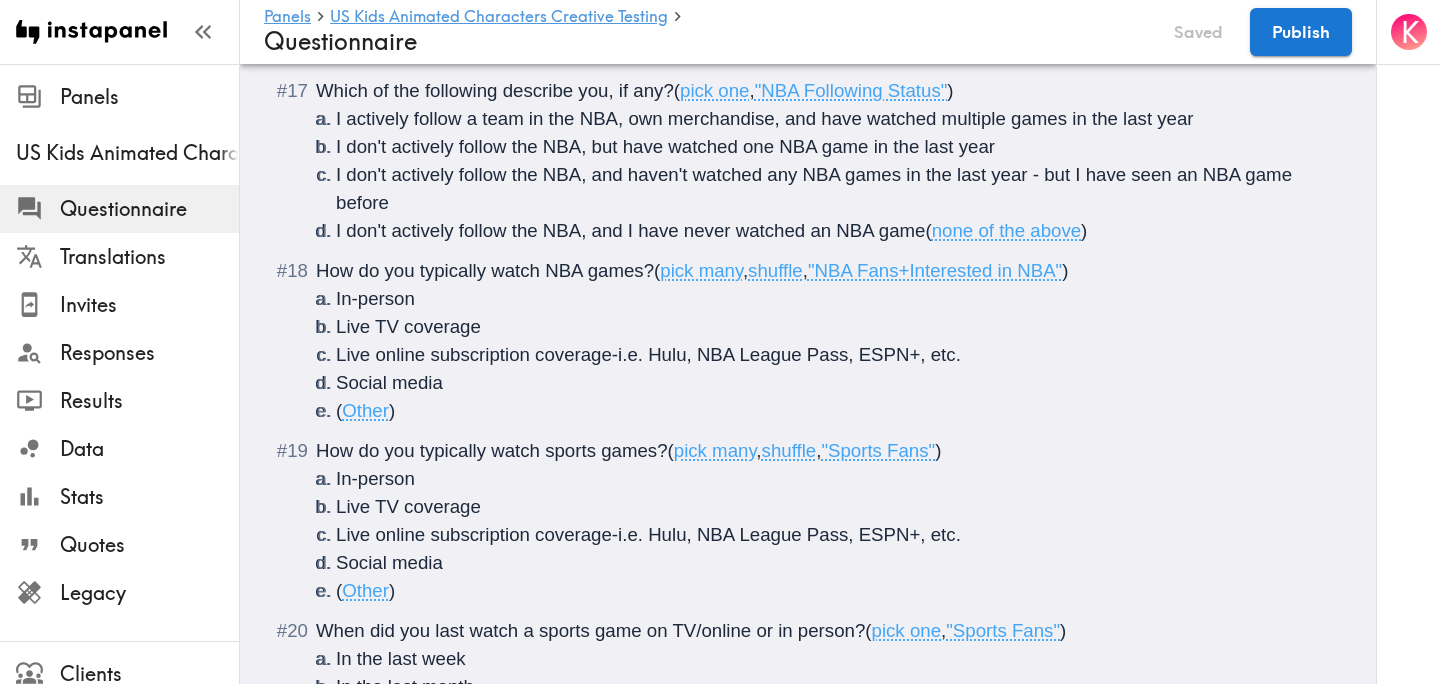 click on "( Other )" at bounding box center [832, 411] 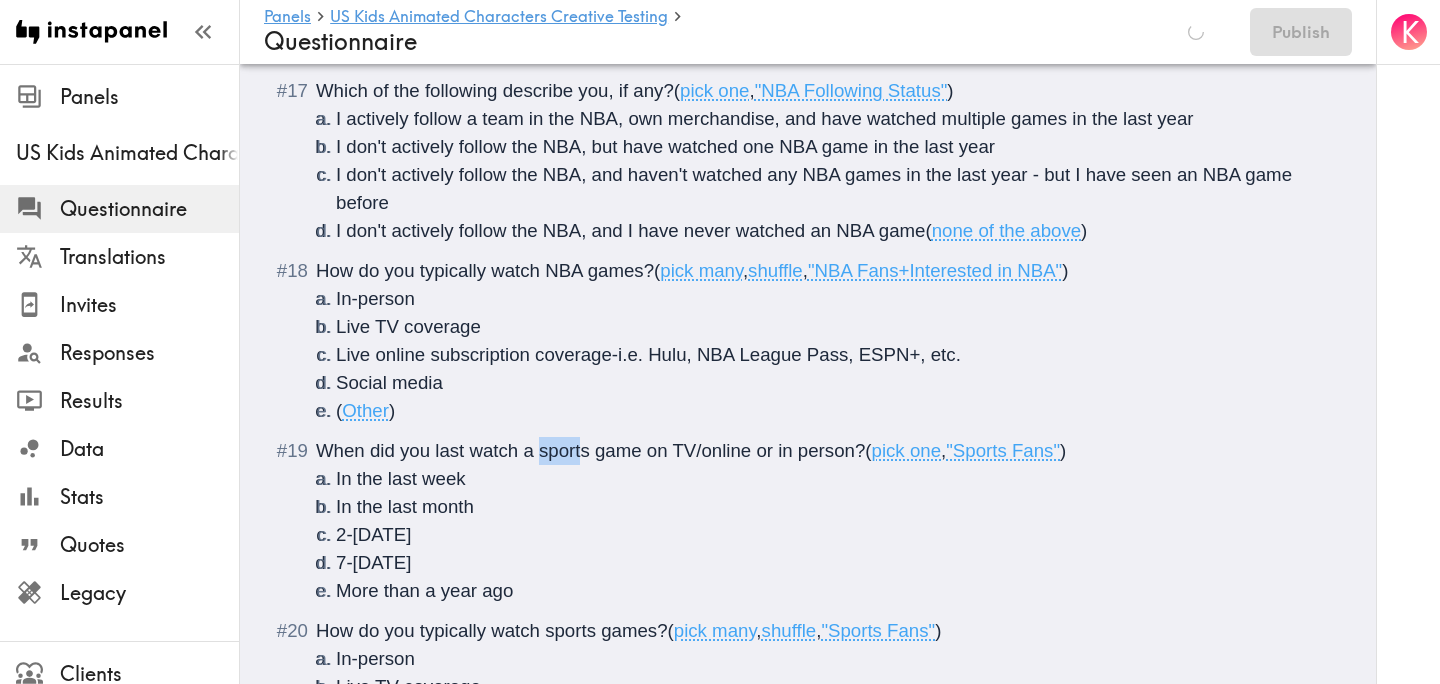 drag, startPoint x: 584, startPoint y: 453, endPoint x: 540, endPoint y: 453, distance: 44 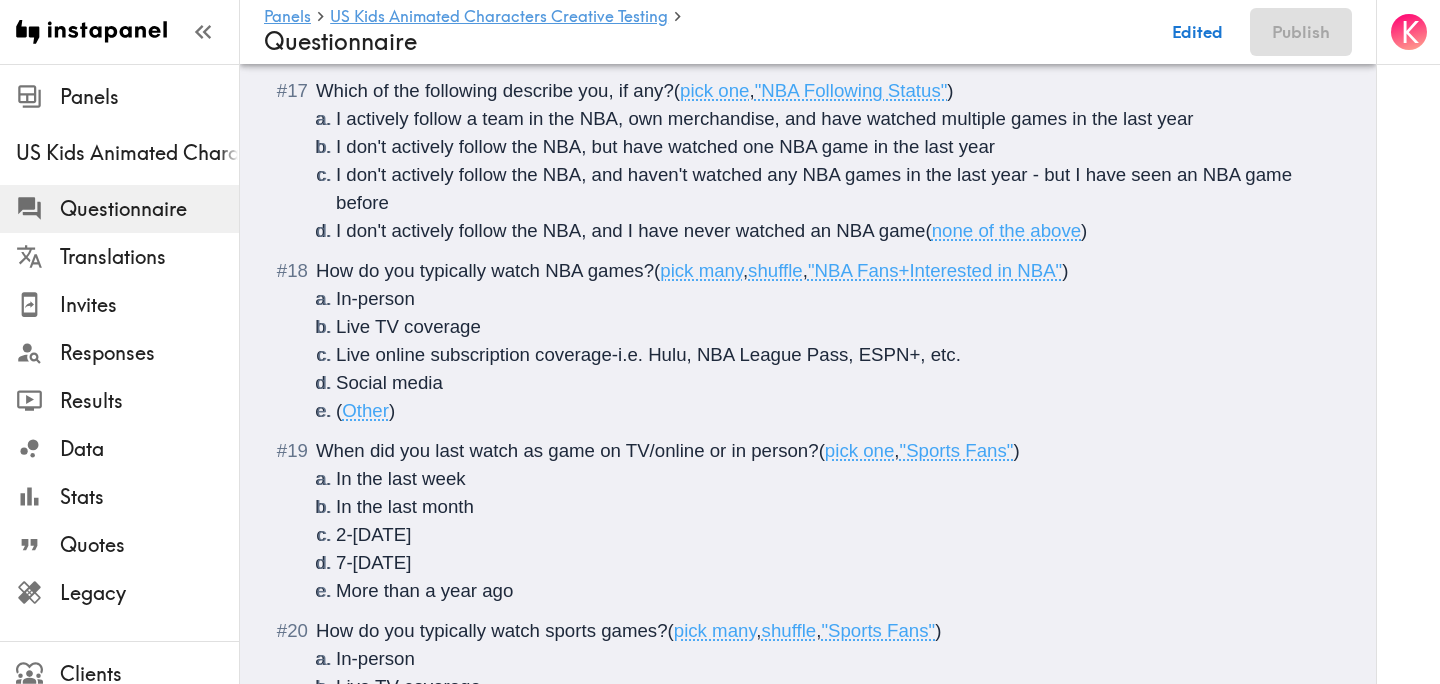 type 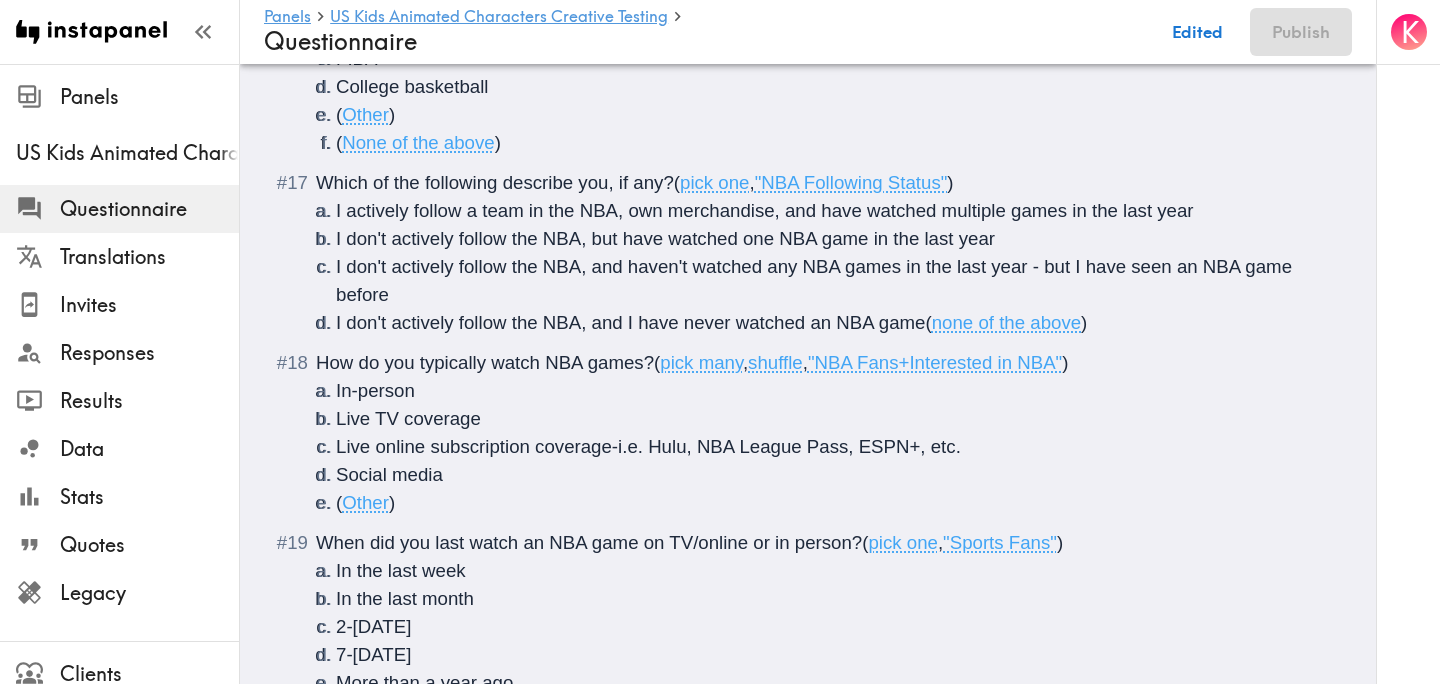 scroll, scrollTop: 4073, scrollLeft: 0, axis: vertical 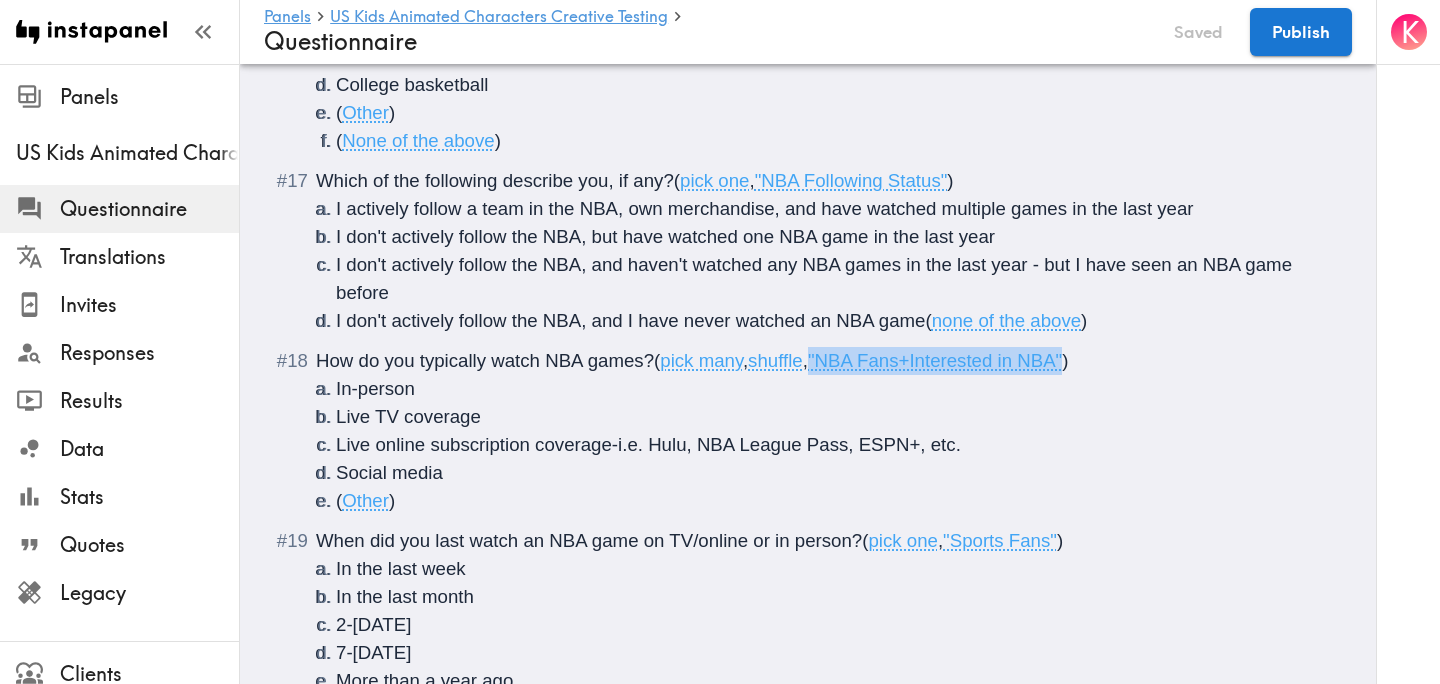 drag, startPoint x: 1079, startPoint y: 362, endPoint x: 824, endPoint y: 361, distance: 255.00197 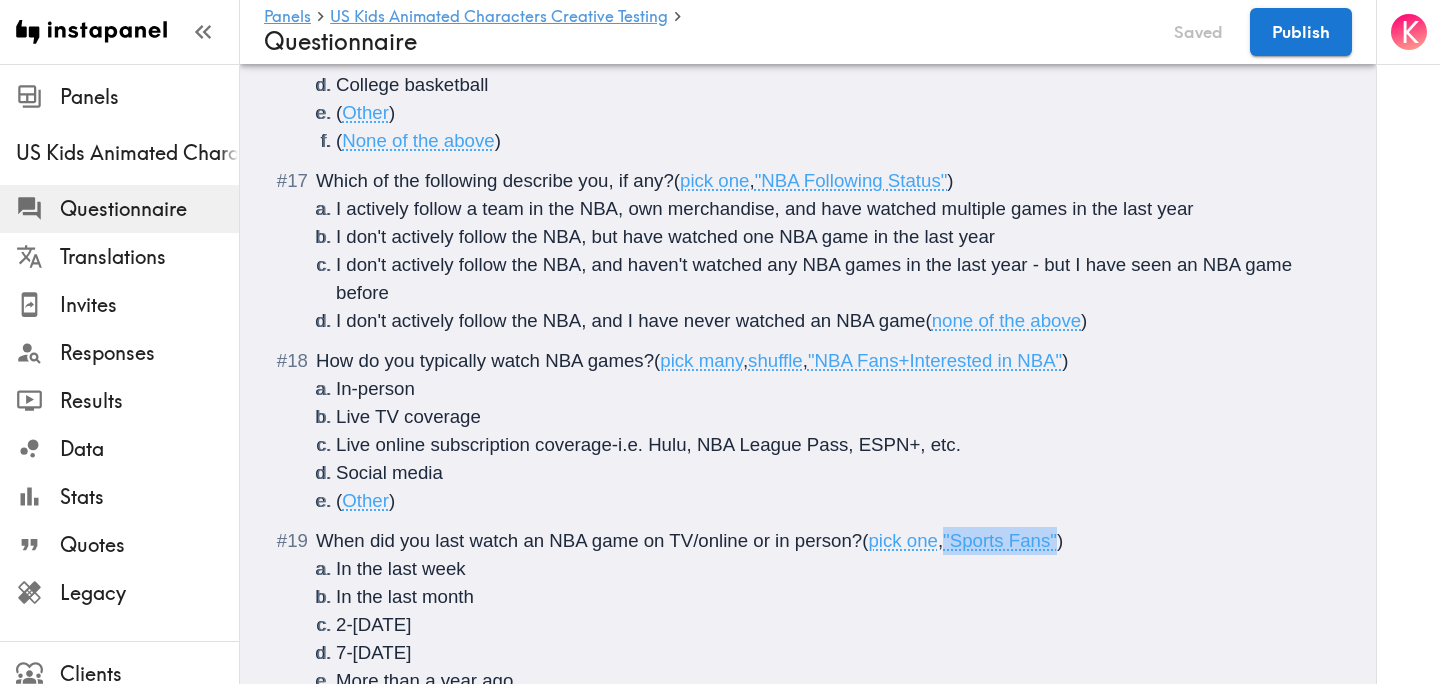 drag, startPoint x: 1065, startPoint y: 543, endPoint x: 953, endPoint y: 547, distance: 112.0714 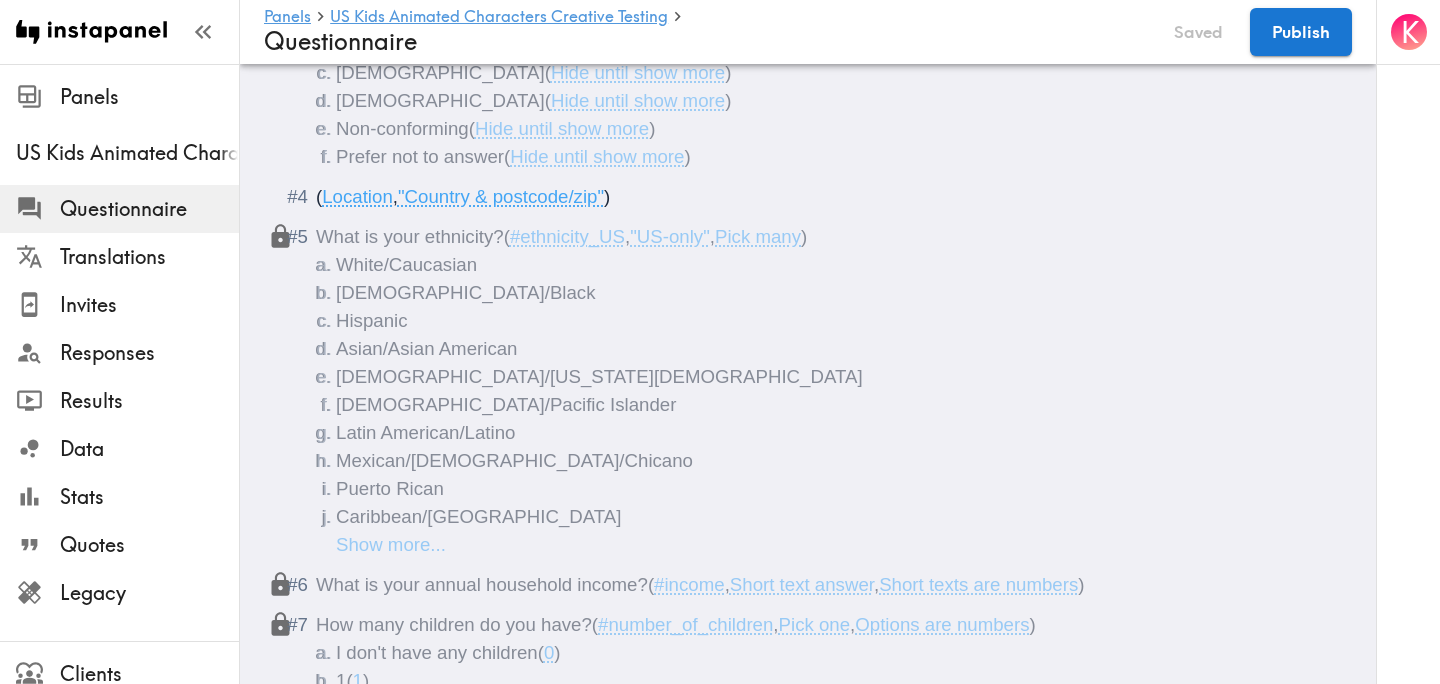 scroll, scrollTop: 0, scrollLeft: 0, axis: both 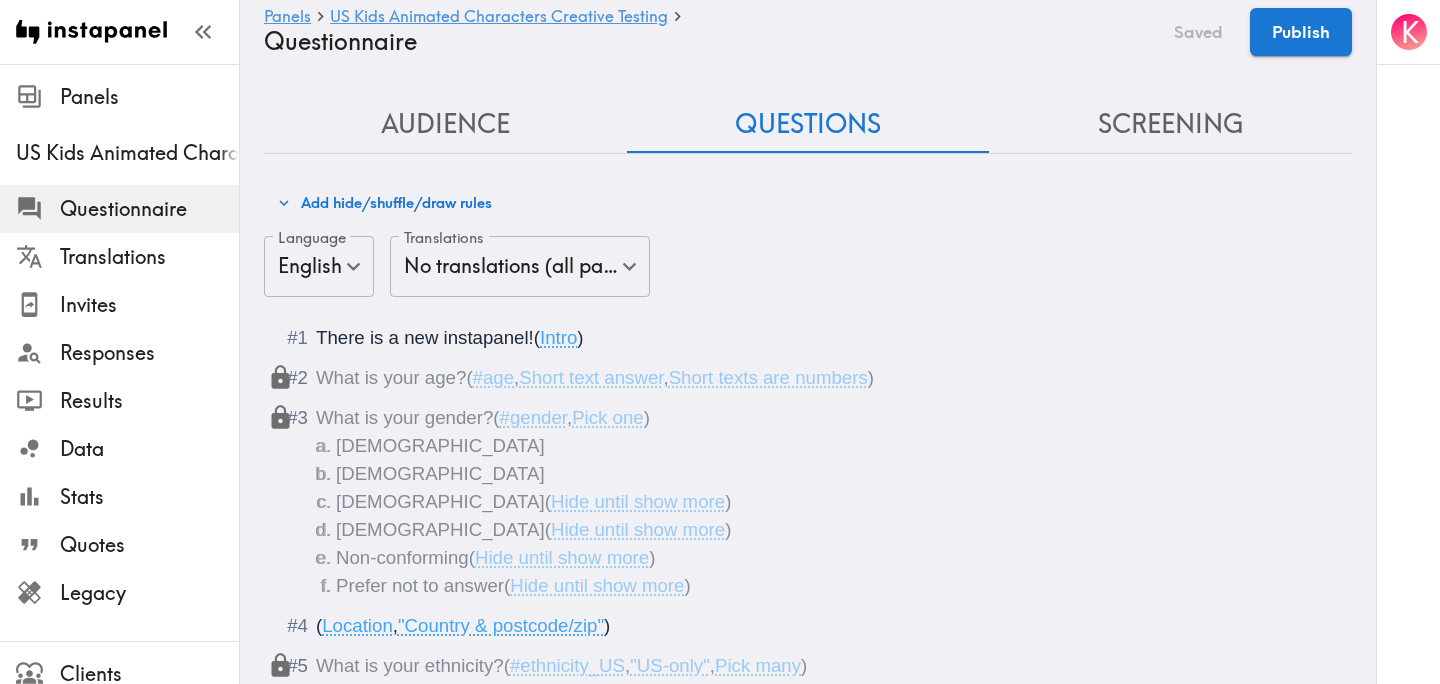 click on "Screening" at bounding box center (1170, 124) 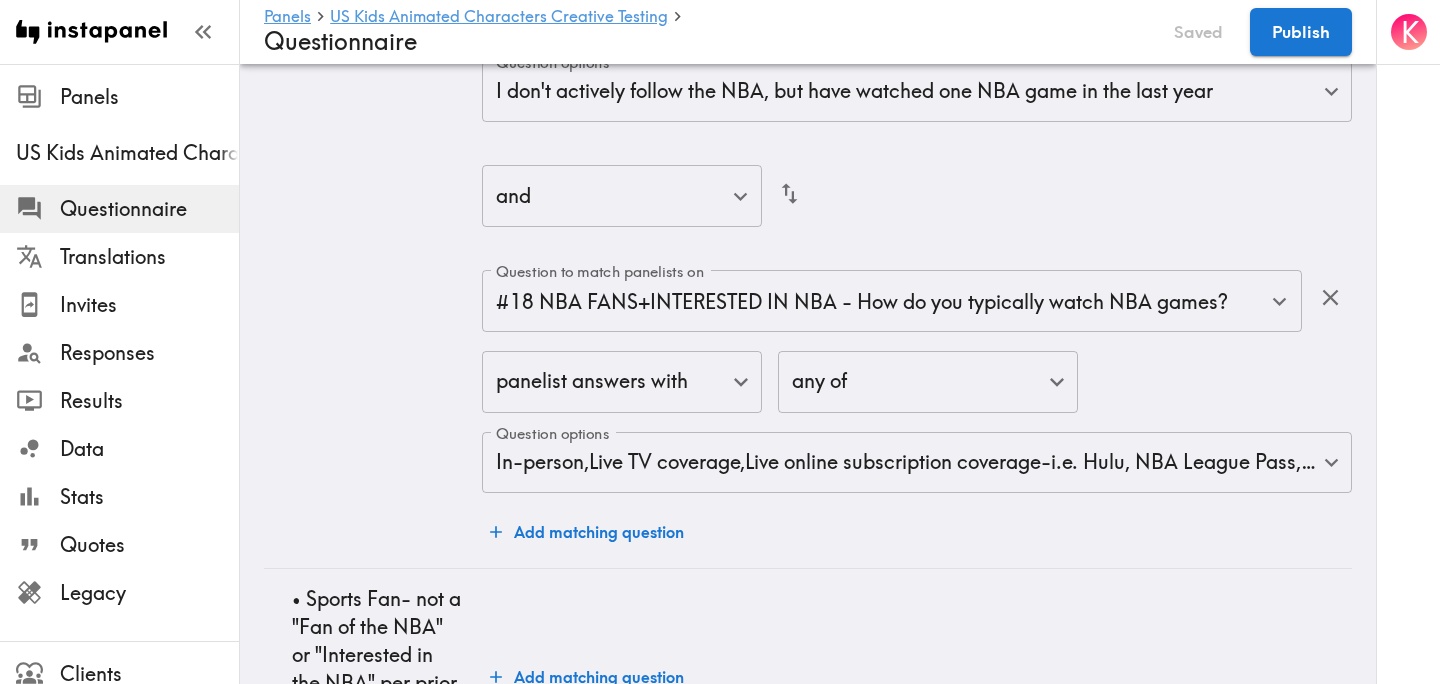 scroll, scrollTop: 7918, scrollLeft: 0, axis: vertical 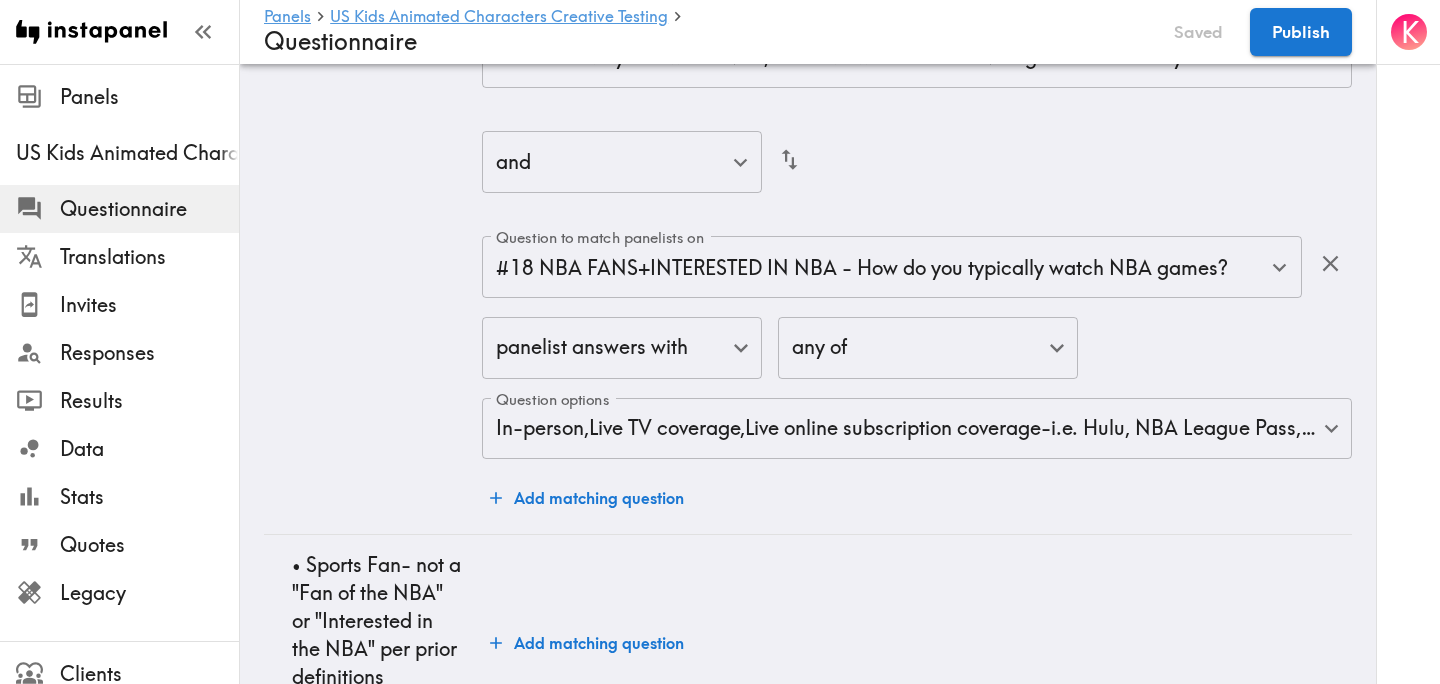 click on "Add matching question" at bounding box center [587, 498] 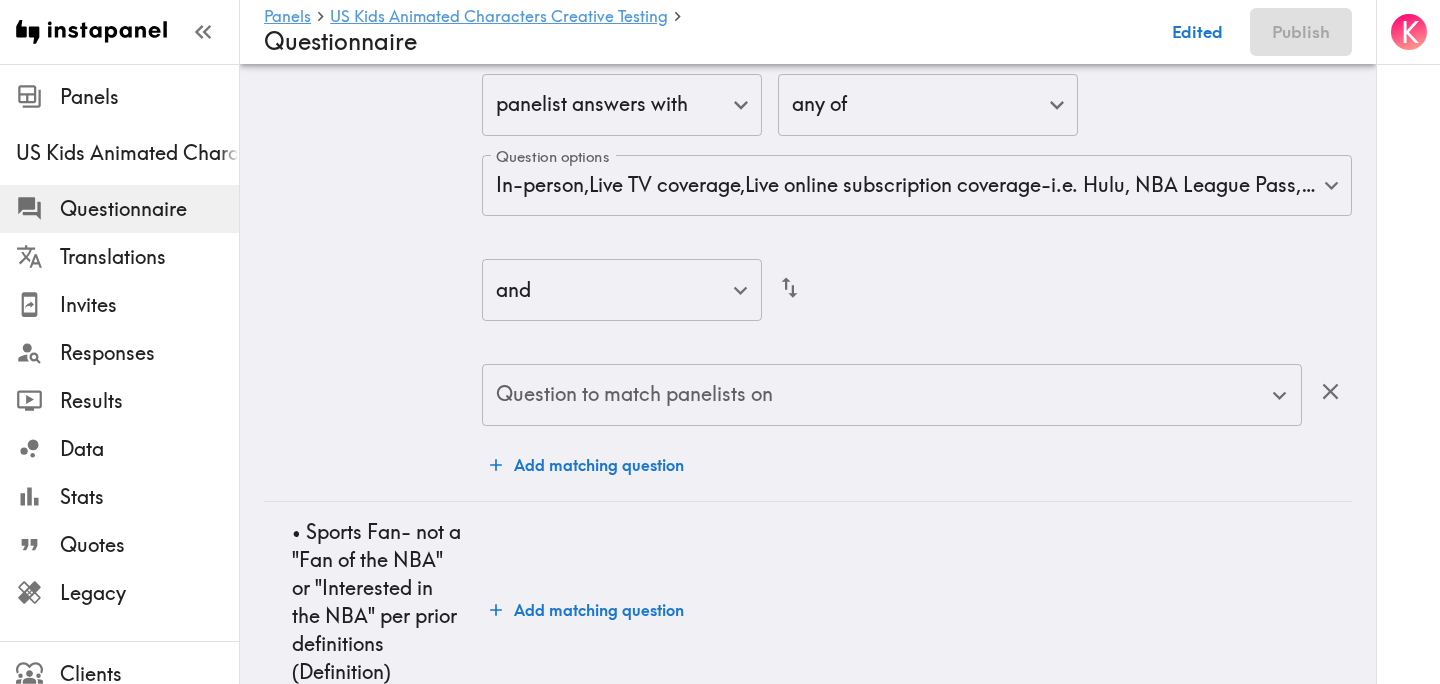 scroll, scrollTop: 8166, scrollLeft: 0, axis: vertical 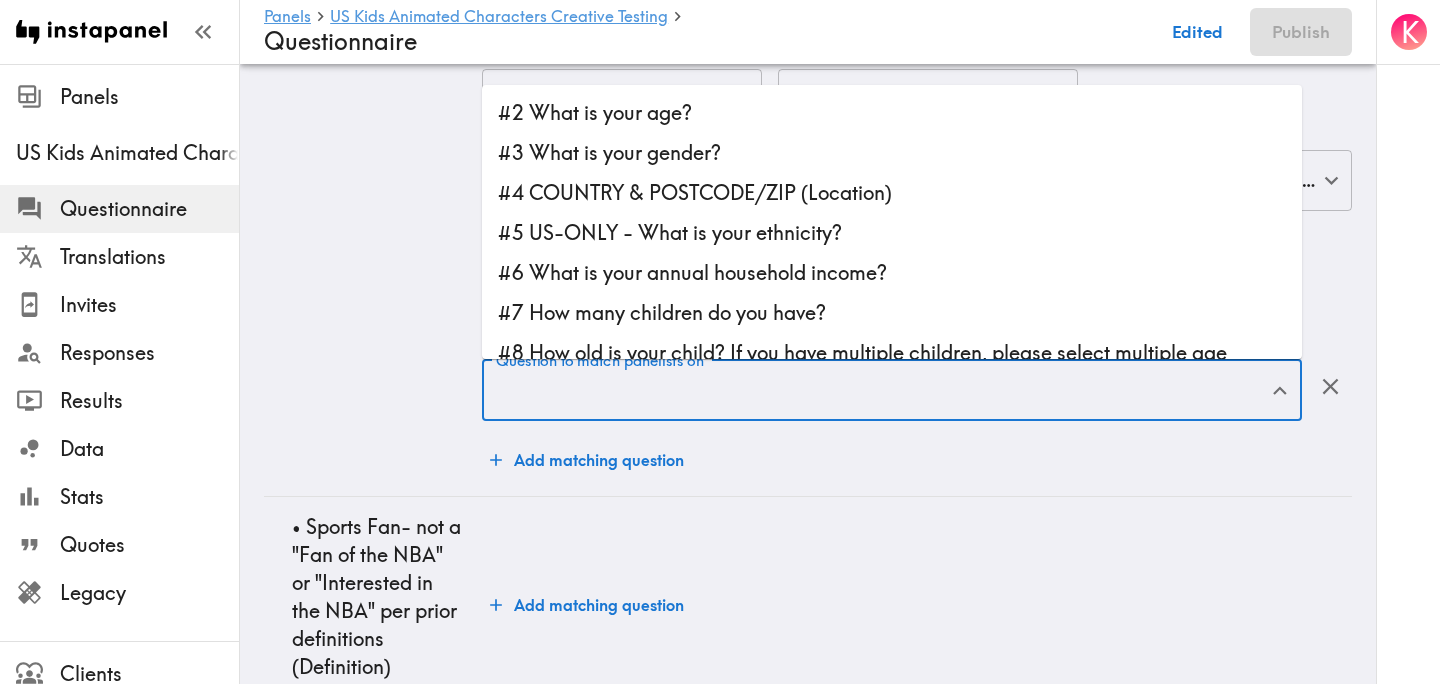 click on "Question to match panelists on" at bounding box center [877, 390] 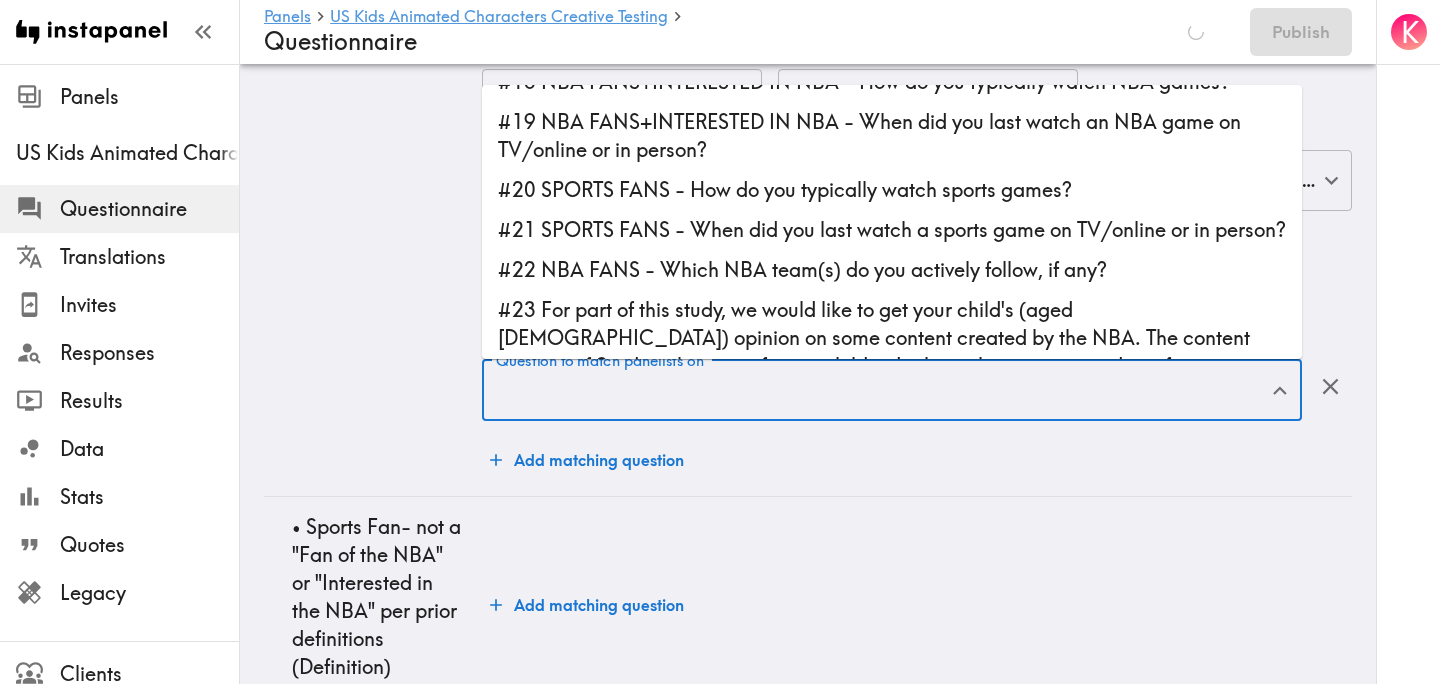 scroll, scrollTop: 850, scrollLeft: 0, axis: vertical 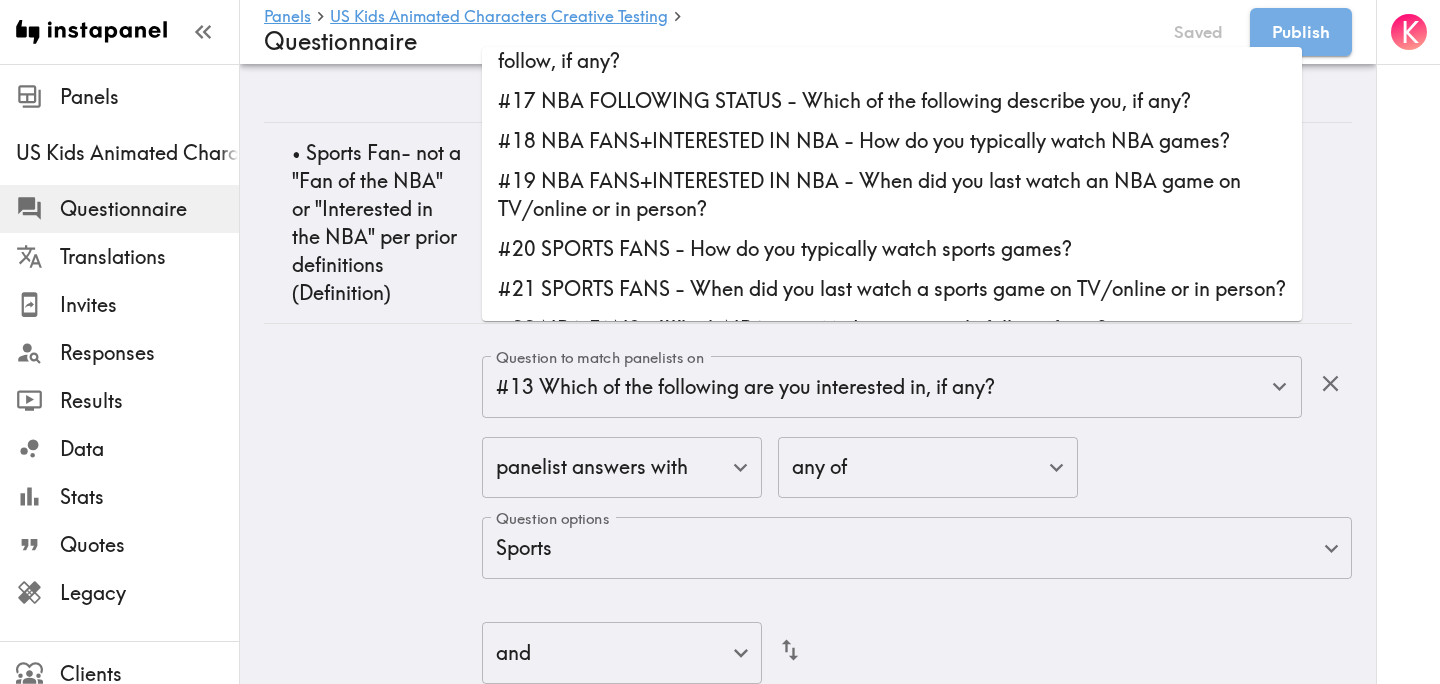 click on "#19 NBA FANS+INTERESTED IN NBA - When did you last watch an NBA game on TV/online or in person?" at bounding box center (892, 195) 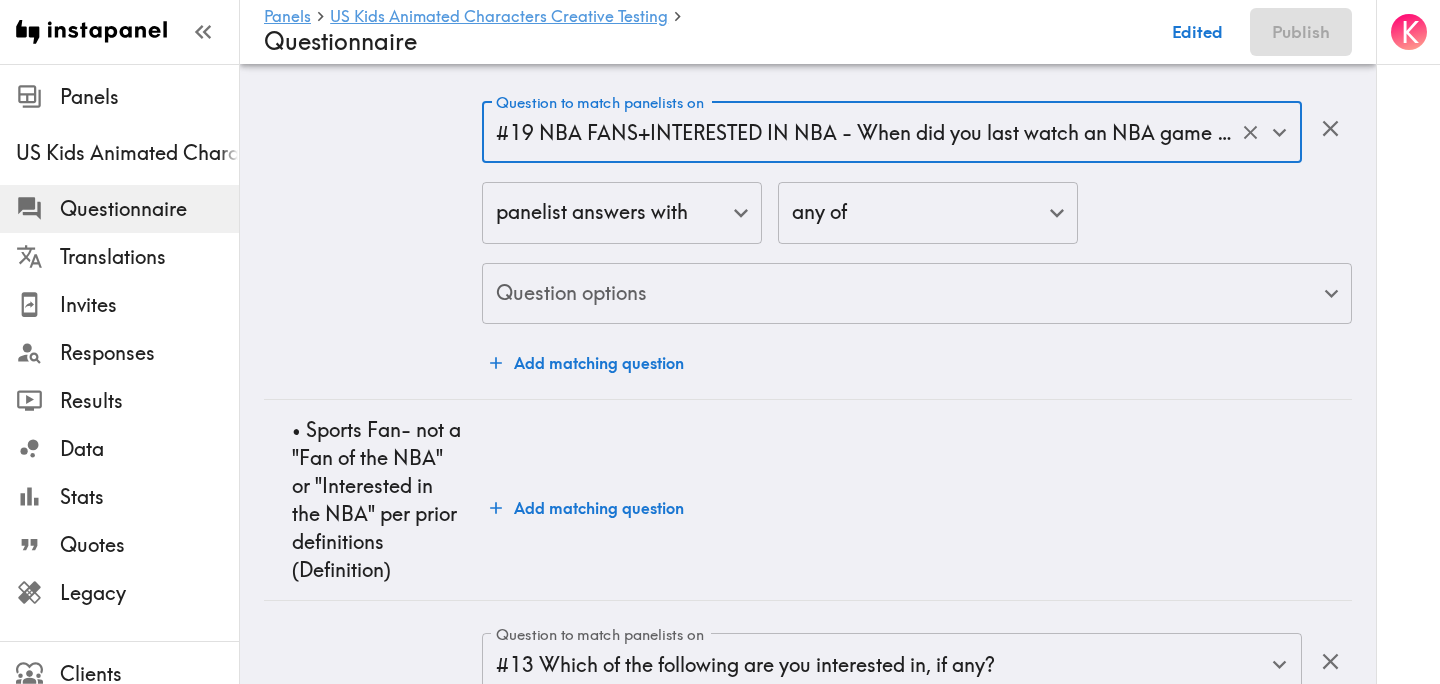 scroll, scrollTop: 8208, scrollLeft: 0, axis: vertical 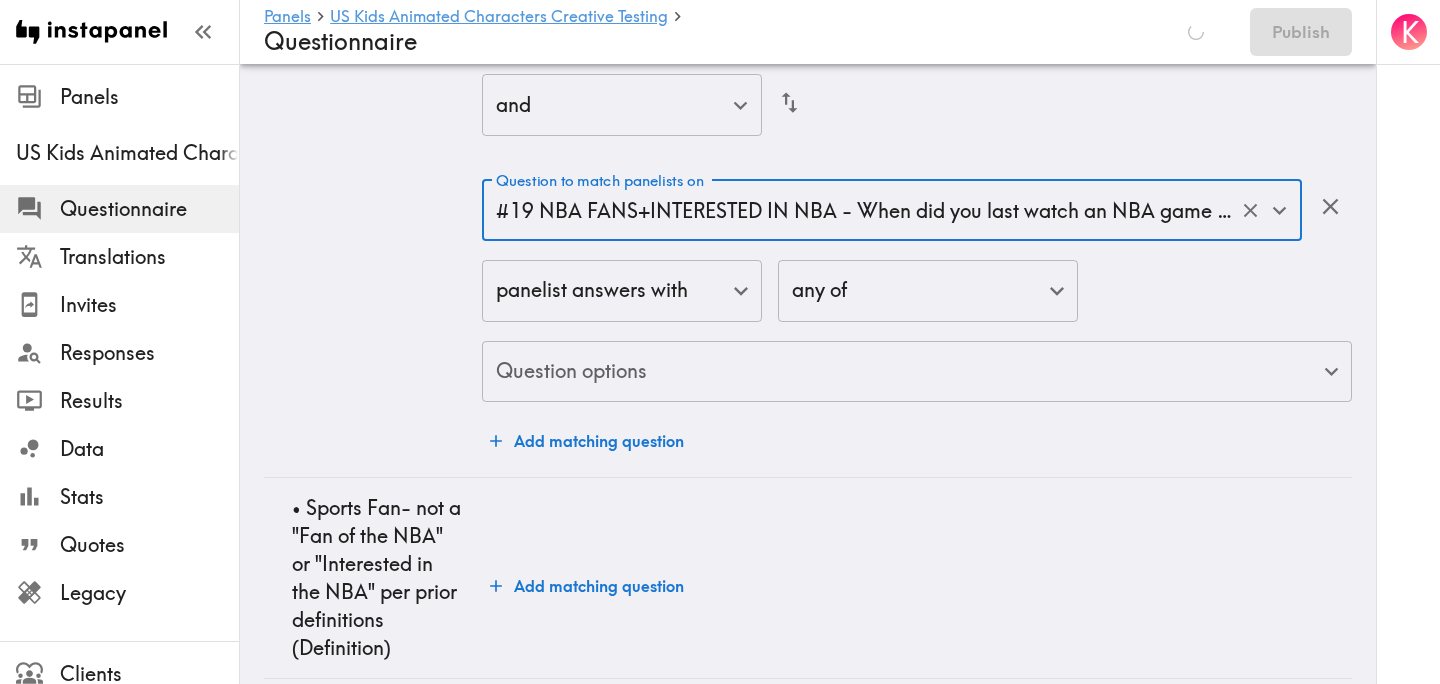 click on "Instapanel -  Panels  -  US Kids Animated Characters Creative Testing  -  Questionnaire Panels US Kids Animated Characters Creative Testing Questionnaire Translations Invites Responses Results Data Stats Quotes Legacy Clients Panelists Strategists My Invites My Rewards Help/Suggestions K Panels   US Kids Animated Characters Creative Testing   Questionnaire Saving Publish Audience Questions Screening # Video Responses 30 # Video Responses The target number of panelists recording video. # Quant Responses # Quant Responses The target number of panelists answering multiple-choice and short text questions (no video answers). 18+ years old  ( No specific distribution ) Mix of genders  ( No specific distribution ) Broad geographic distribution across the US  ( No specific distribution ) Mix of HHI levels  ( No specific distribution ) Mix of ethnicities  ( No specific distribution ) Parent/guardian of a child in at least one of the following age groups  ( Equal distribution ,  +/-10% ) ○ 6-8 years old ( ) ( ,  ) (" at bounding box center (720, -799) 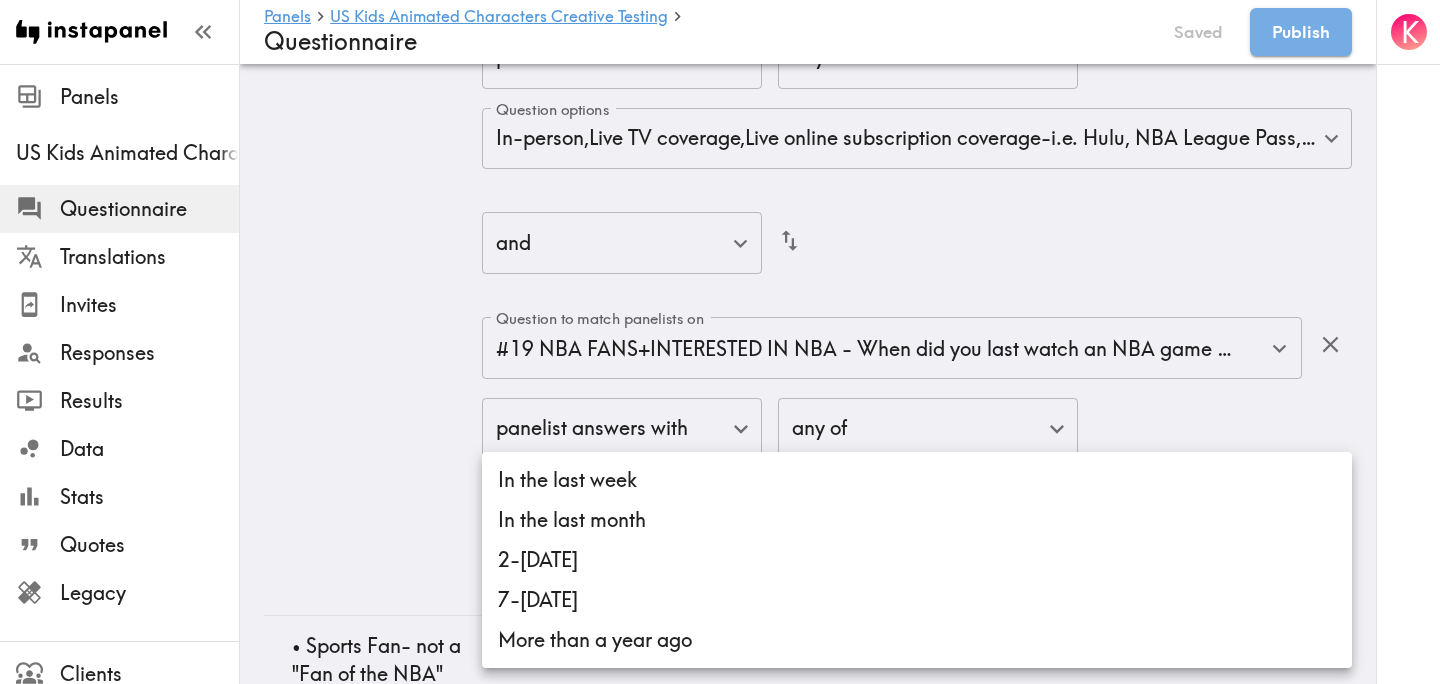 click on "In the last week" at bounding box center (917, 480) 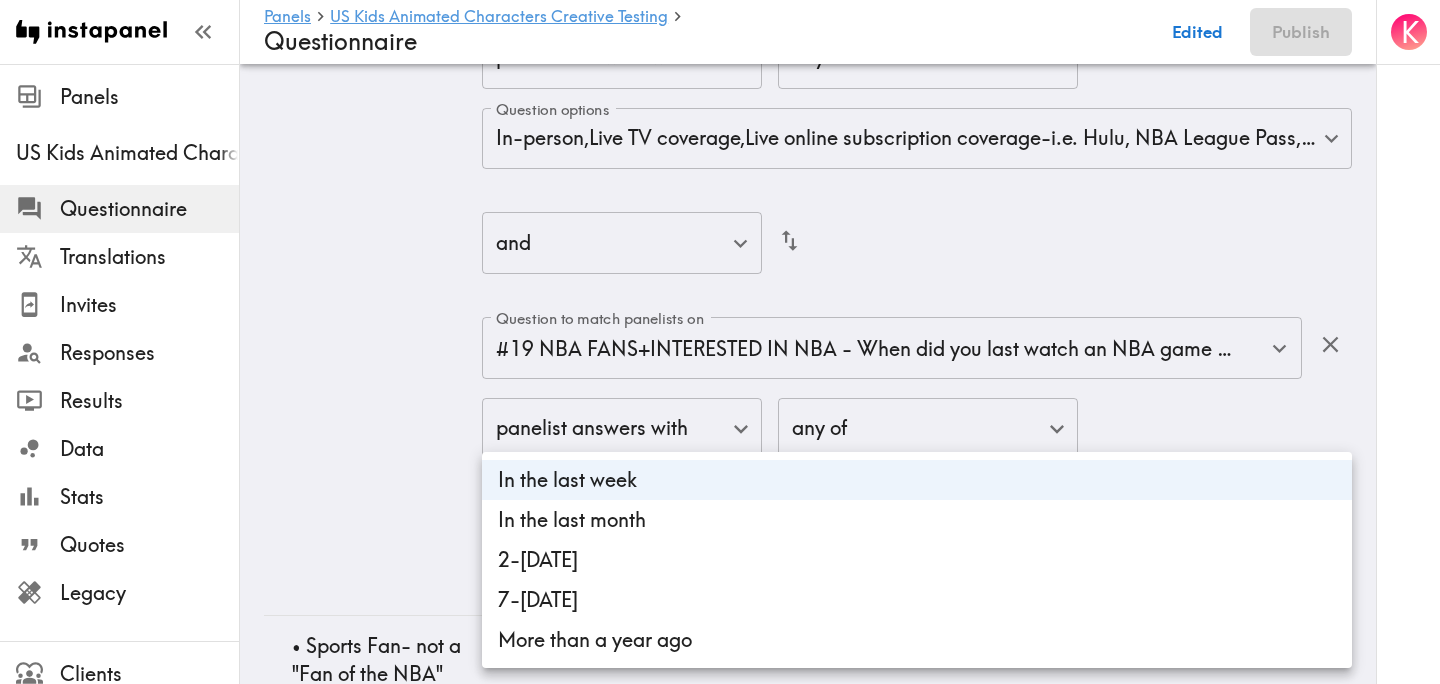 click on "In the last month" at bounding box center (917, 520) 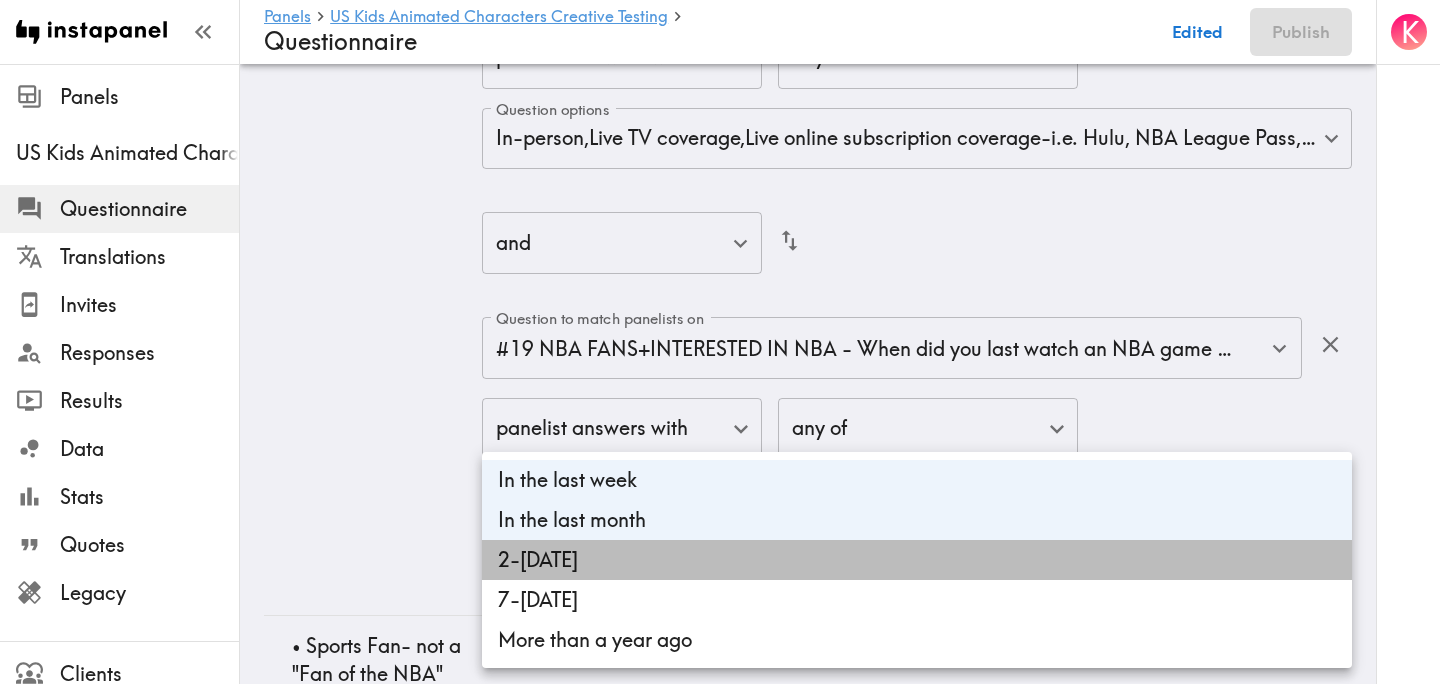 click on "2-[DATE]" at bounding box center (917, 560) 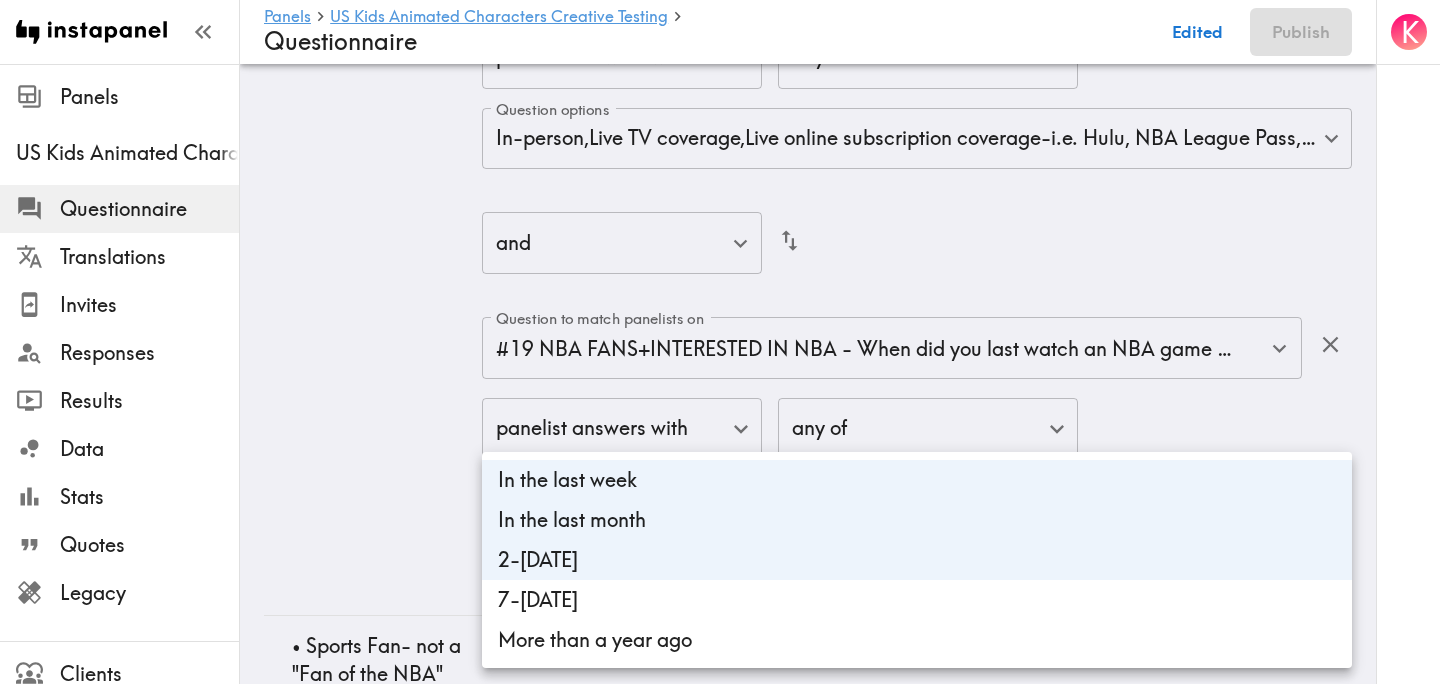 click on "7-[DATE]" at bounding box center (917, 600) 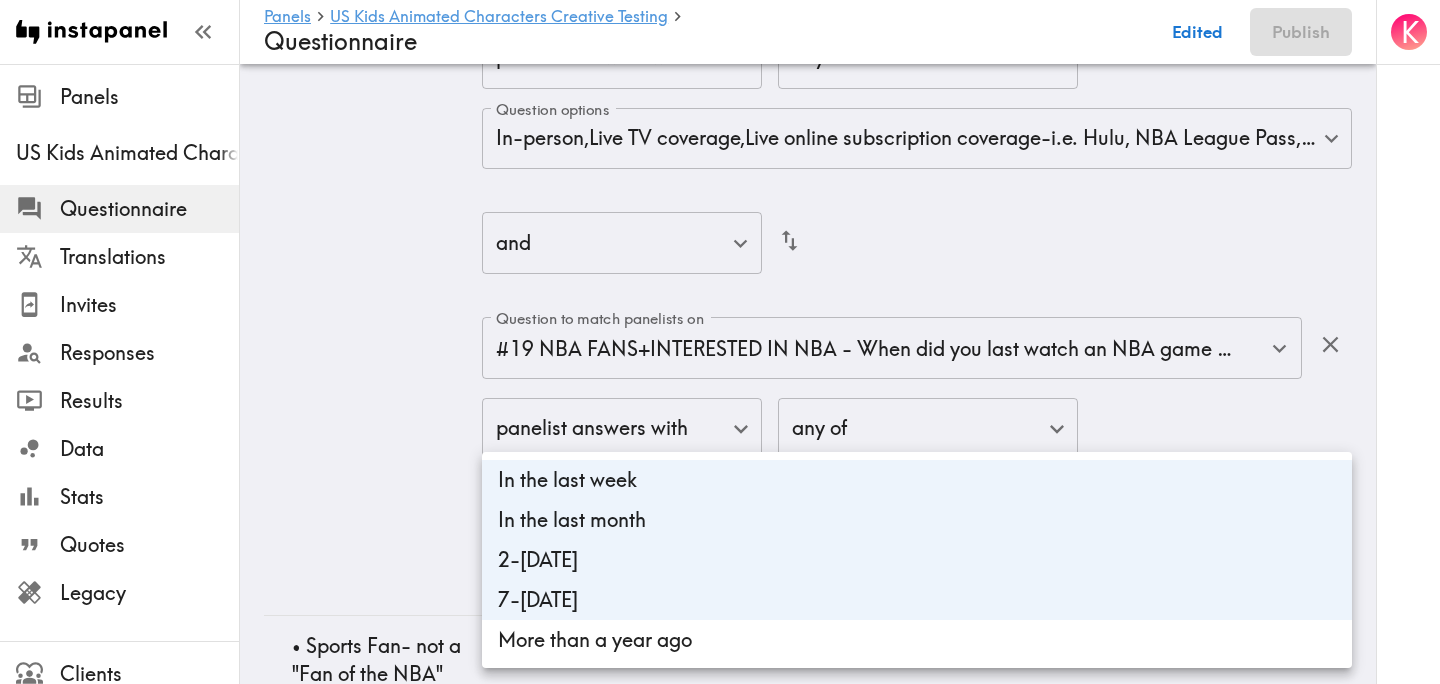 click at bounding box center [720, 342] 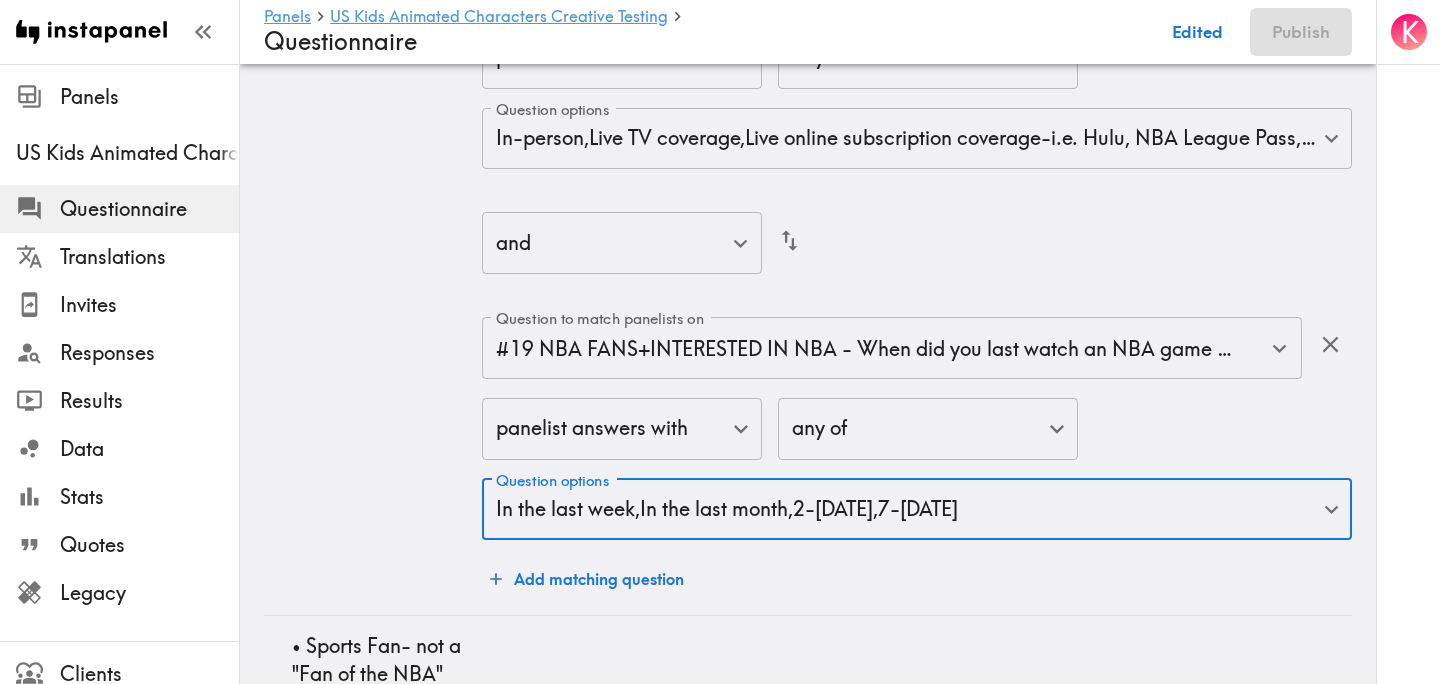 click on "◦    Have watched at least one NBA game on TV/online or in person in the past year" at bounding box center [373, -663] 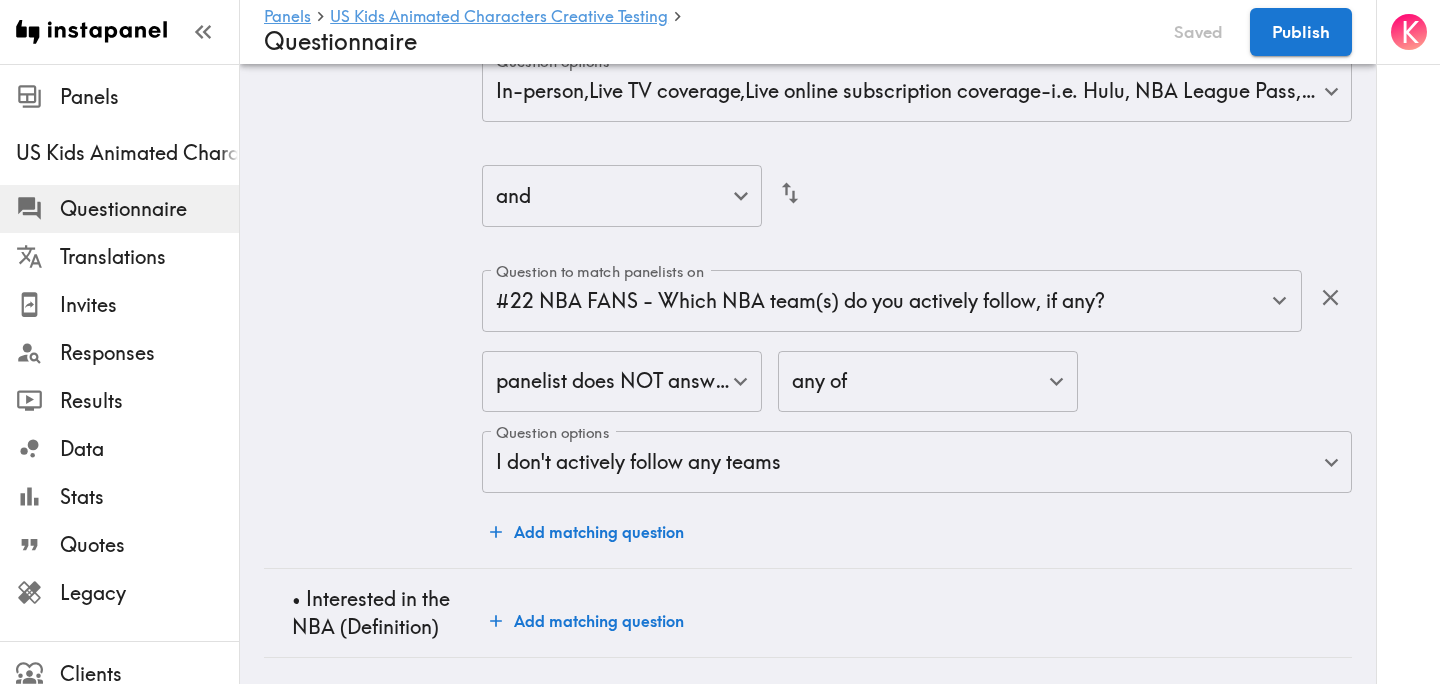 scroll, scrollTop: 5621, scrollLeft: 0, axis: vertical 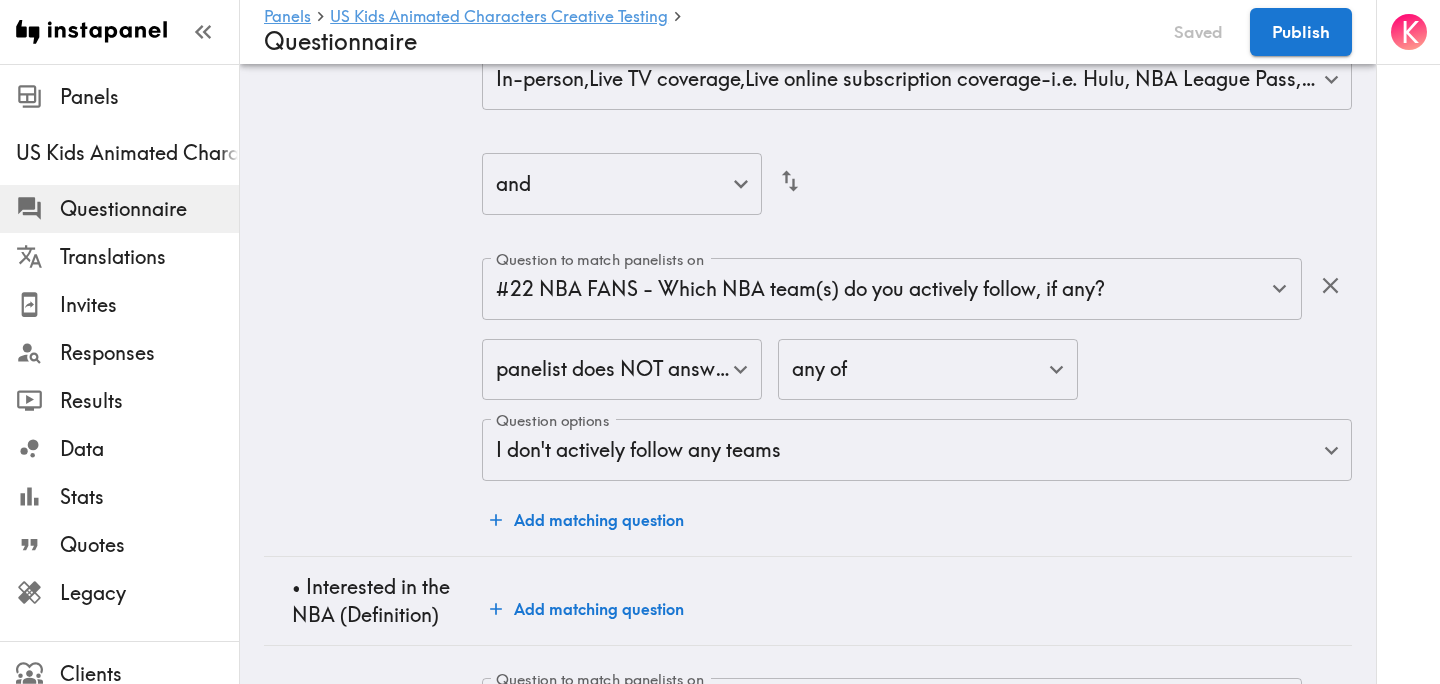 click on "Add matching question" at bounding box center (587, 520) 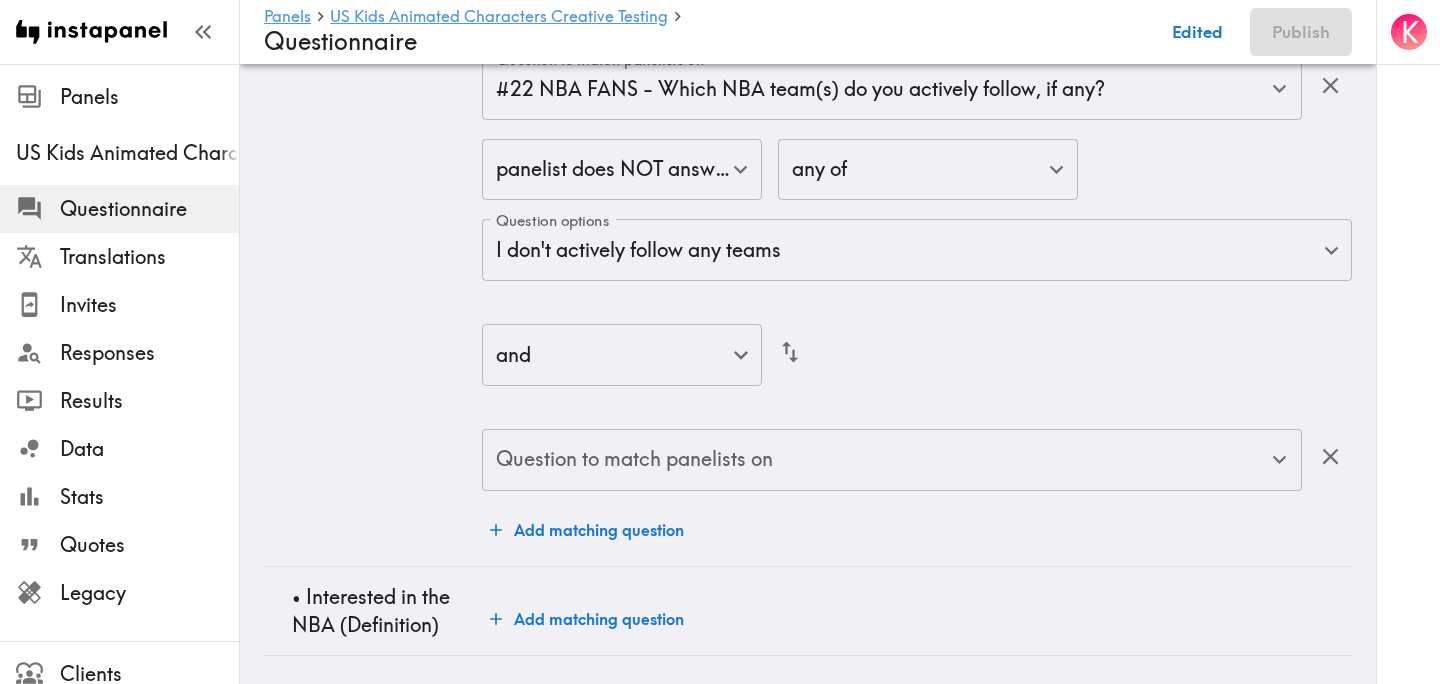 scroll, scrollTop: 5904, scrollLeft: 0, axis: vertical 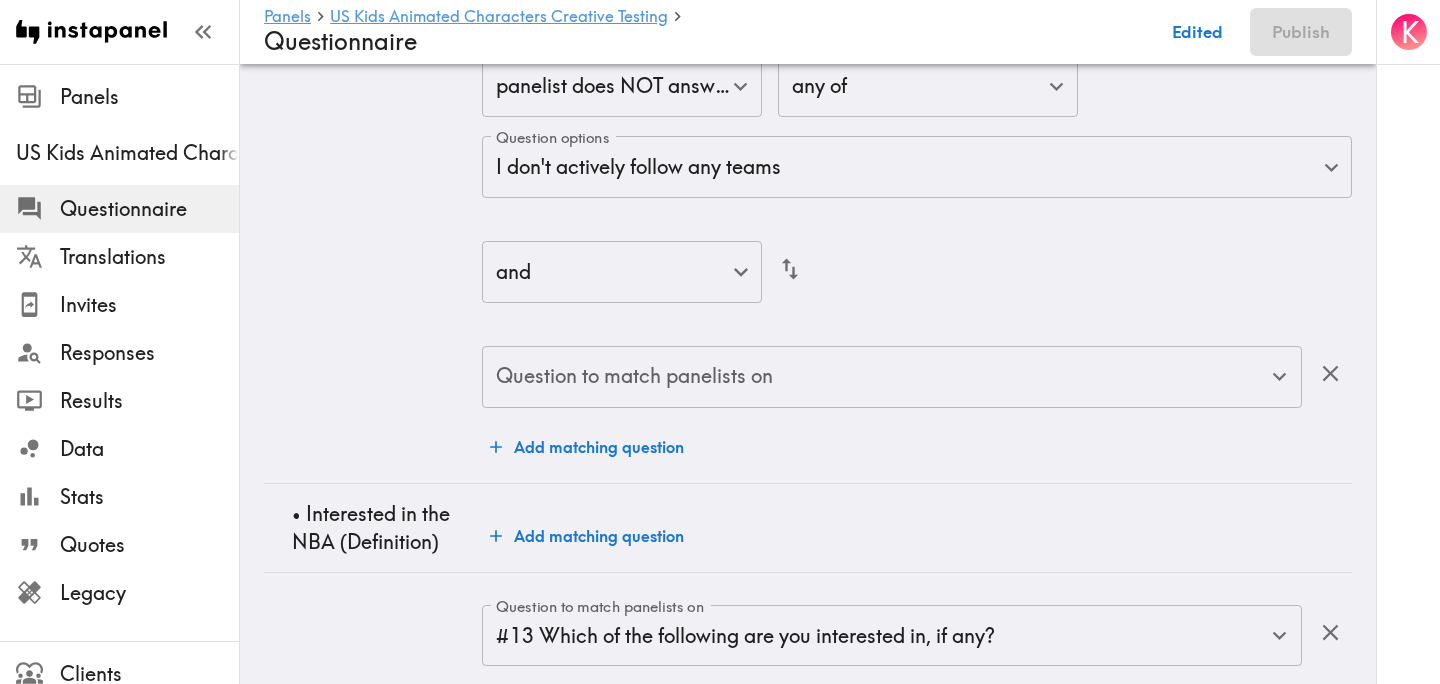 click on "Question to match panelists on" at bounding box center [877, 377] 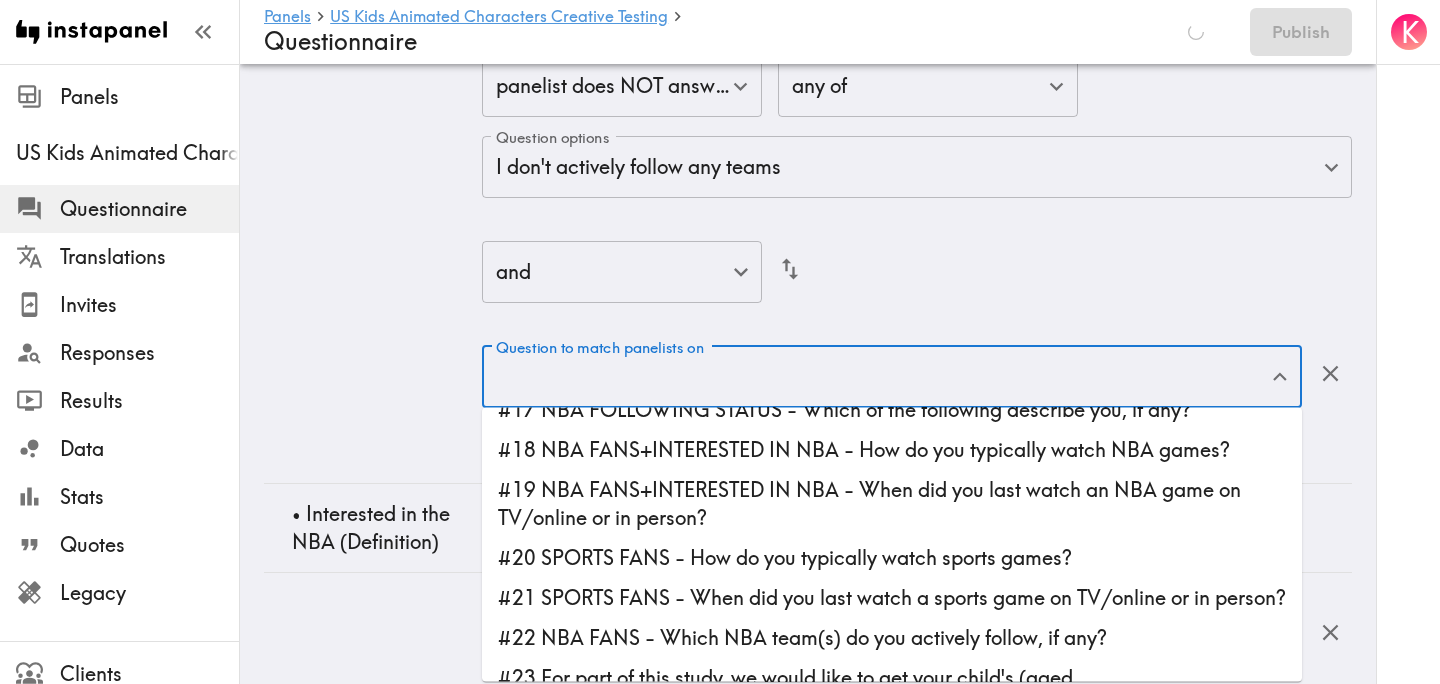 scroll, scrollTop: 792, scrollLeft: 0, axis: vertical 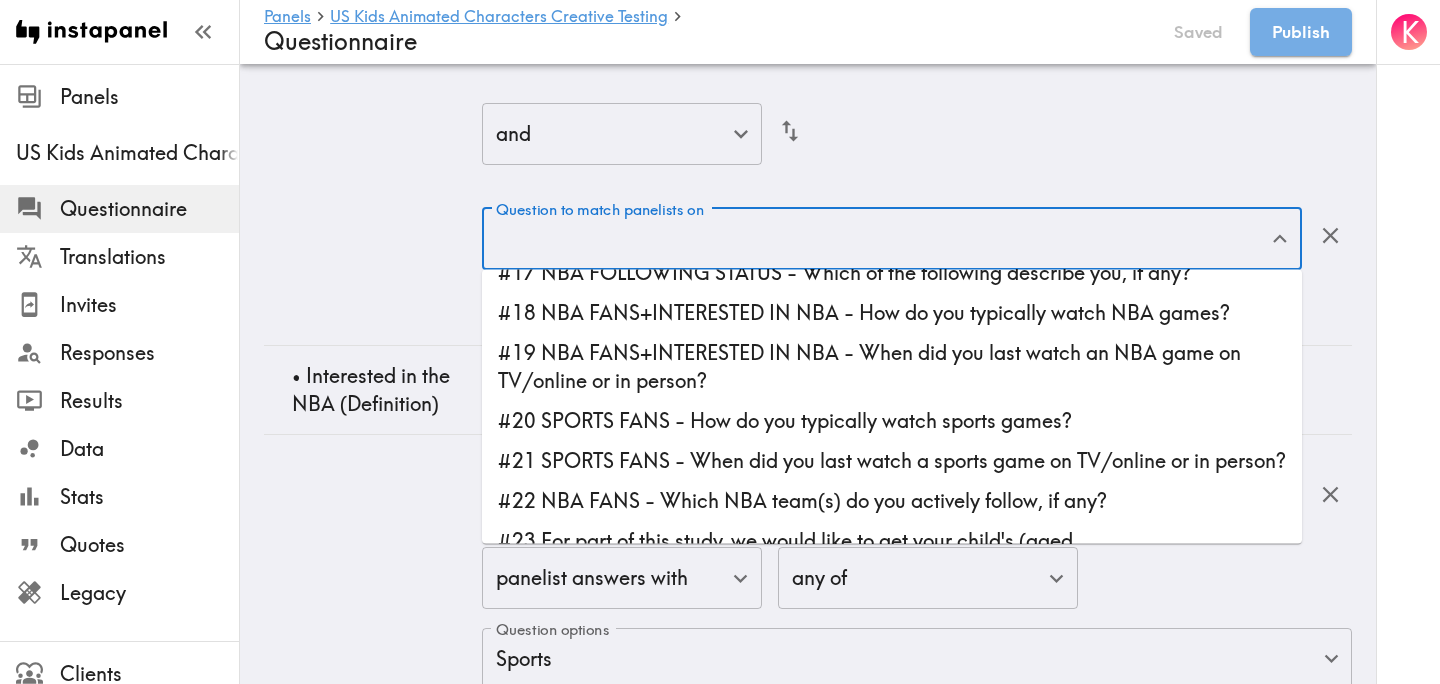 click on "#19 NBA FANS+INTERESTED IN NBA - When did you last watch an NBA game on TV/online or in person?" at bounding box center (892, 368) 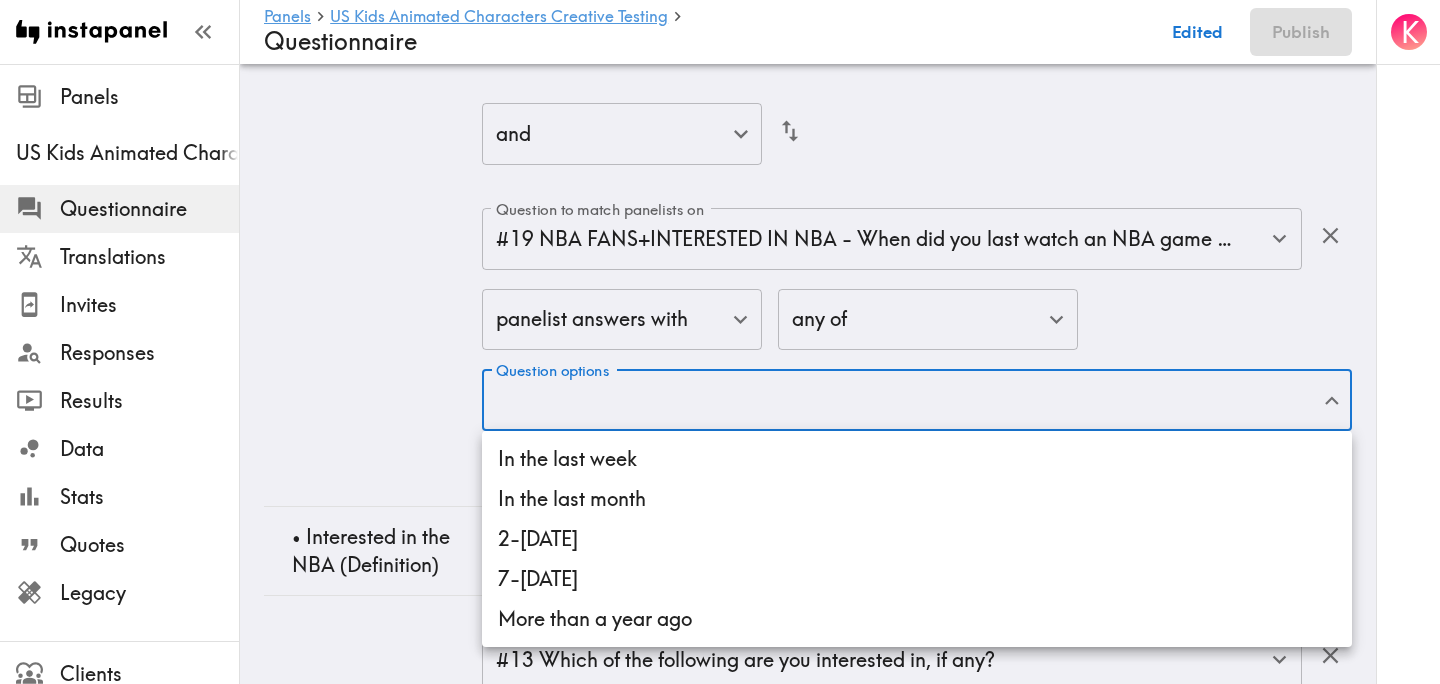 click on "Instapanel -  Panels  -  US Kids Animated Characters Creative Testing  -  Questionnaire Panels US Kids Animated Characters Creative Testing Questionnaire Translations Invites Responses Results Data Stats Quotes Legacy Clients Panelists Strategists My Invites My Rewards Help/Suggestions K Panels   US Kids Animated Characters Creative Testing   Questionnaire Edited Publish Audience Questions Screening # Video Responses 30 # Video Responses The target number of panelists recording video. # Quant Responses # Quant Responses The target number of panelists answering multiple-choice and short text questions (no video answers). 18+ years old  ( No specific distribution ) Mix of genders  ( No specific distribution ) Broad geographic distribution across the US  ( No specific distribution ) Mix of HHI levels  ( No specific distribution ) Mix of ethnicities  ( No specific distribution ) Parent/guardian of a child in at least one of the following age groups  ( Equal distribution ,  +/-10% ) ○ 6-8 years old ( ) ( ,  ) (" at bounding box center [720, 1690] 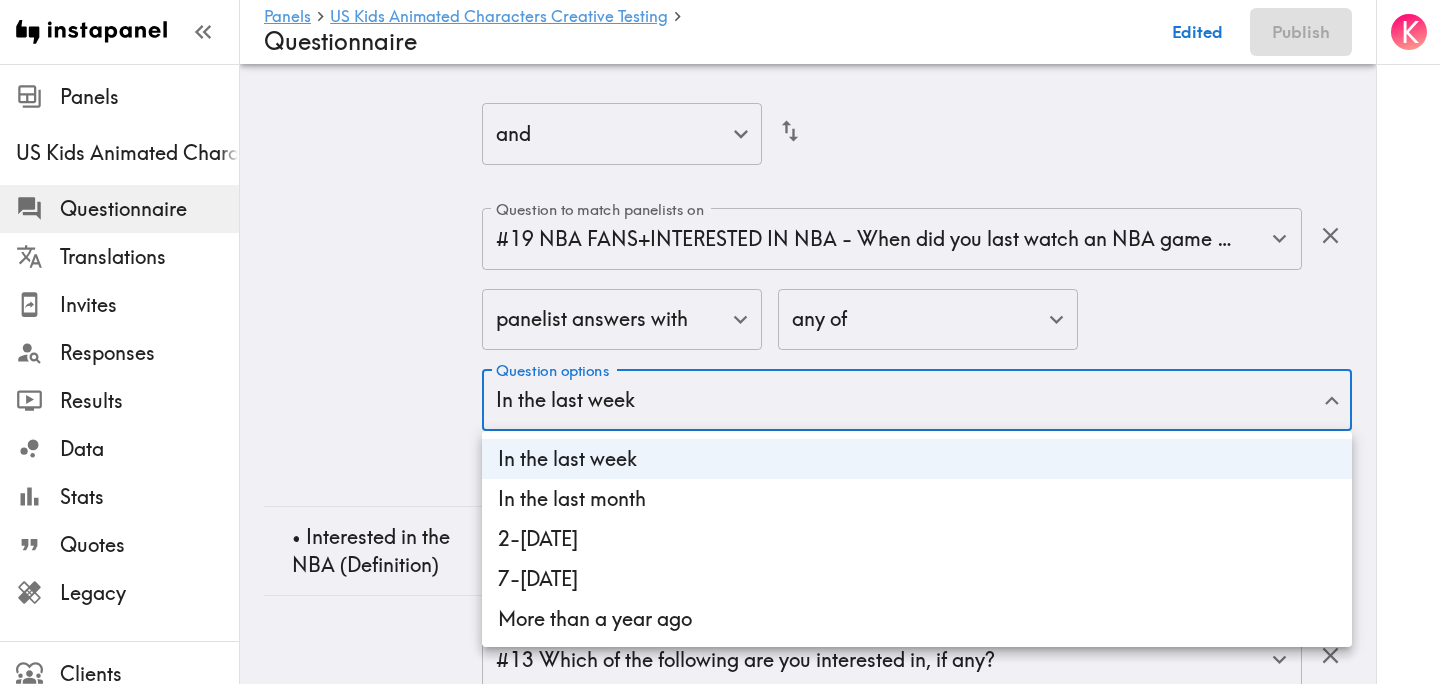 click on "In the last month" at bounding box center (917, 499) 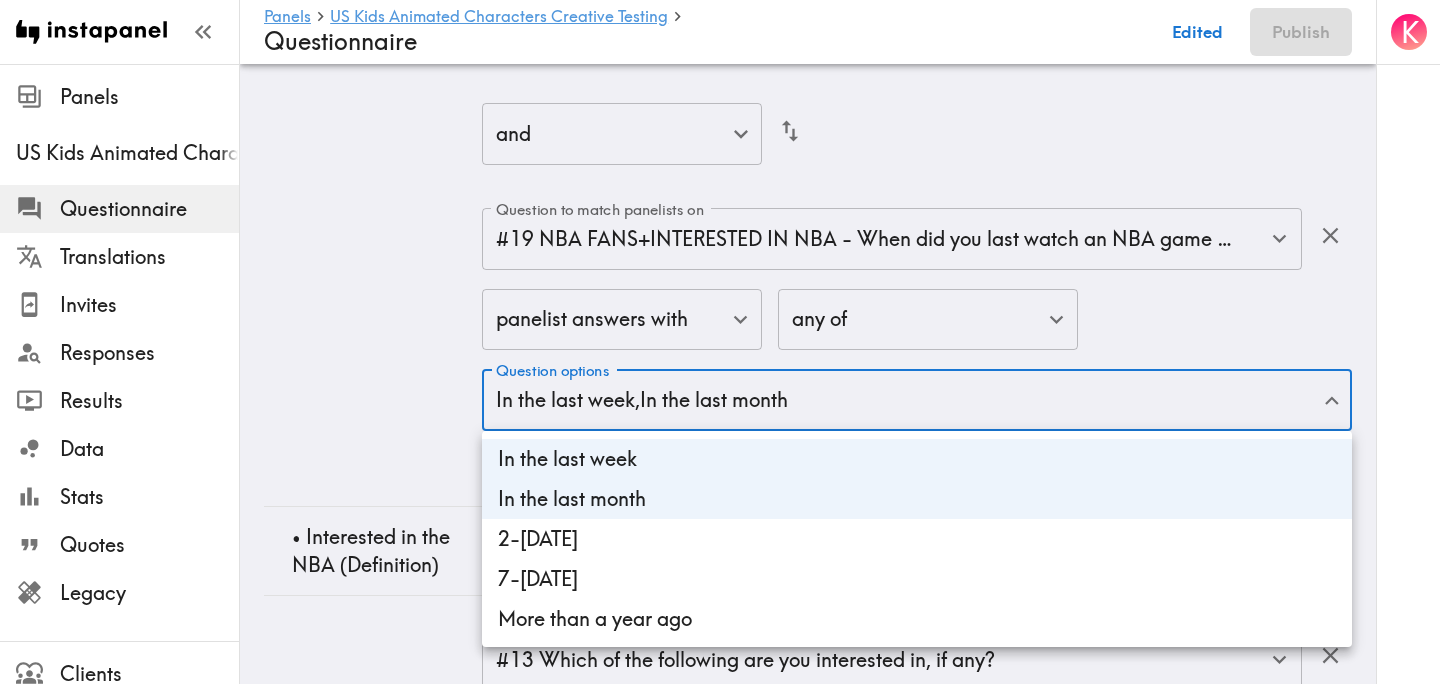 click on "2-[DATE]" at bounding box center (917, 539) 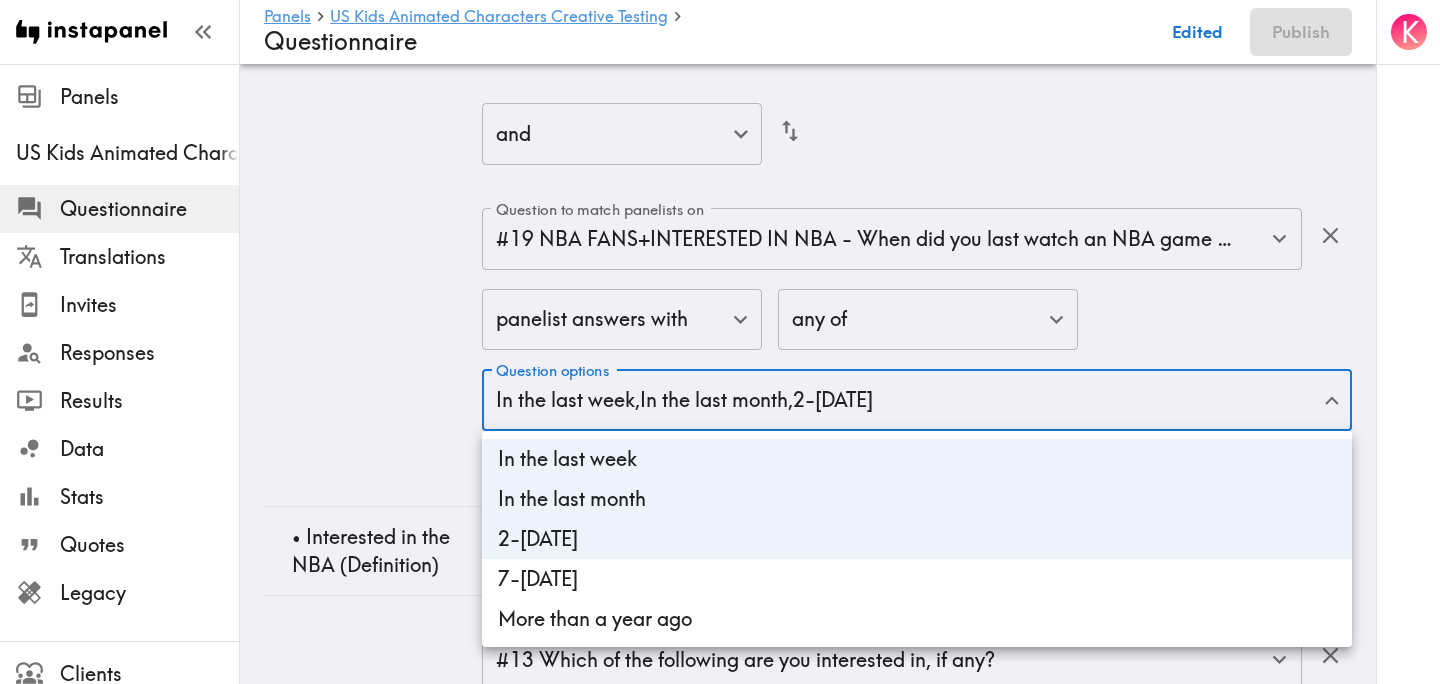click on "7-[DATE]" at bounding box center [917, 579] 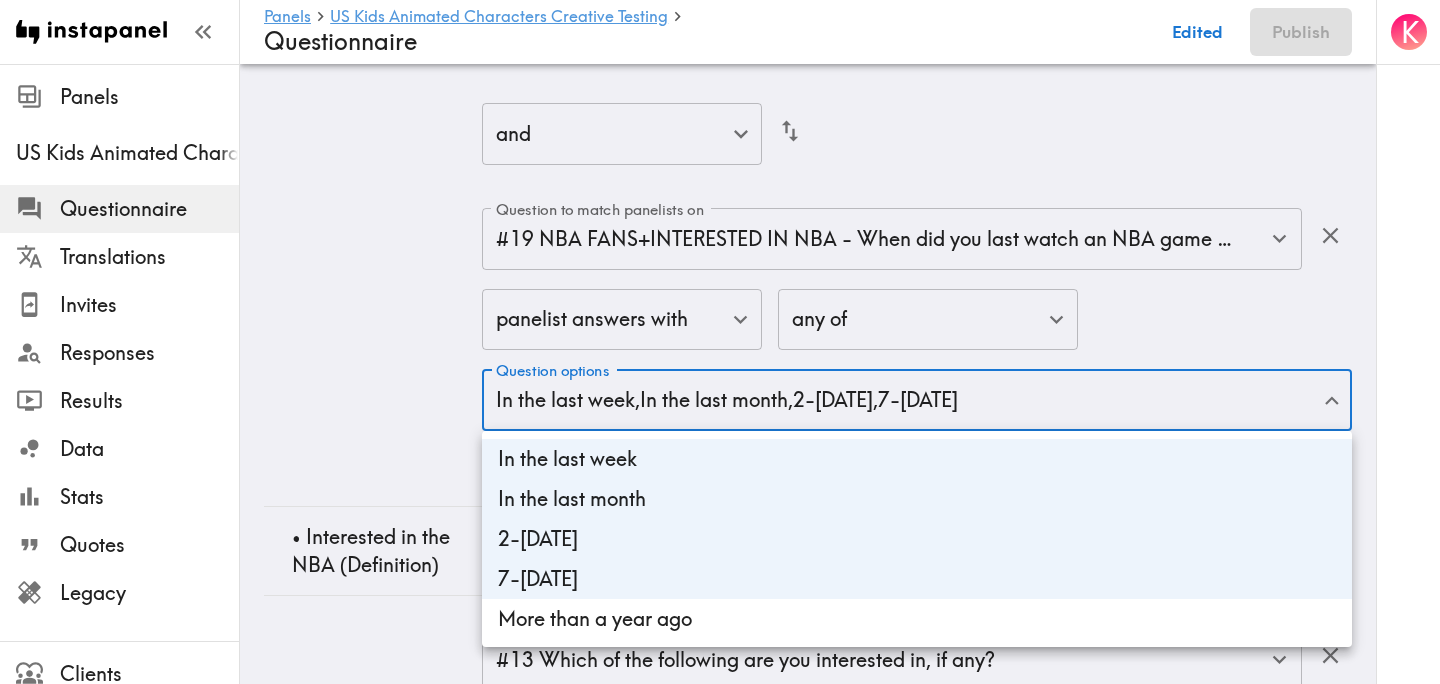 click at bounding box center (720, 342) 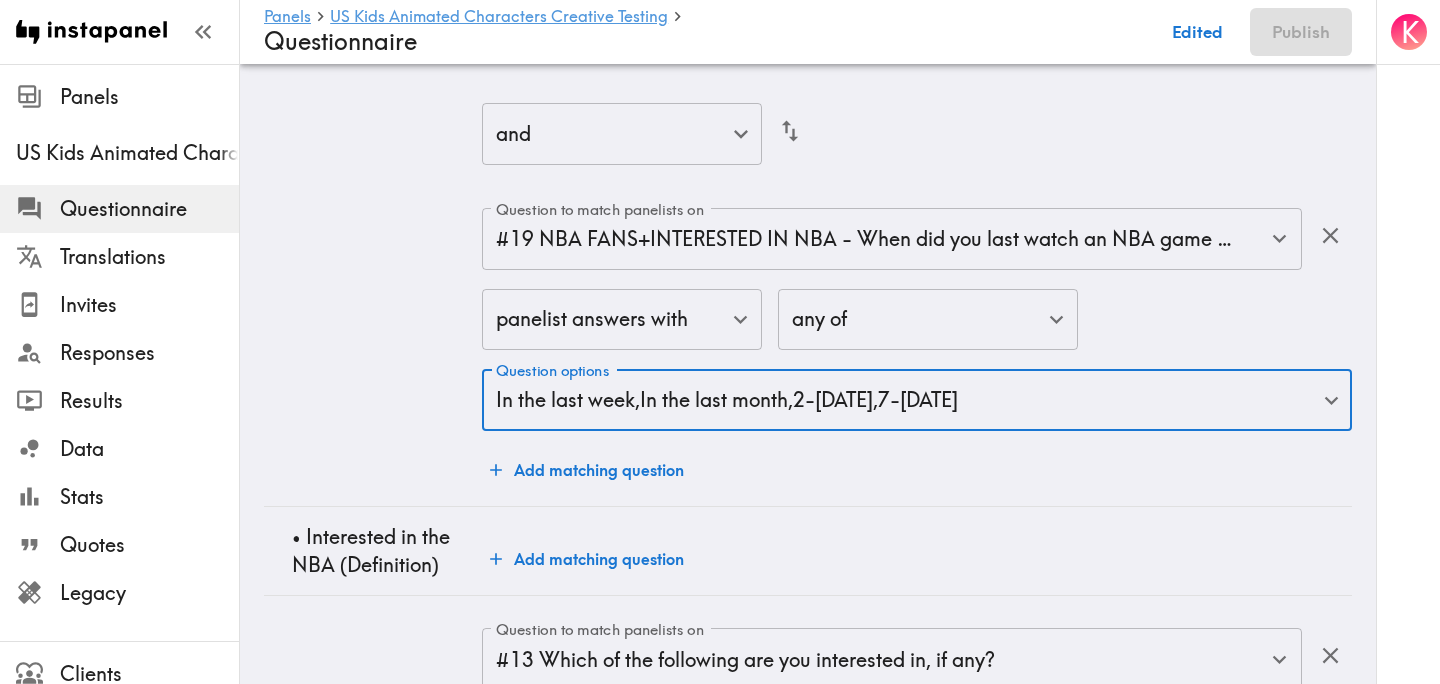 click on "◦    Actively Follow At least one team in the league, Own merchandise from NBA team, and/or have watched multiple NBA games on TV/online or in person in the past year." at bounding box center (373, -958) 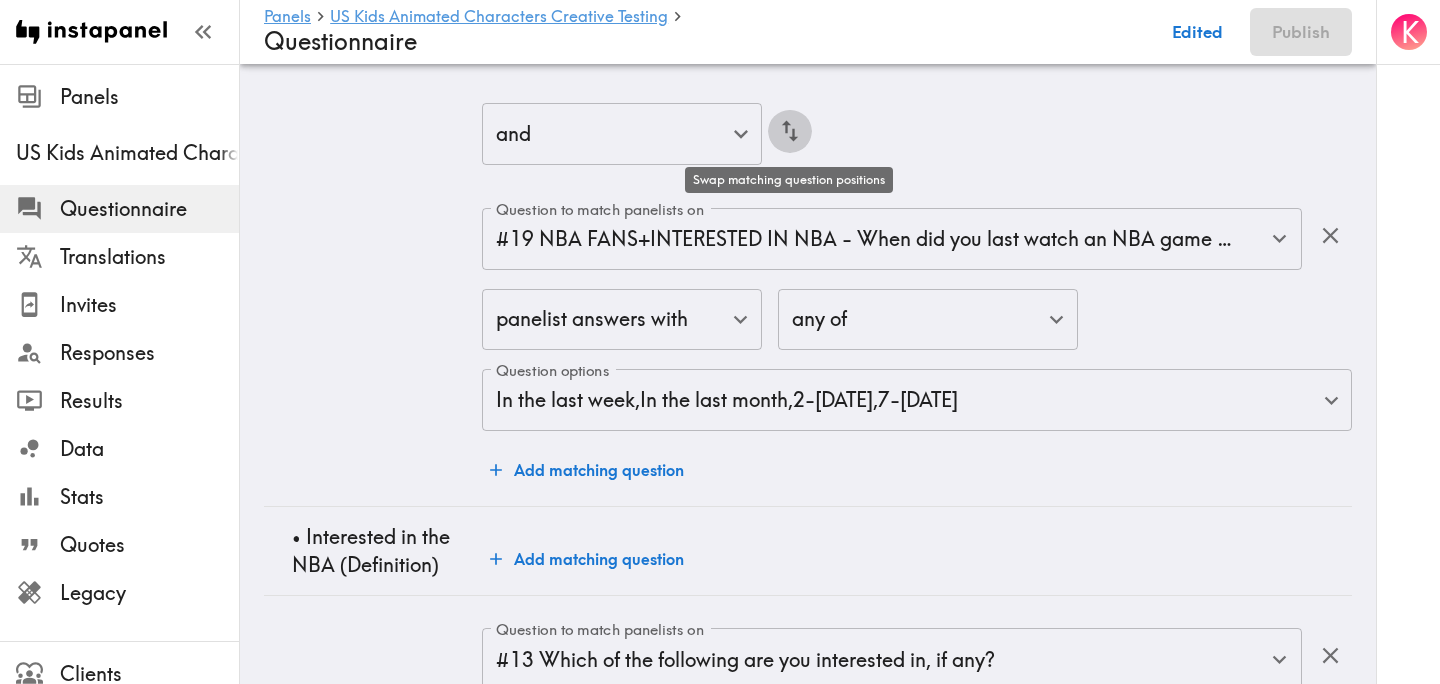 click 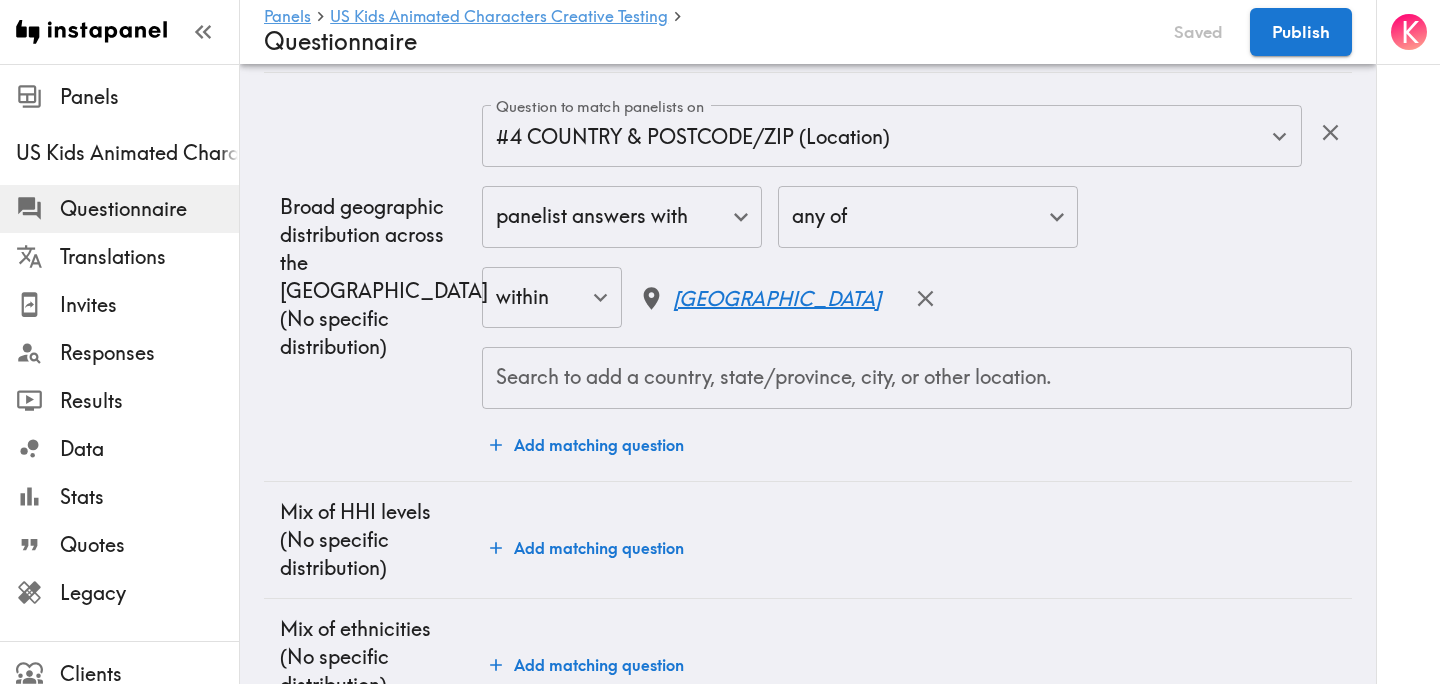 scroll, scrollTop: 0, scrollLeft: 0, axis: both 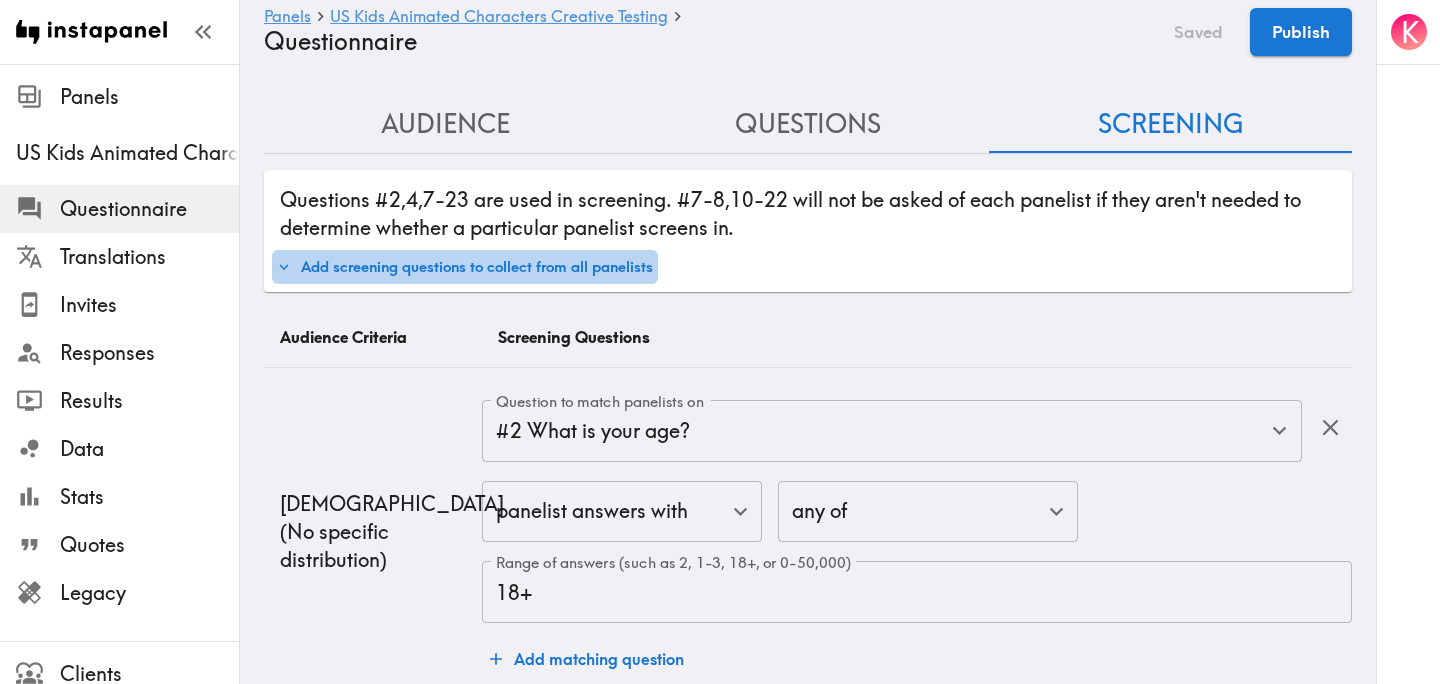 click on "Add screening questions to collect from all panelists" at bounding box center [465, 267] 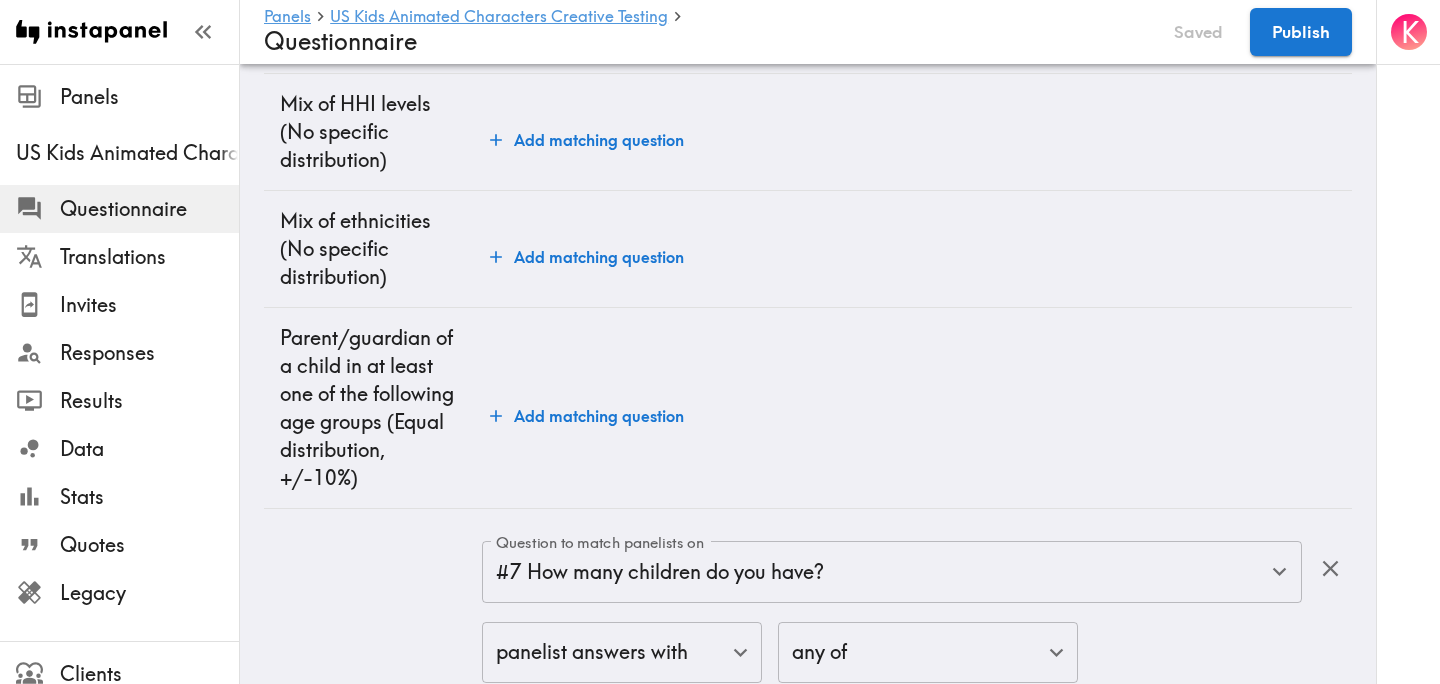 scroll, scrollTop: 0, scrollLeft: 0, axis: both 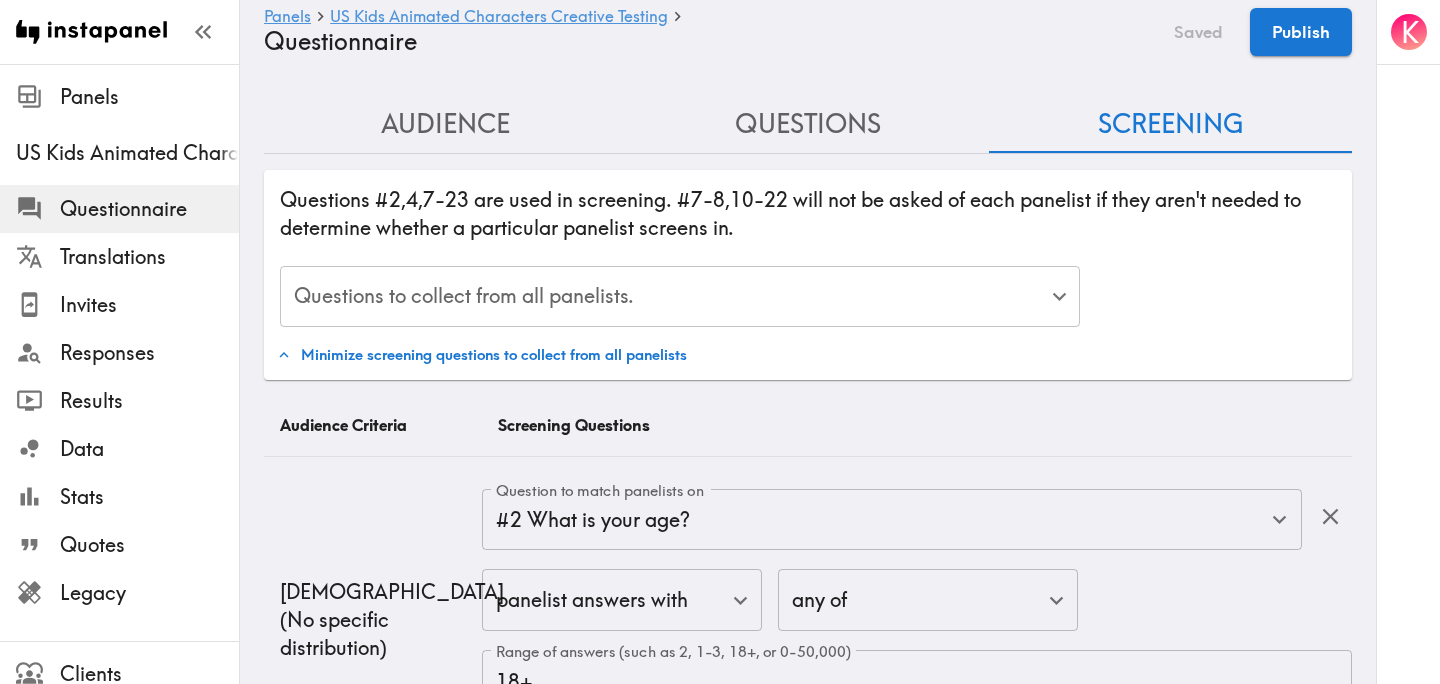 click on "Questions" at bounding box center (808, 124) 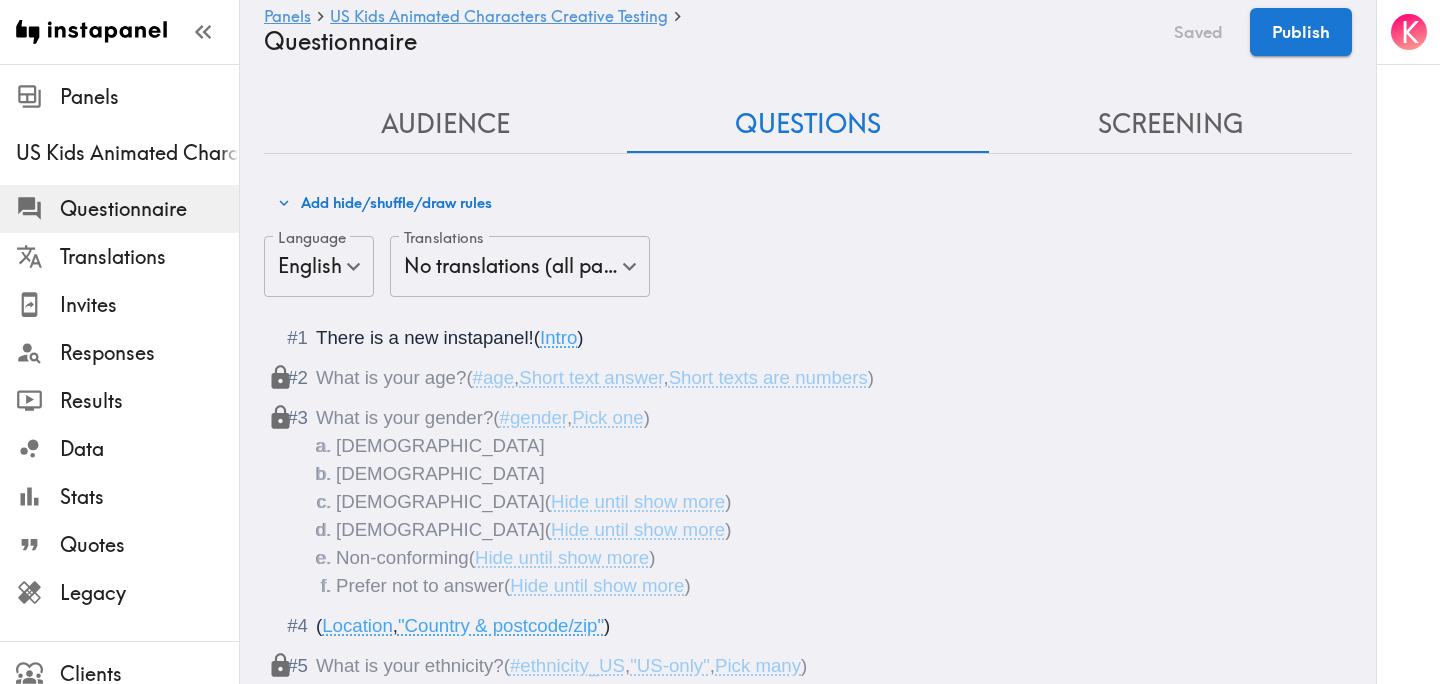 click on "Add hide/shuffle/draw rules" at bounding box center [384, 203] 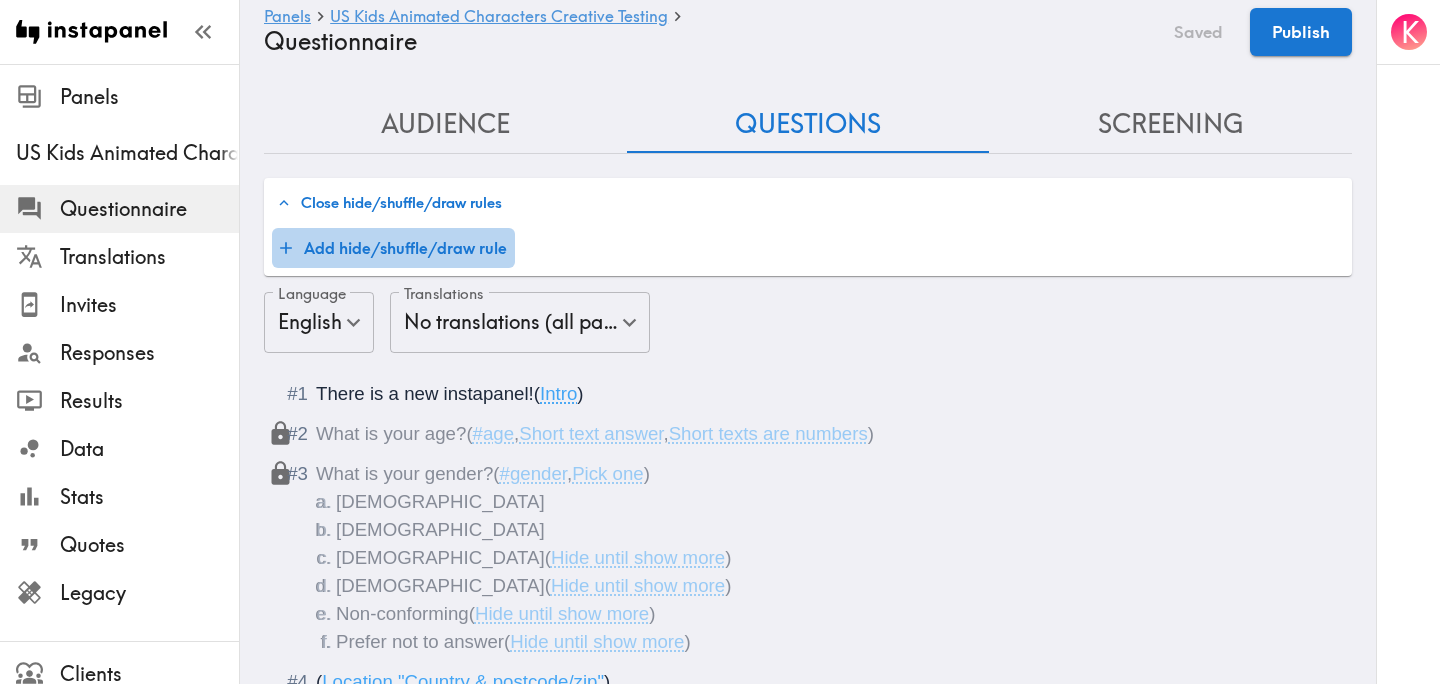 click on "Add hide/shuffle/draw rule" at bounding box center (393, 248) 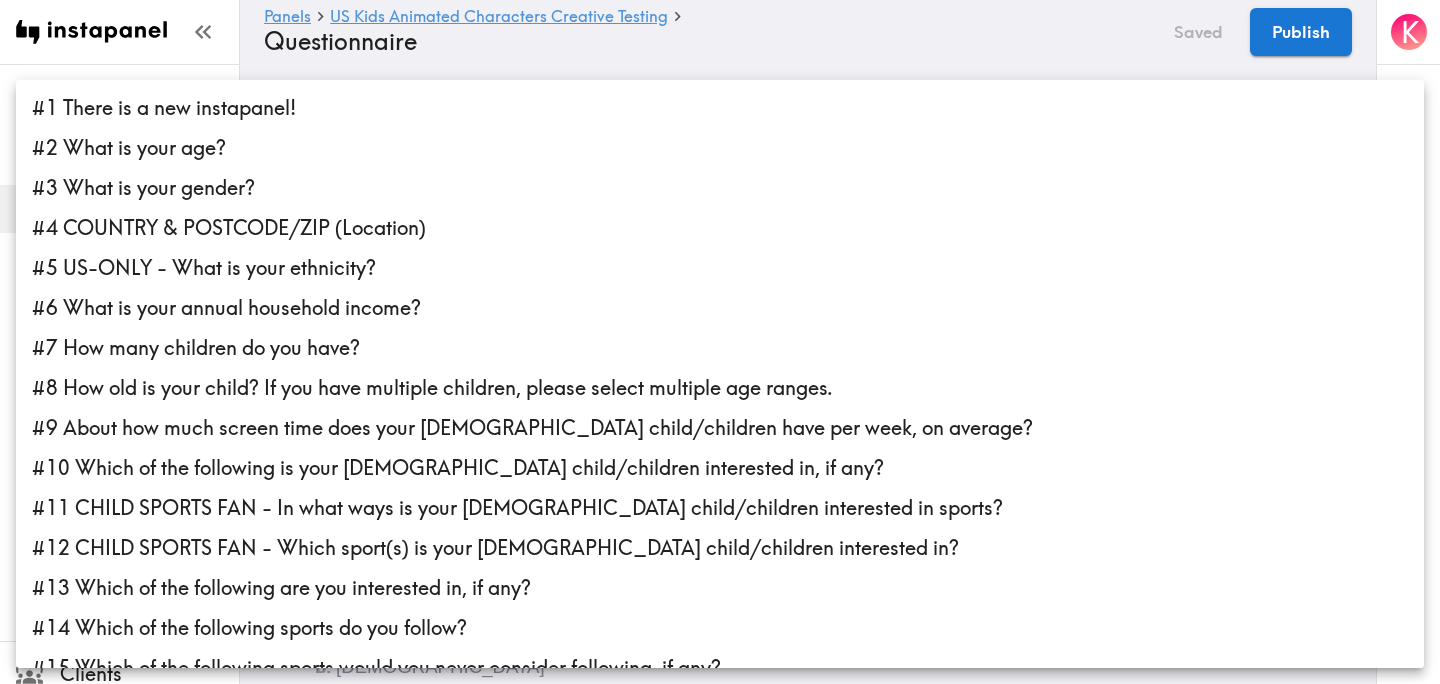 click on "Instapanel -  Panels  -  US Kids Animated Characters Creative Testing  -  Questionnaire Panels US Kids Animated Characters Creative Testing Questionnaire Translations Invites Responses Results Data Stats Quotes Legacy Clients Panelists Strategists My Invites My Rewards Help/Suggestions K Panels   US Kids Animated Characters Creative Testing   Questionnaire Saved Publish Audience Questions Screening # Video Responses 30 # Video Responses The target number of panelists recording video. # Quant Responses # Quant Responses The target number of panelists answering multiple-choice and short text questions (no video answers). 18+ years old  ( No specific distribution ) Mix of genders  ( No specific distribution ) Broad geographic distribution across the US  ( No specific distribution ) Mix of HHI levels  ( No specific distribution ) Mix of ethnicities  ( No specific distribution ) Parent/guardian of a child in at least one of the following age groups  ( Equal distribution ,  +/-10% ) ○ 6-8 years old ( ) ( ,  ) ( )" at bounding box center (720, 4266) 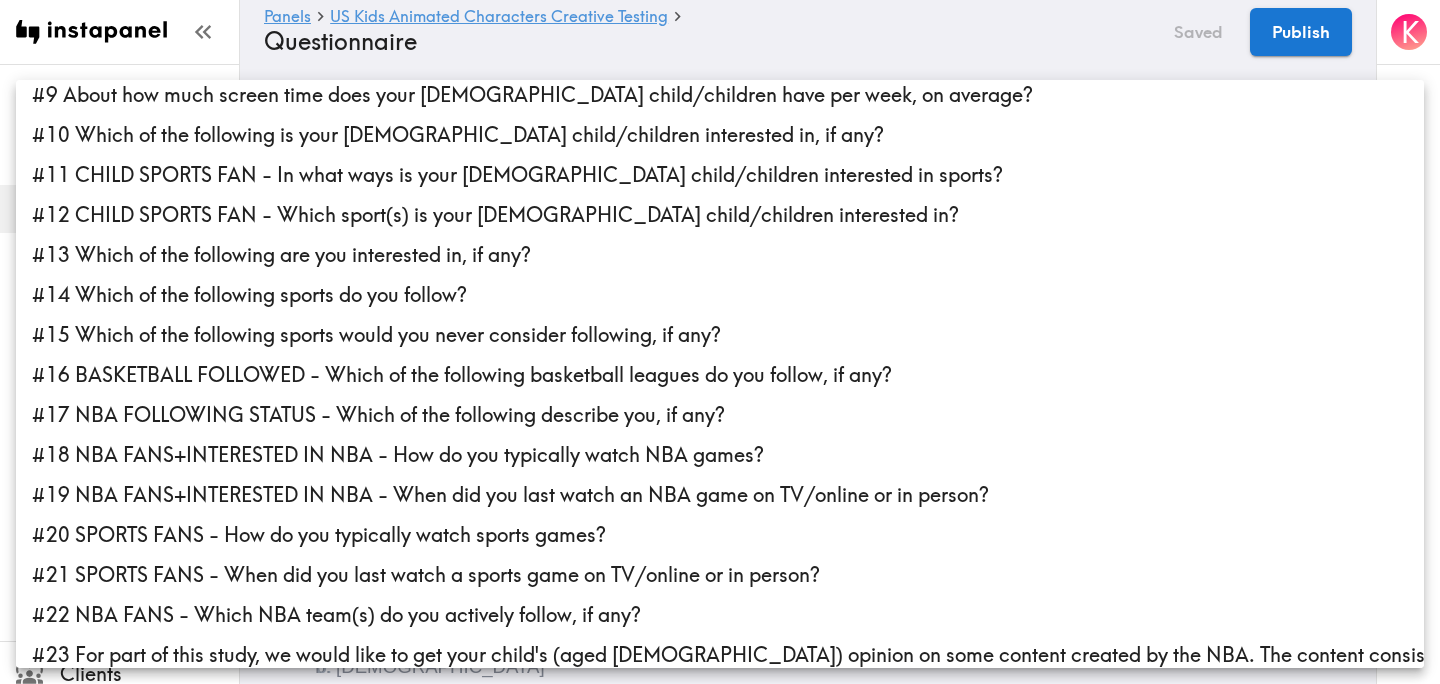 scroll, scrollTop: 336, scrollLeft: 0, axis: vertical 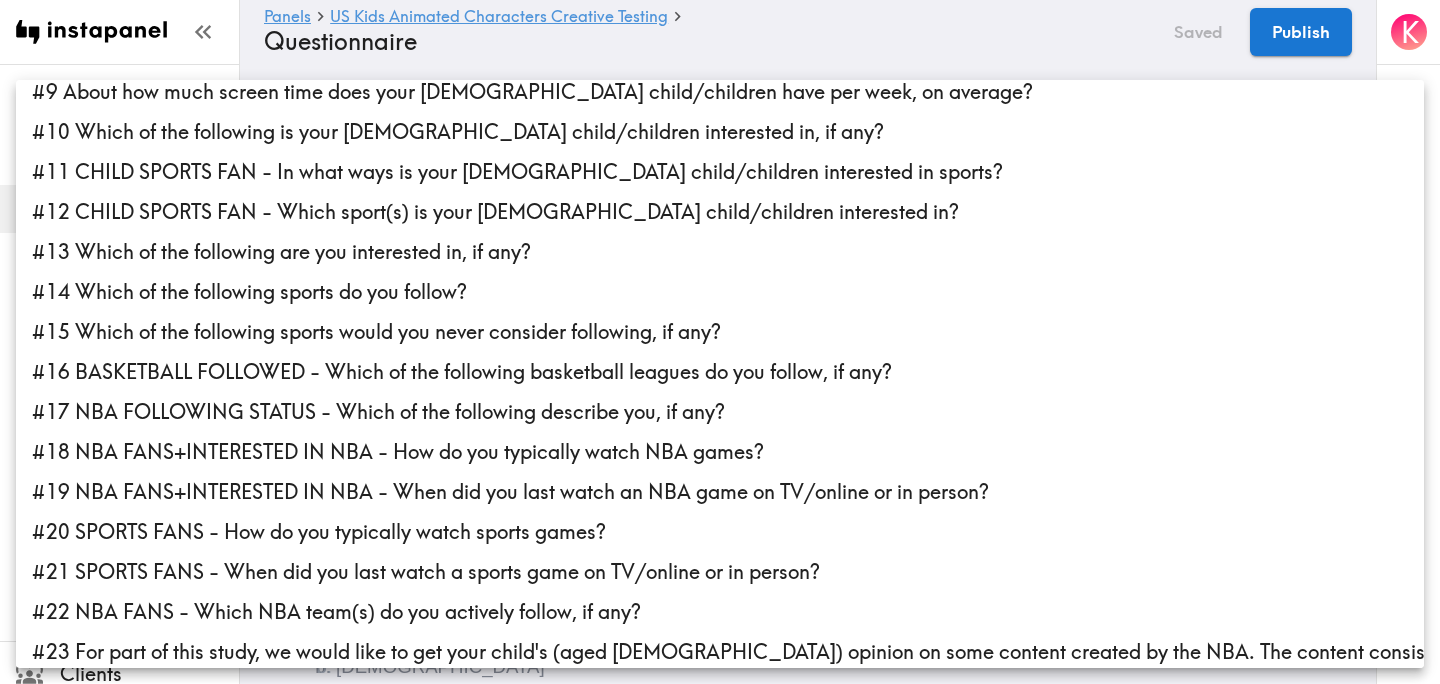 click at bounding box center (720, 342) 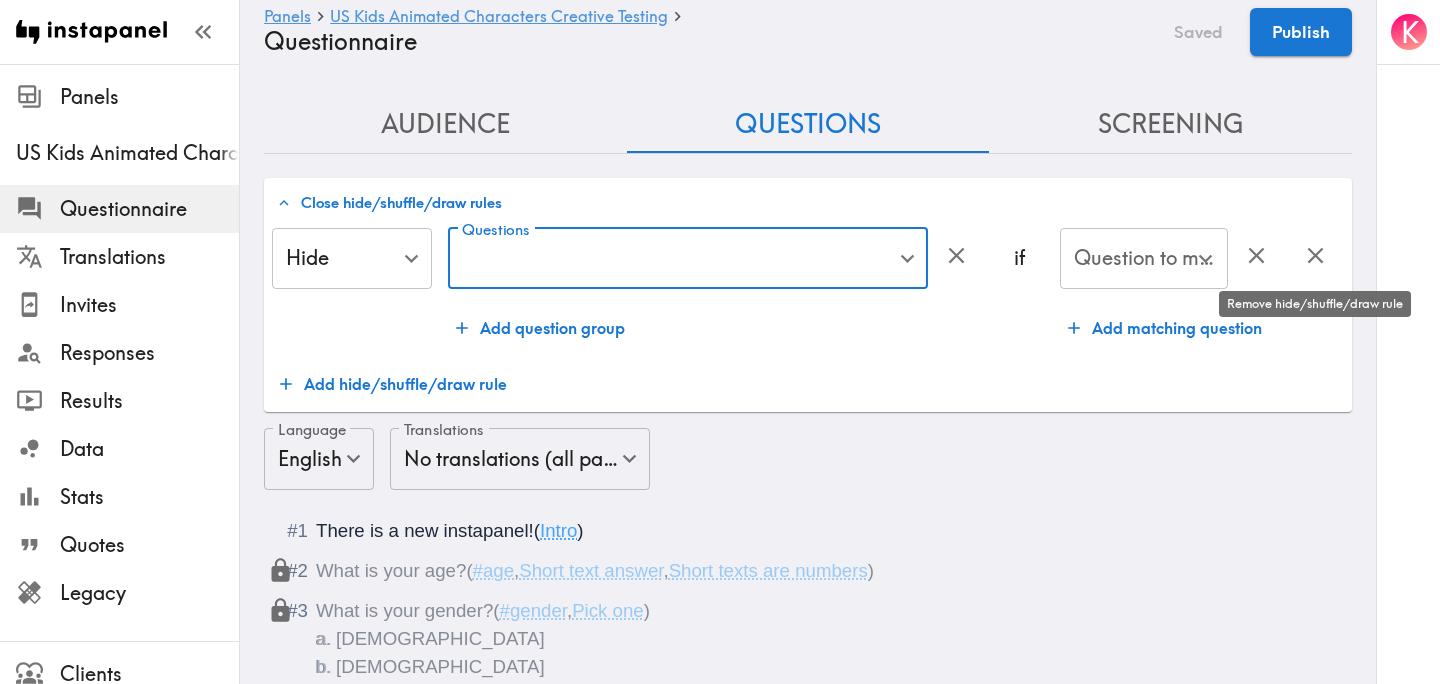 click 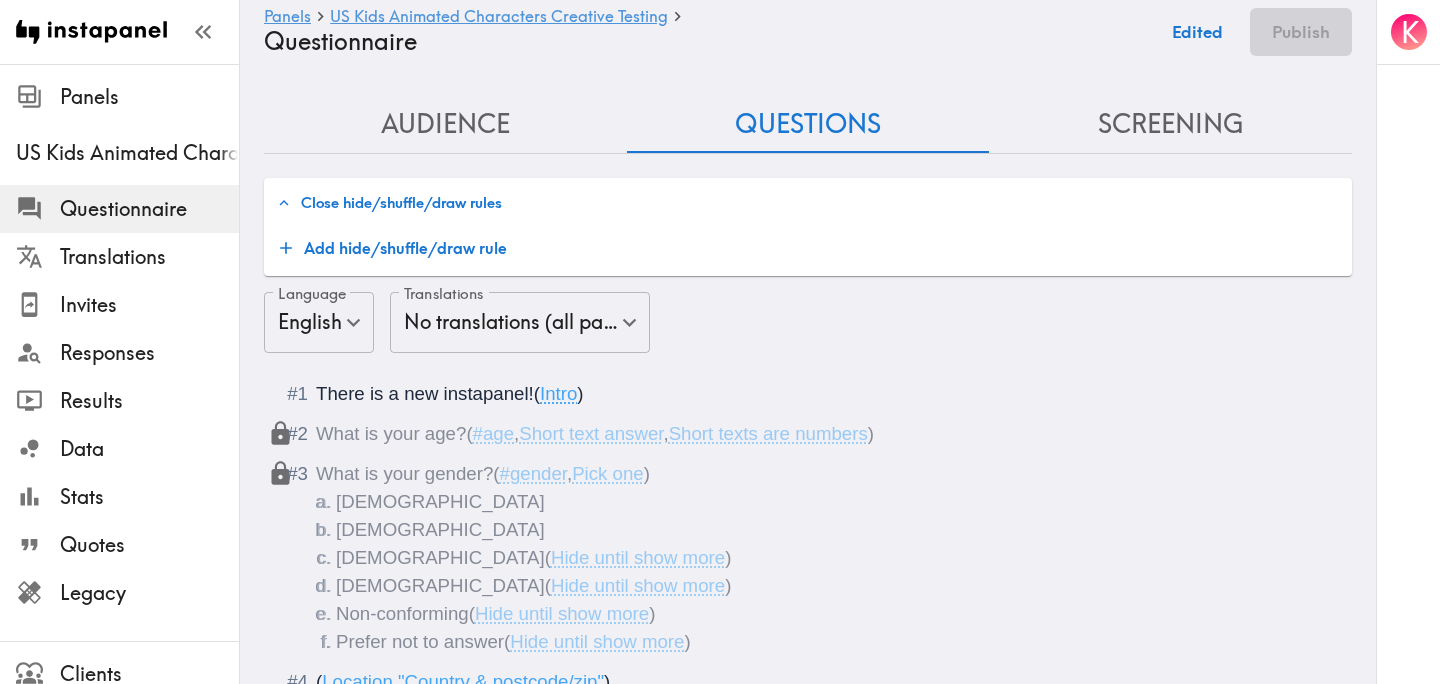 click on "Screening" at bounding box center [1170, 124] 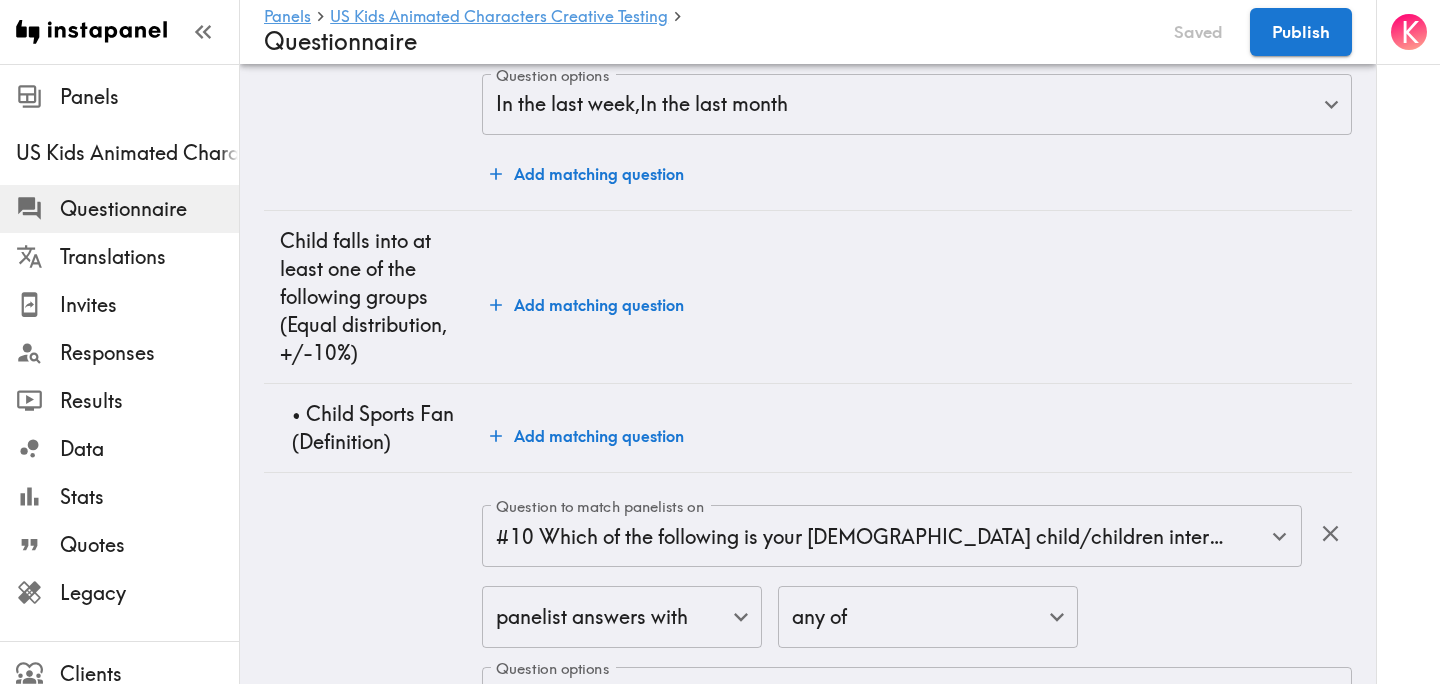 scroll, scrollTop: 11857, scrollLeft: 0, axis: vertical 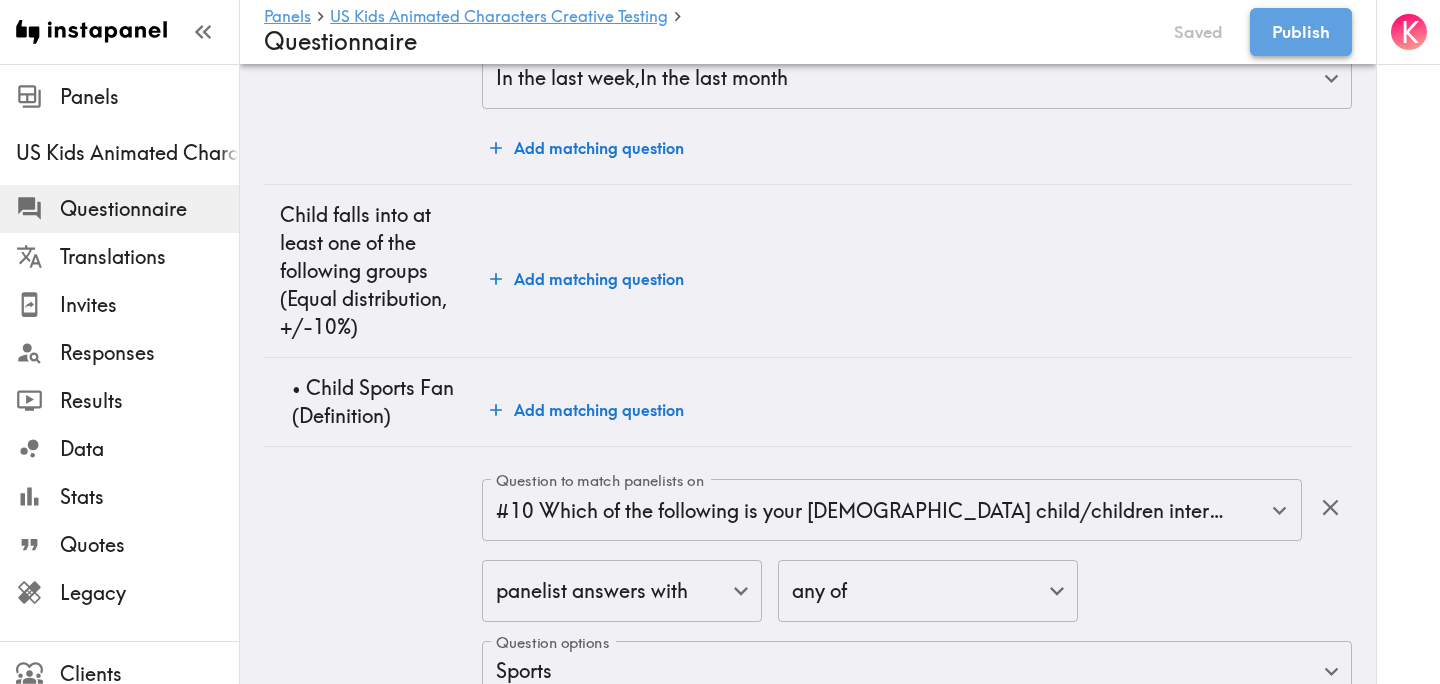 click on "Publish" at bounding box center (1301, 32) 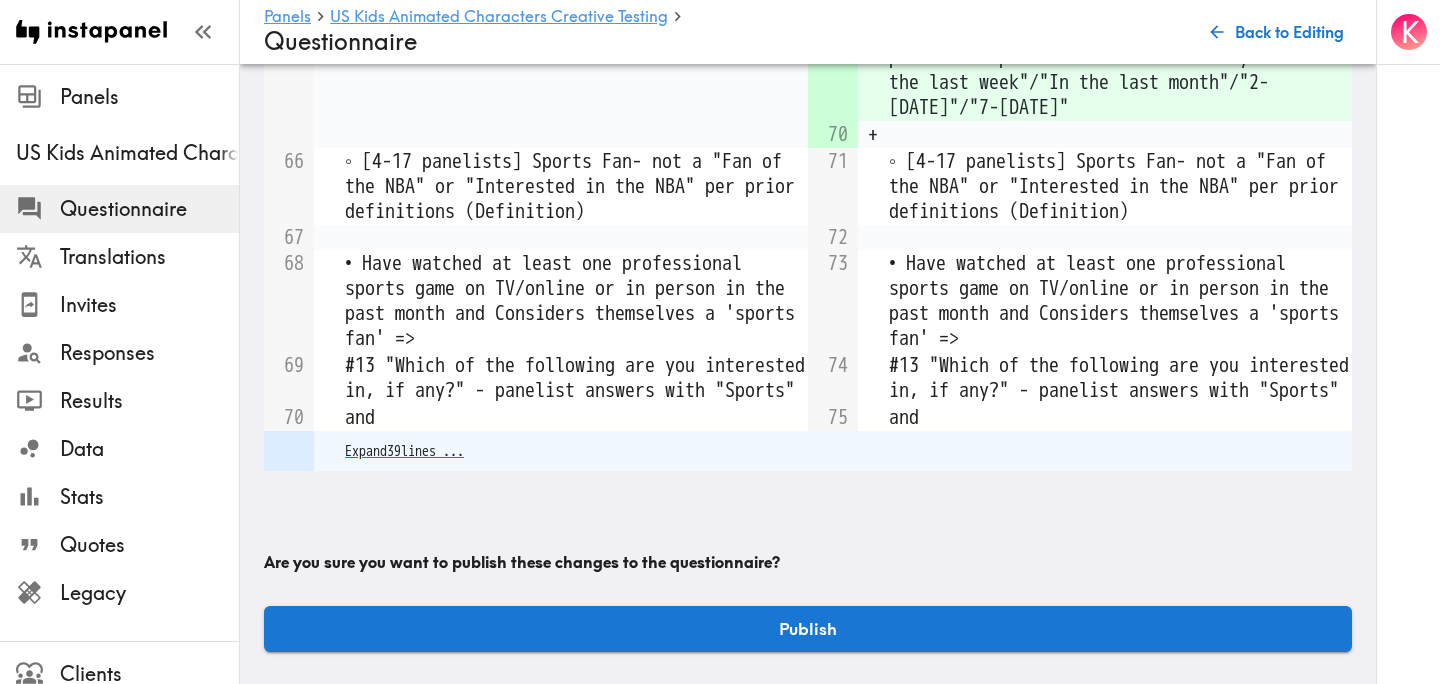 scroll, scrollTop: 5387, scrollLeft: 0, axis: vertical 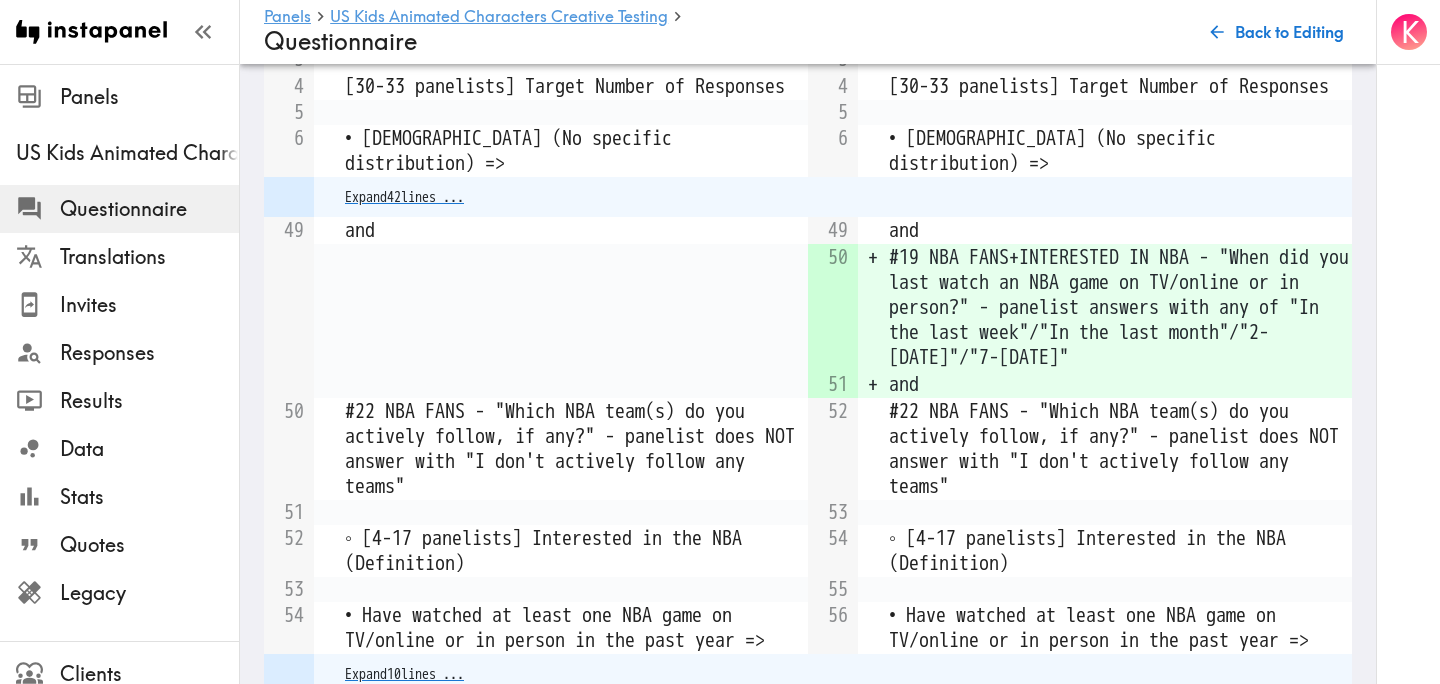 click on "Publish" at bounding box center [808, 1483] 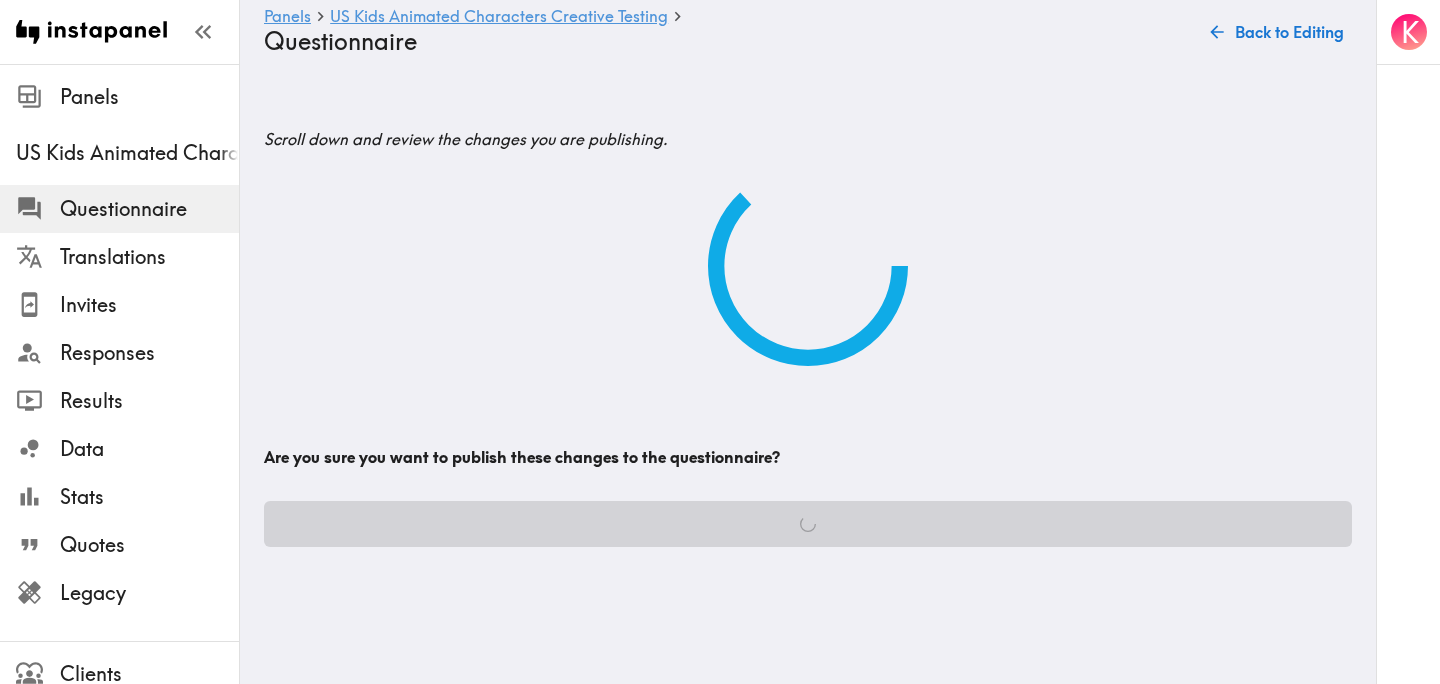 scroll, scrollTop: 0, scrollLeft: 0, axis: both 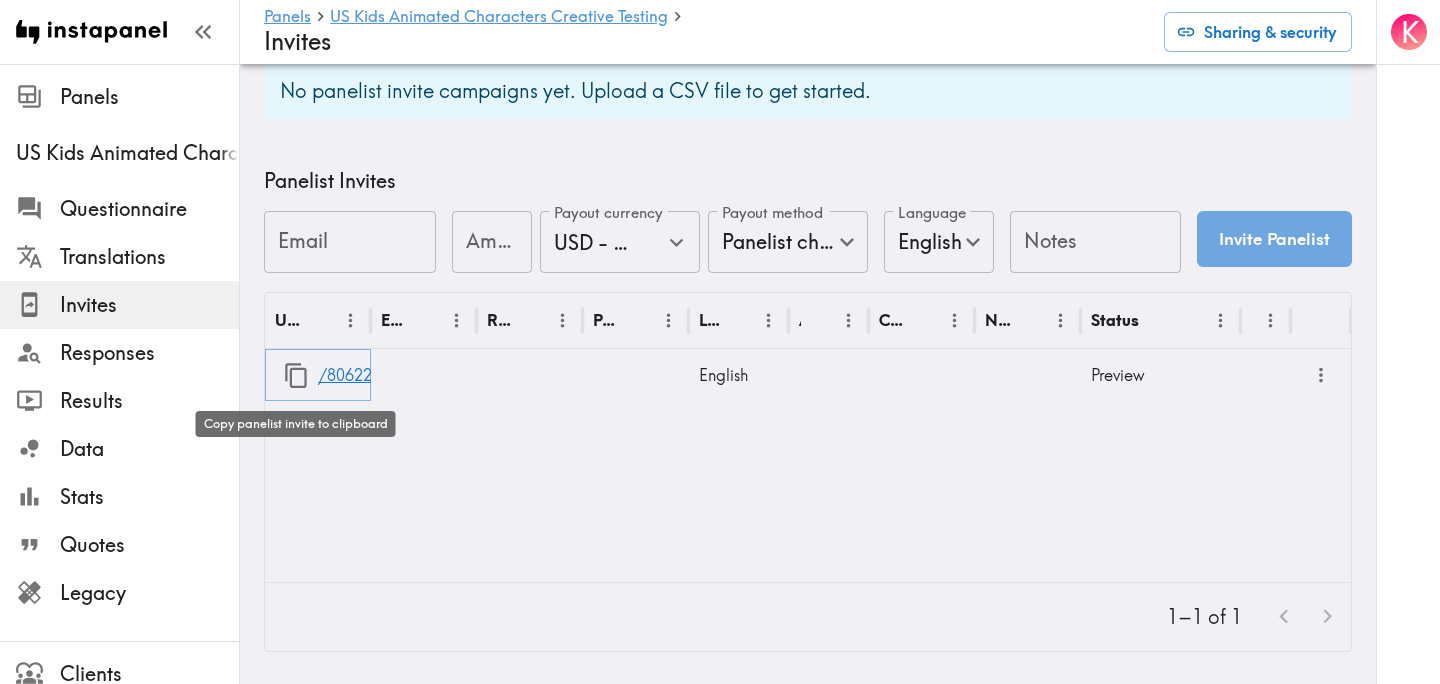 click 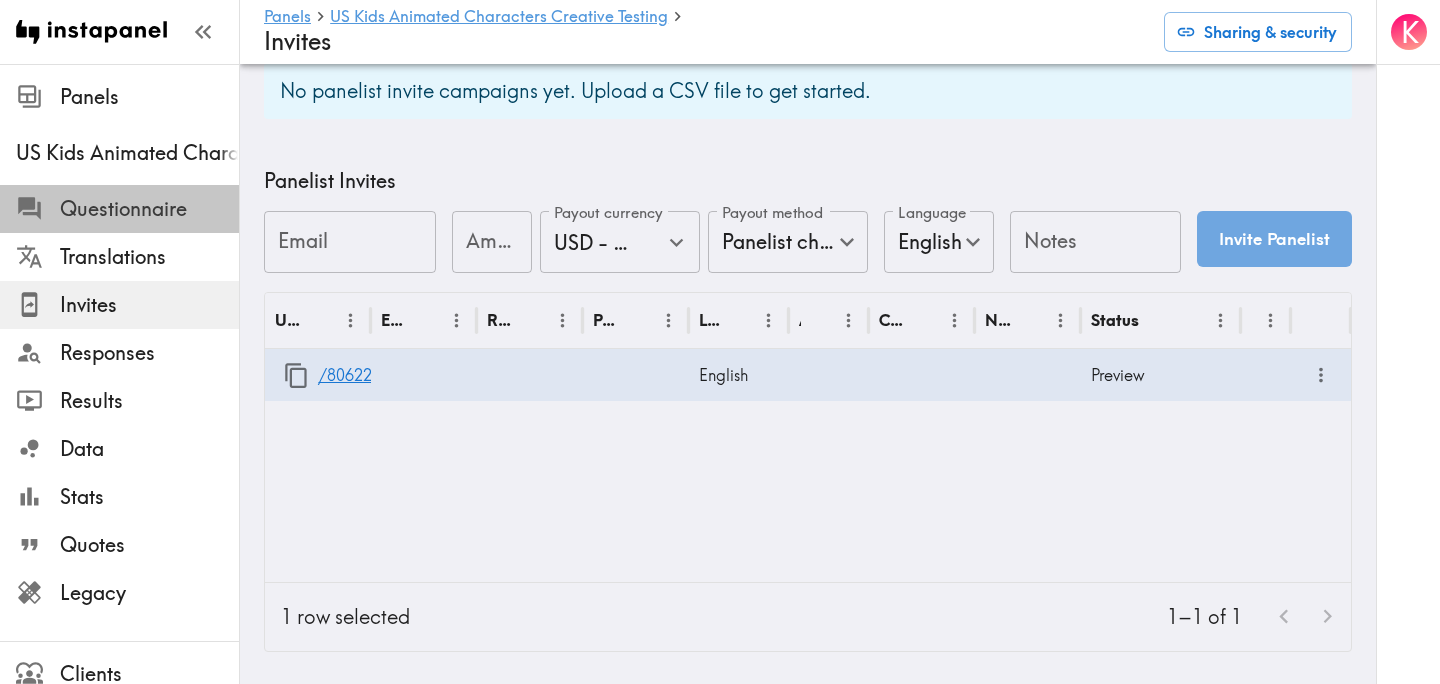 click on "Questionnaire" at bounding box center [119, 209] 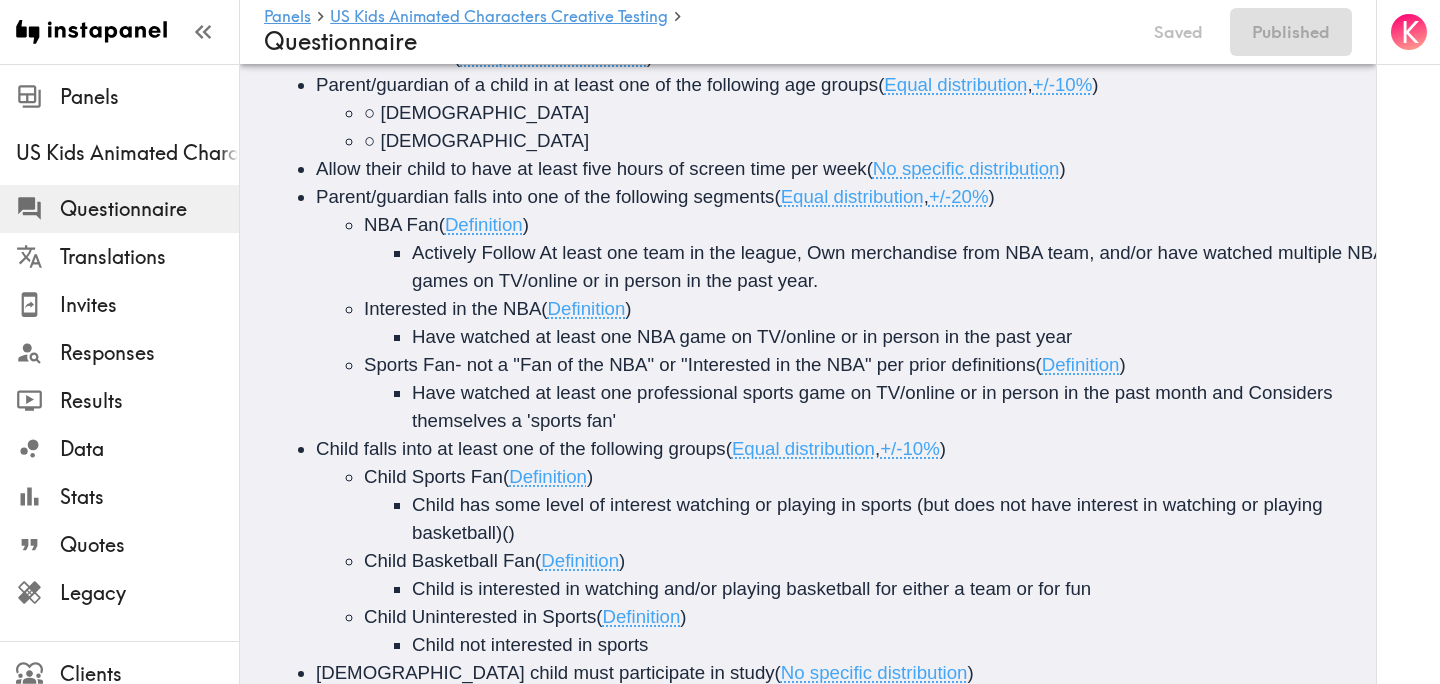 scroll, scrollTop: 0, scrollLeft: 0, axis: both 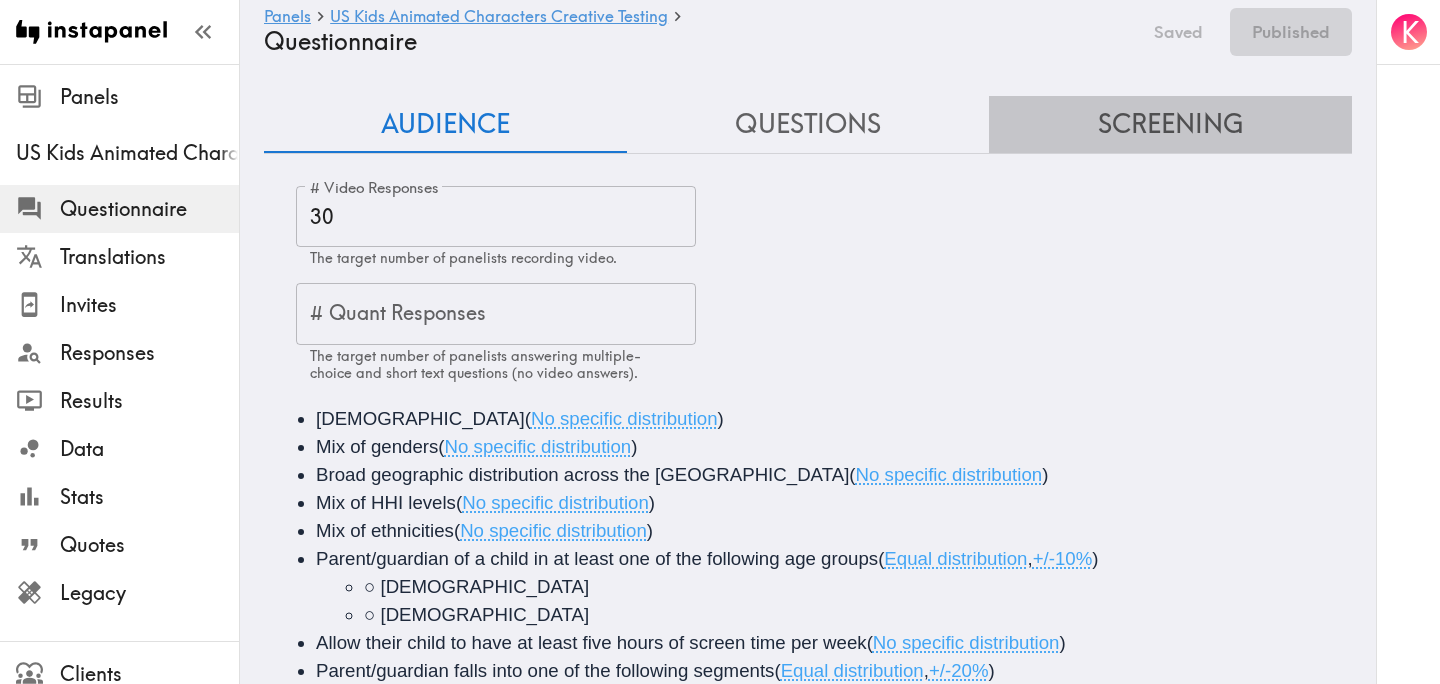click on "Screening" at bounding box center [1170, 124] 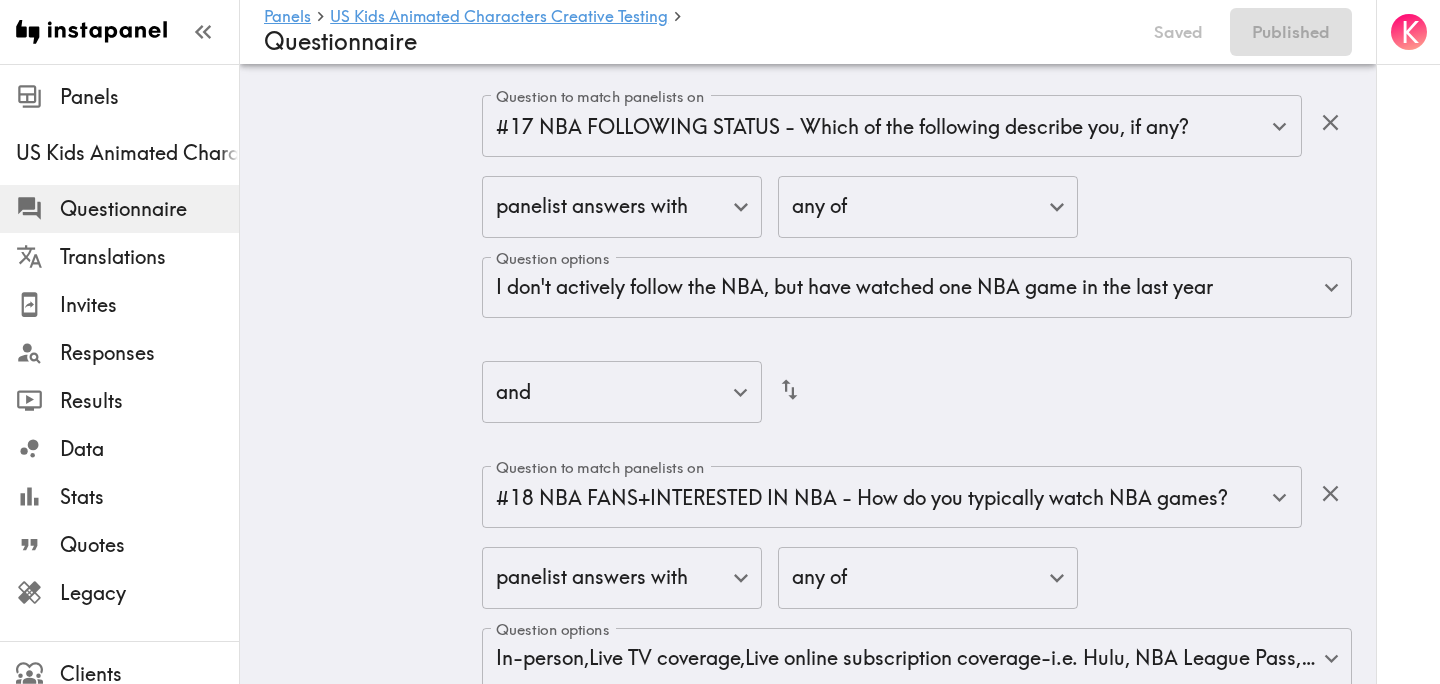 scroll, scrollTop: 8064, scrollLeft: 0, axis: vertical 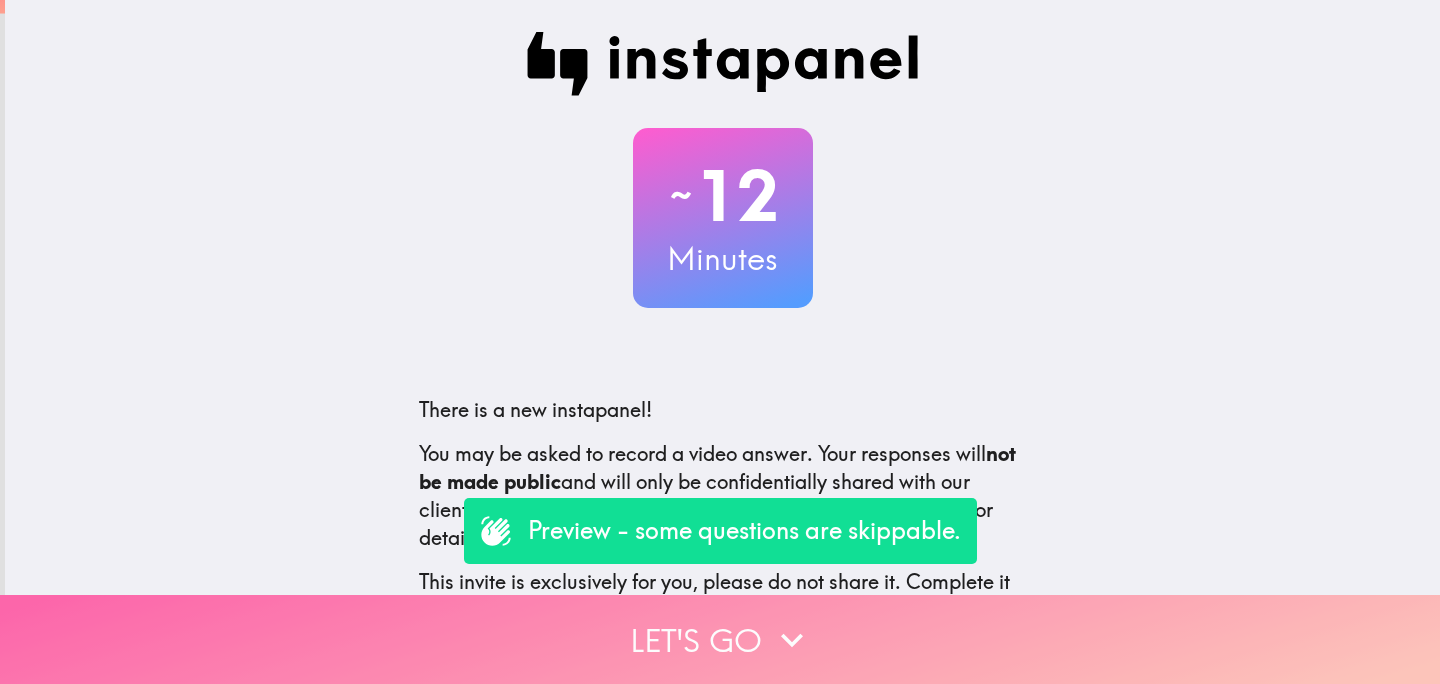 click on "Let's go" at bounding box center (720, 639) 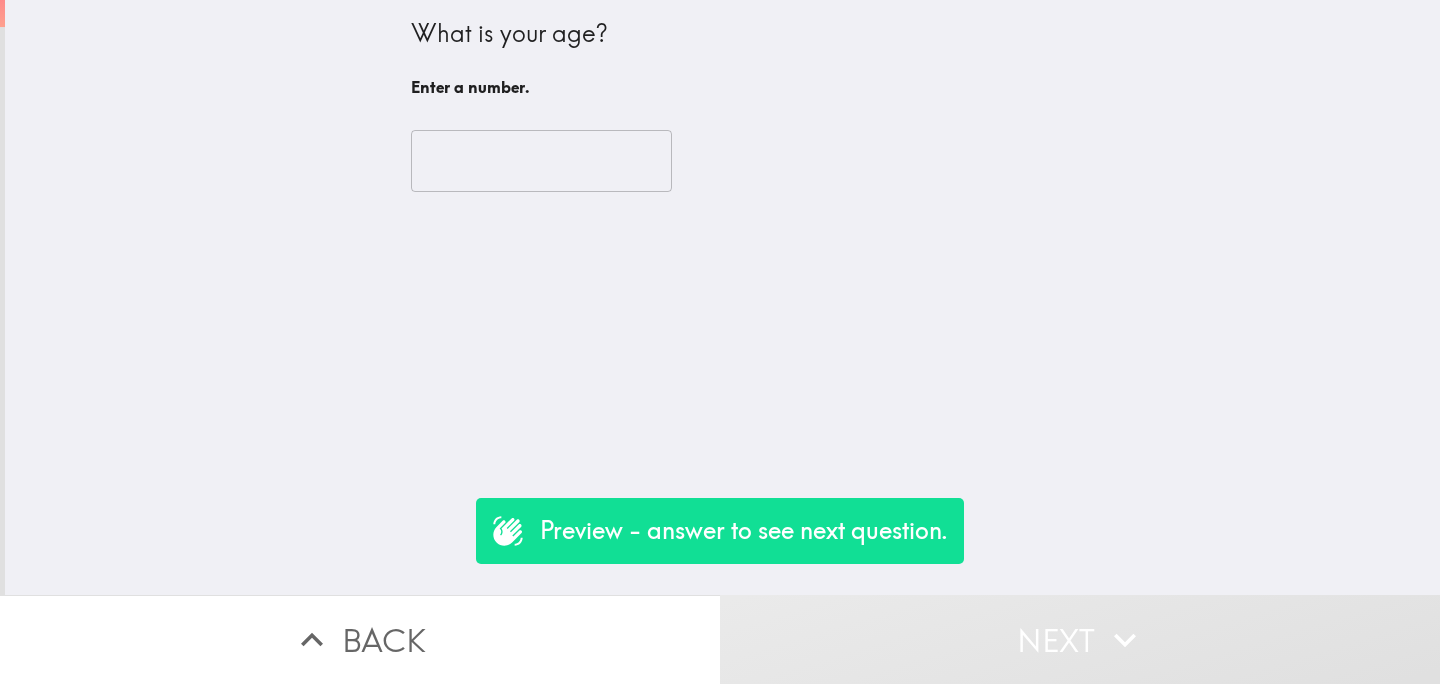 click at bounding box center (541, 161) 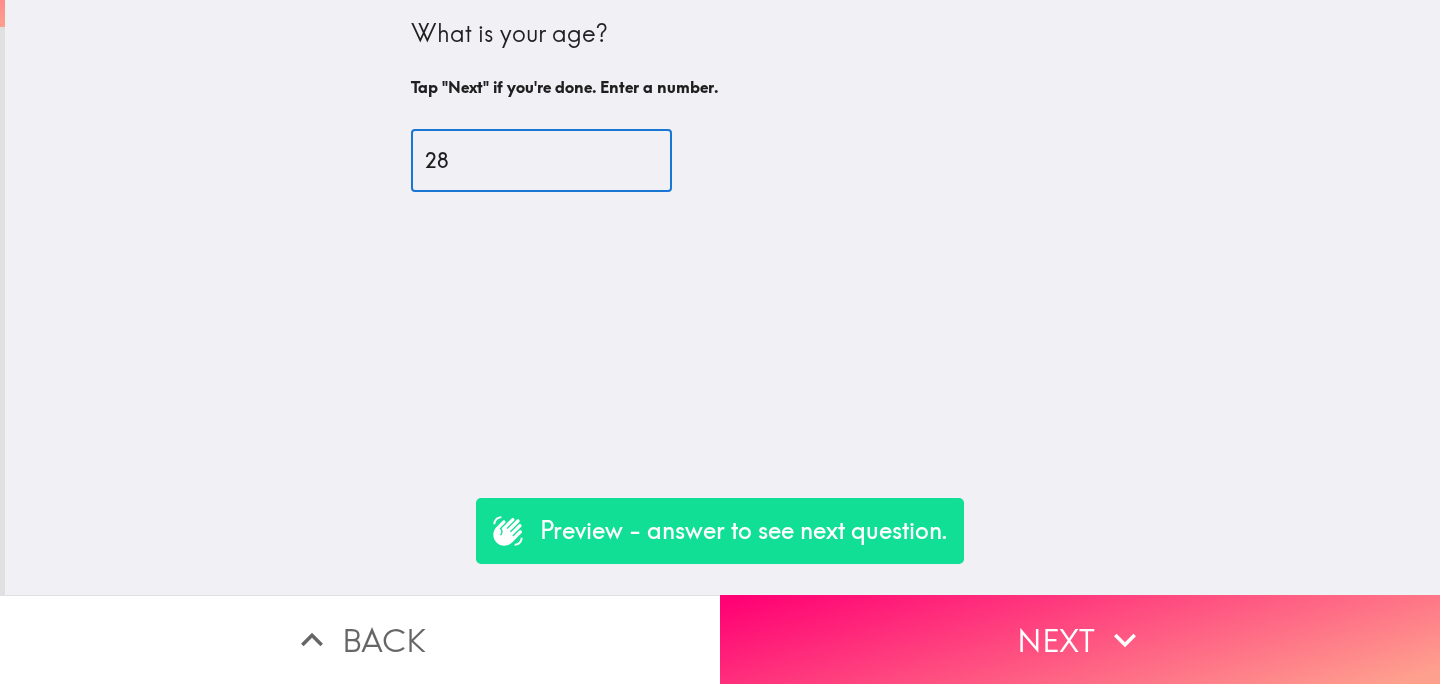 type on "28" 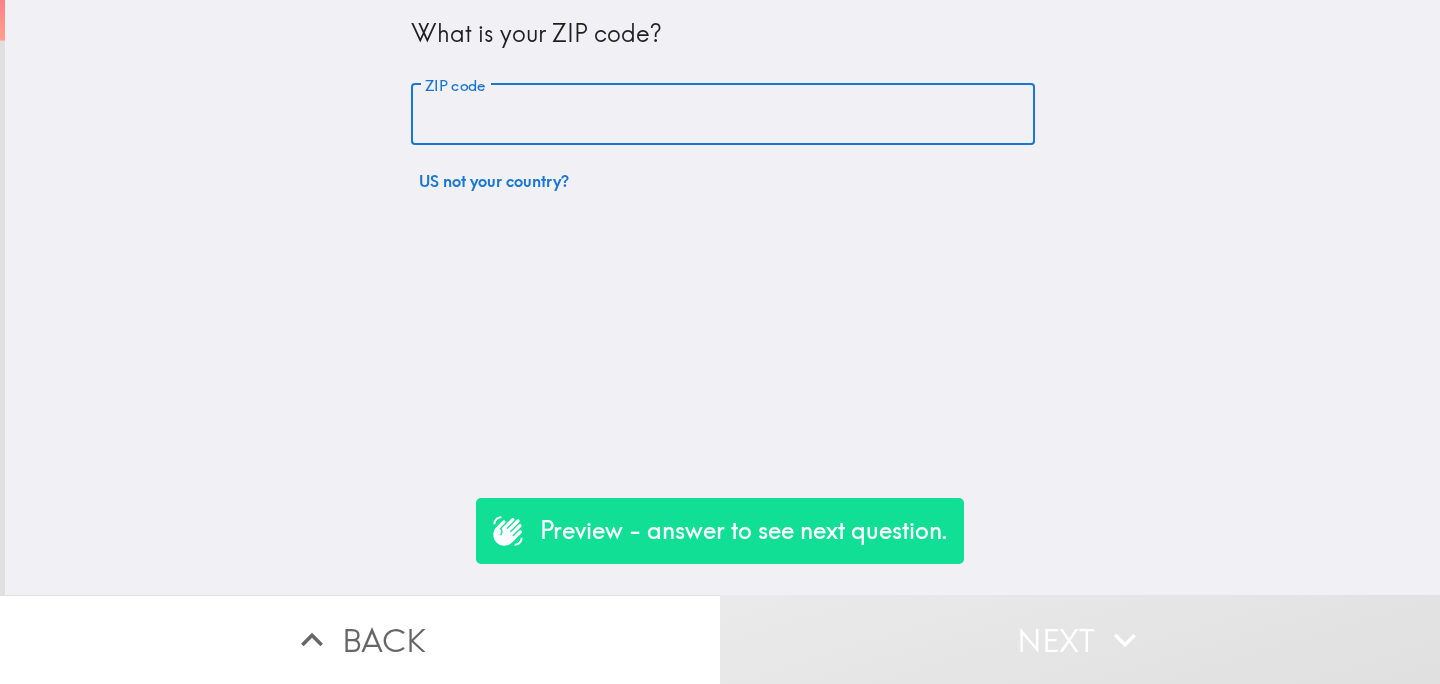 click on "ZIP code" at bounding box center [723, 115] 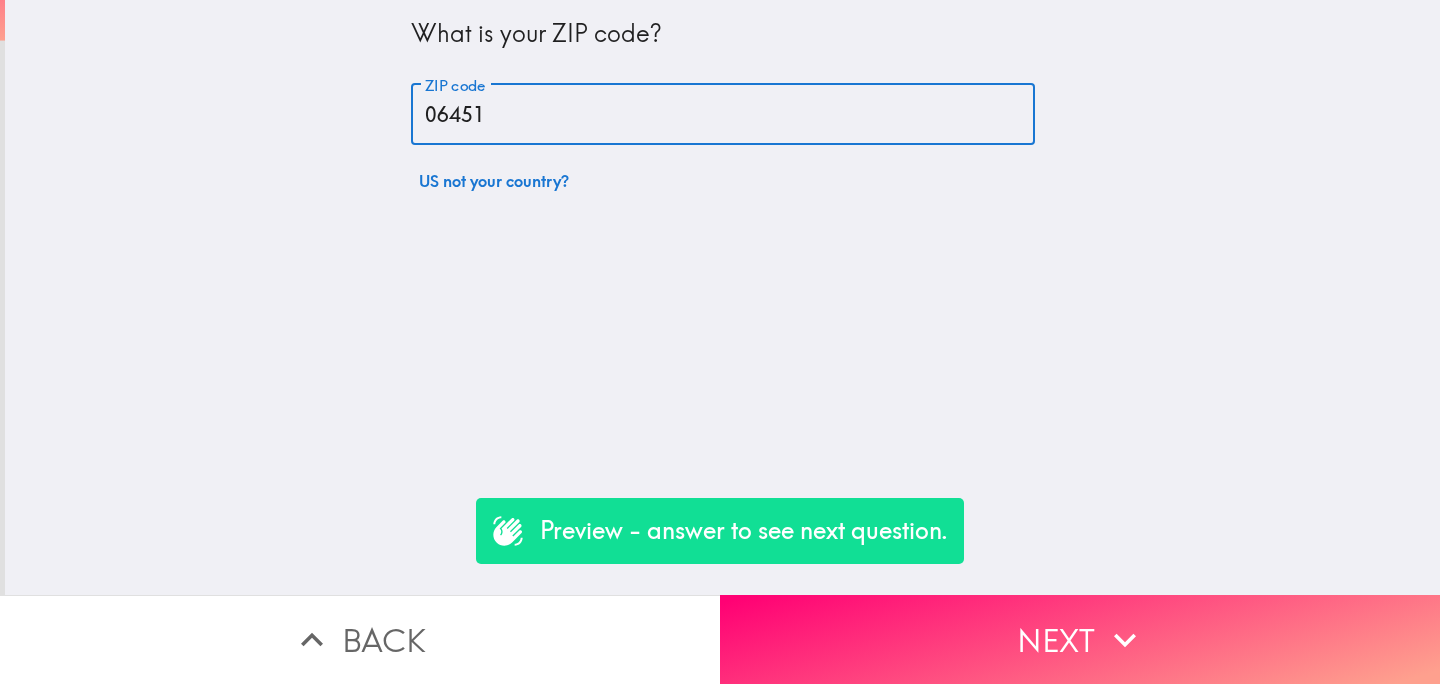 type on "06451" 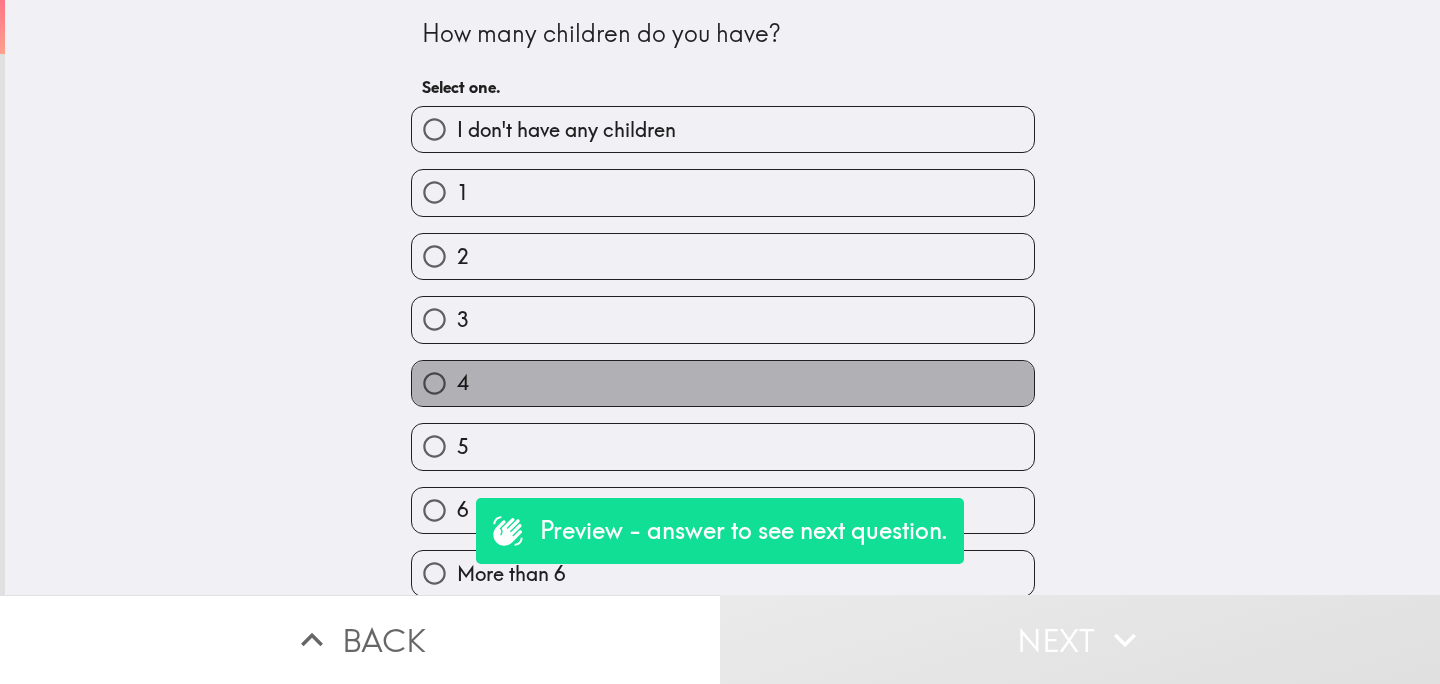 click on "4" at bounding box center [723, 383] 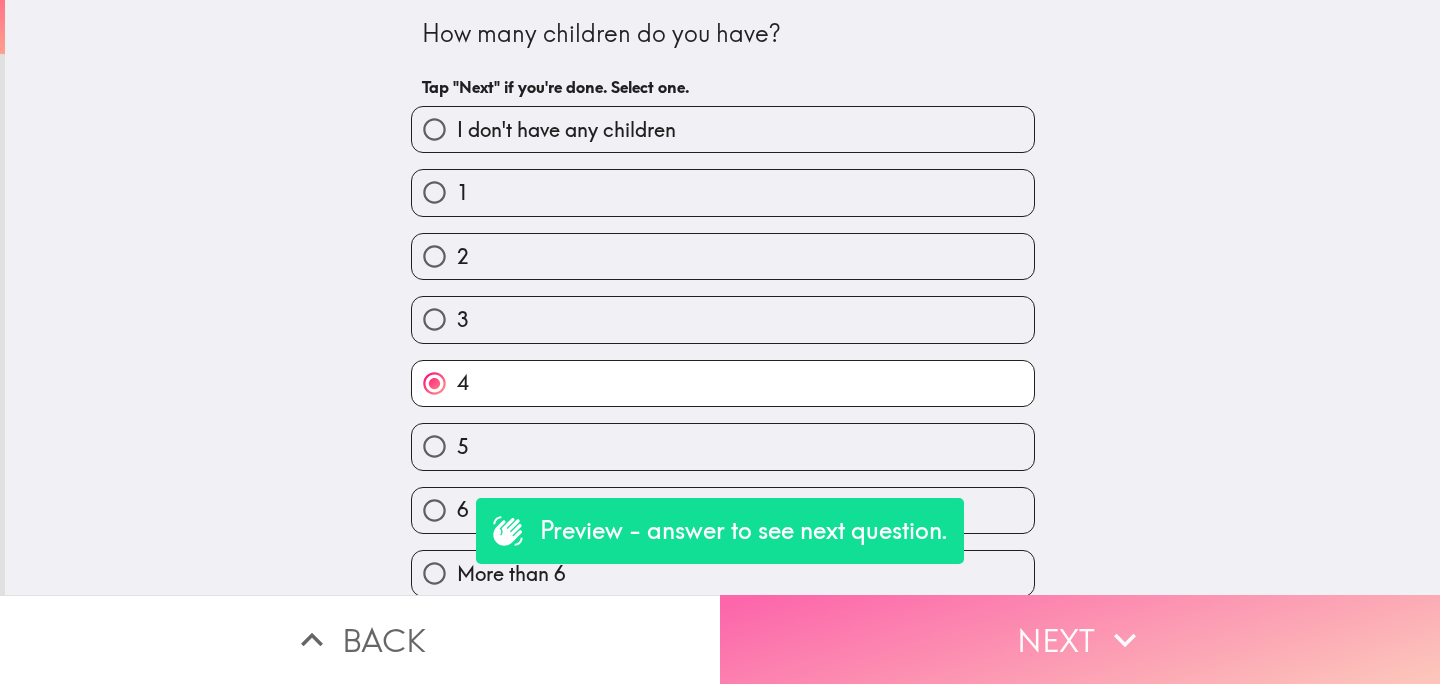 click on "Next" at bounding box center [1080, 639] 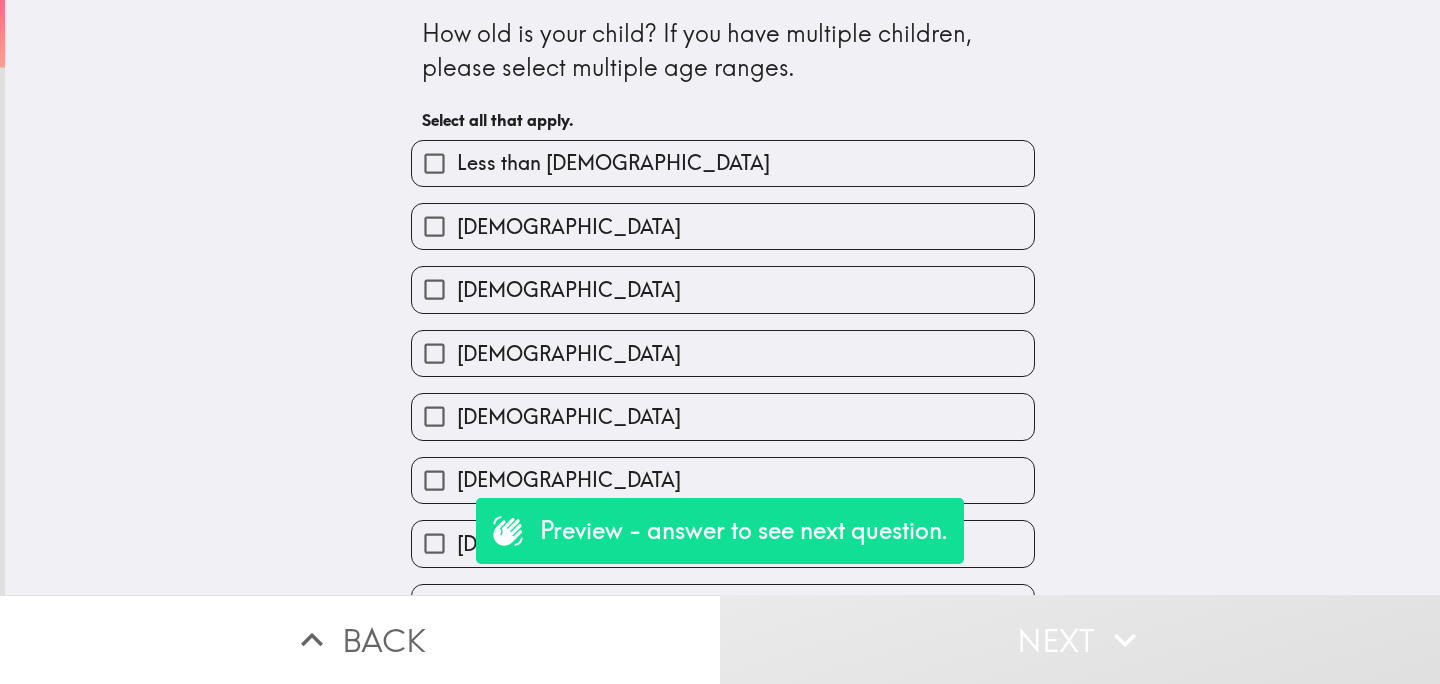 click on "[DEMOGRAPHIC_DATA]" at bounding box center [723, 353] 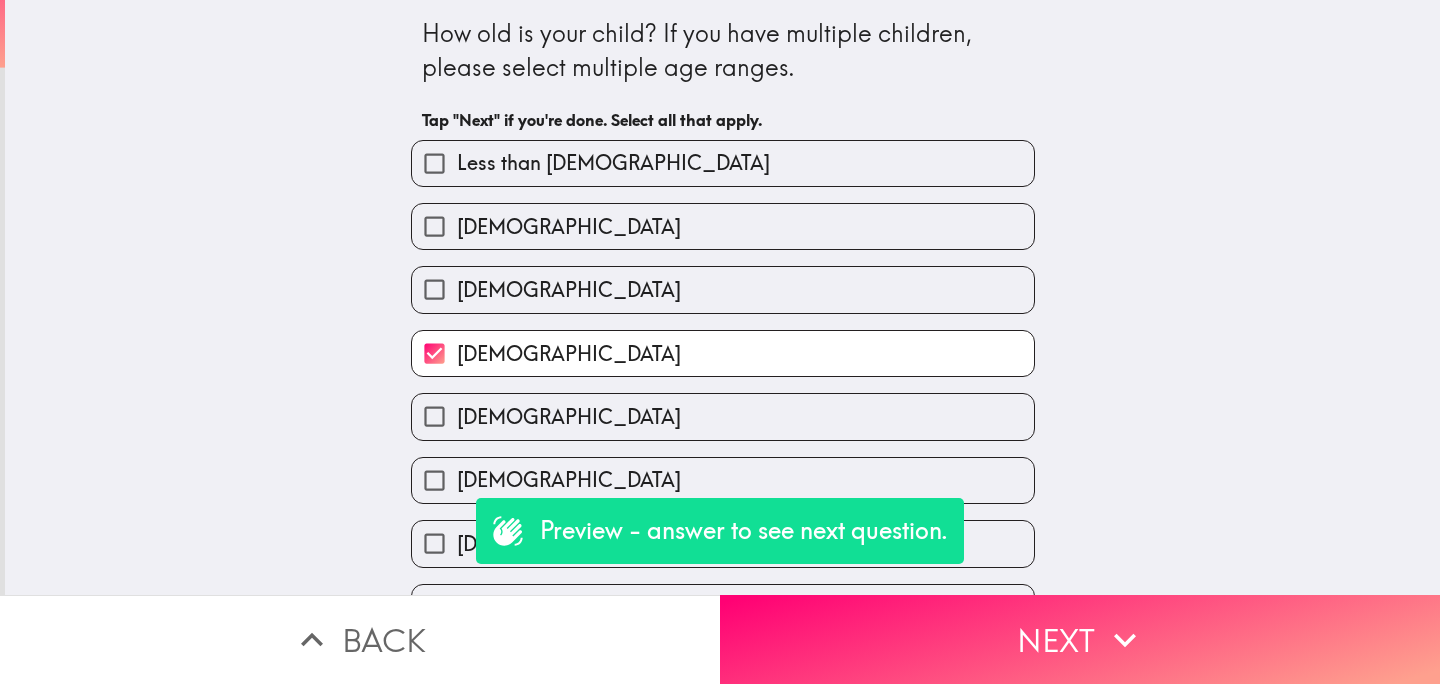 click on "[DEMOGRAPHIC_DATA]" at bounding box center [723, 289] 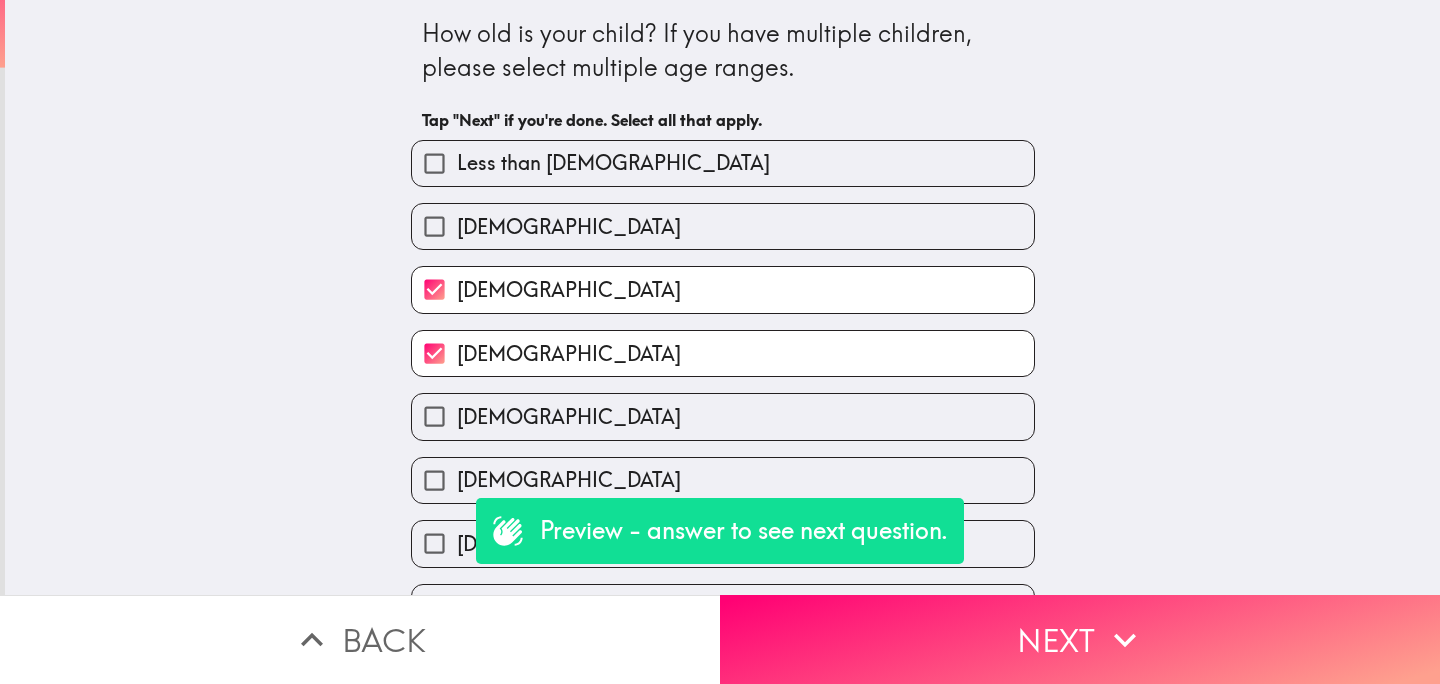 click on "[DEMOGRAPHIC_DATA]" at bounding box center [723, 226] 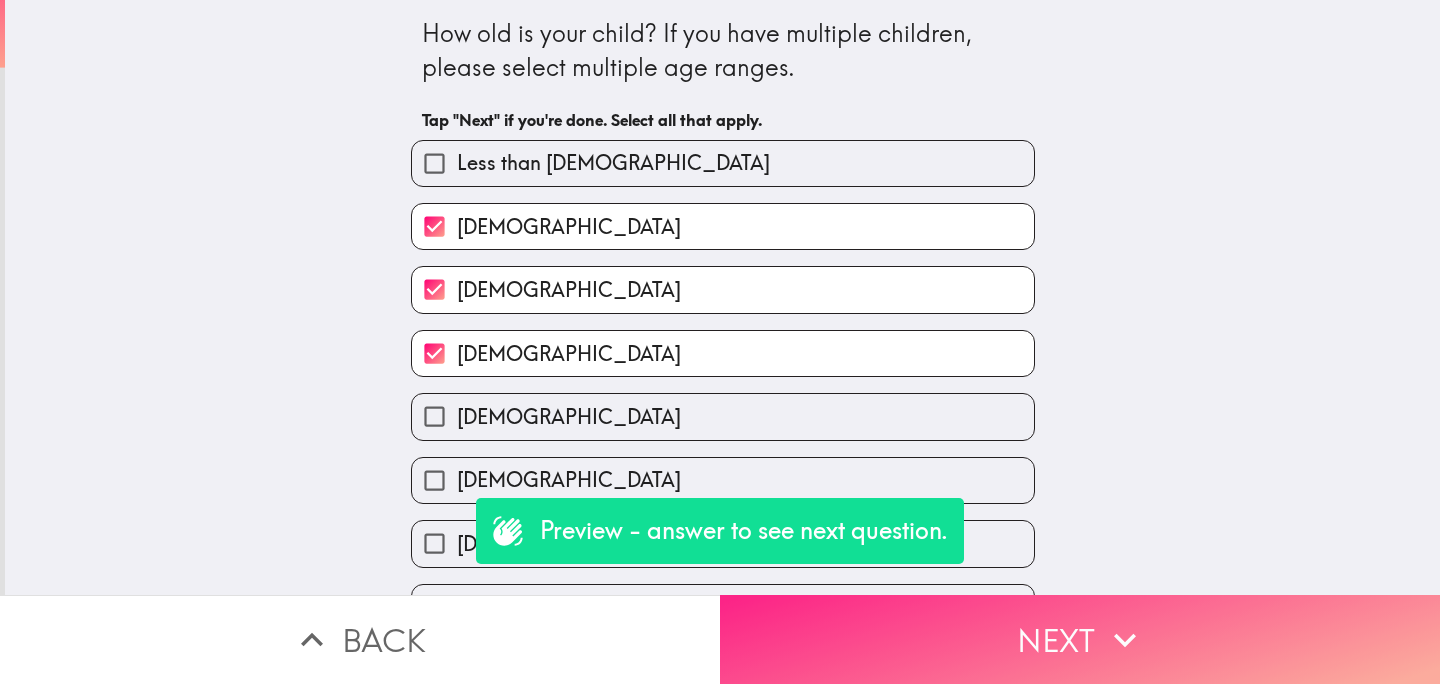 click on "Next" at bounding box center [1080, 639] 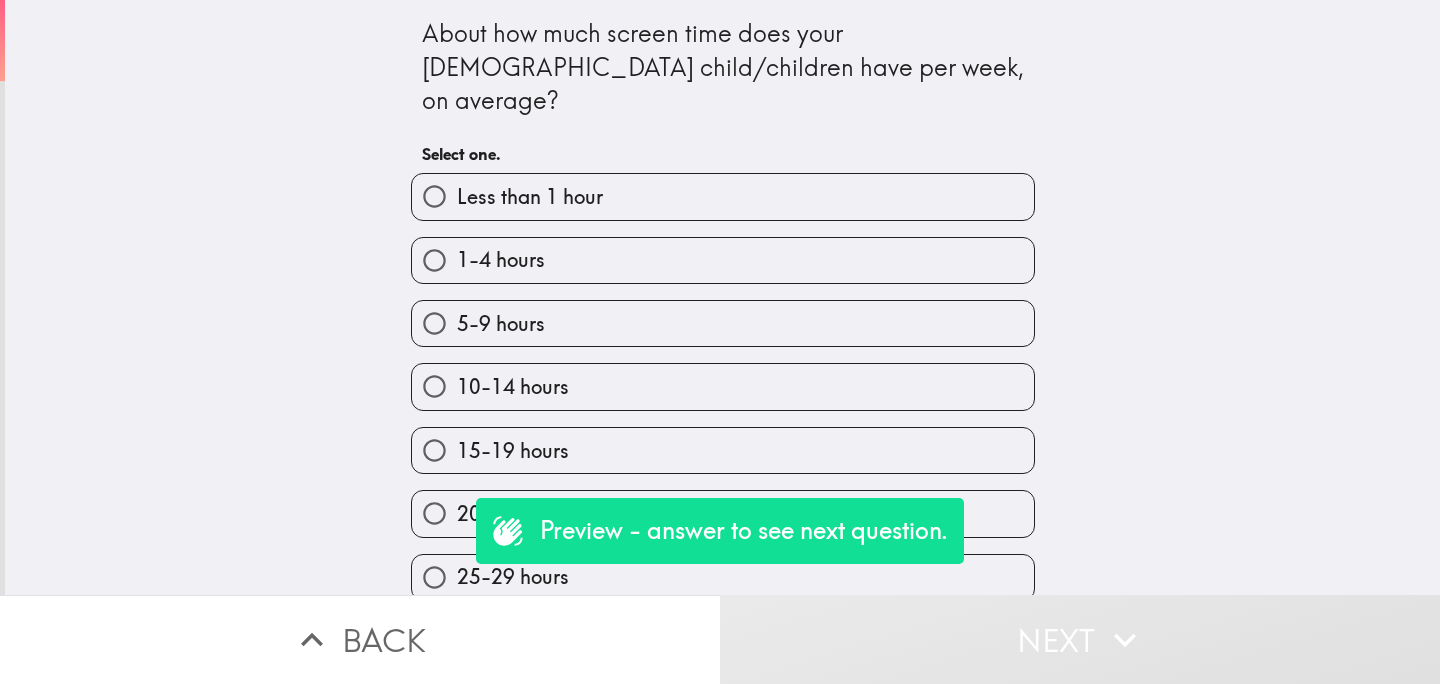 click on "15-19 hours" at bounding box center [723, 450] 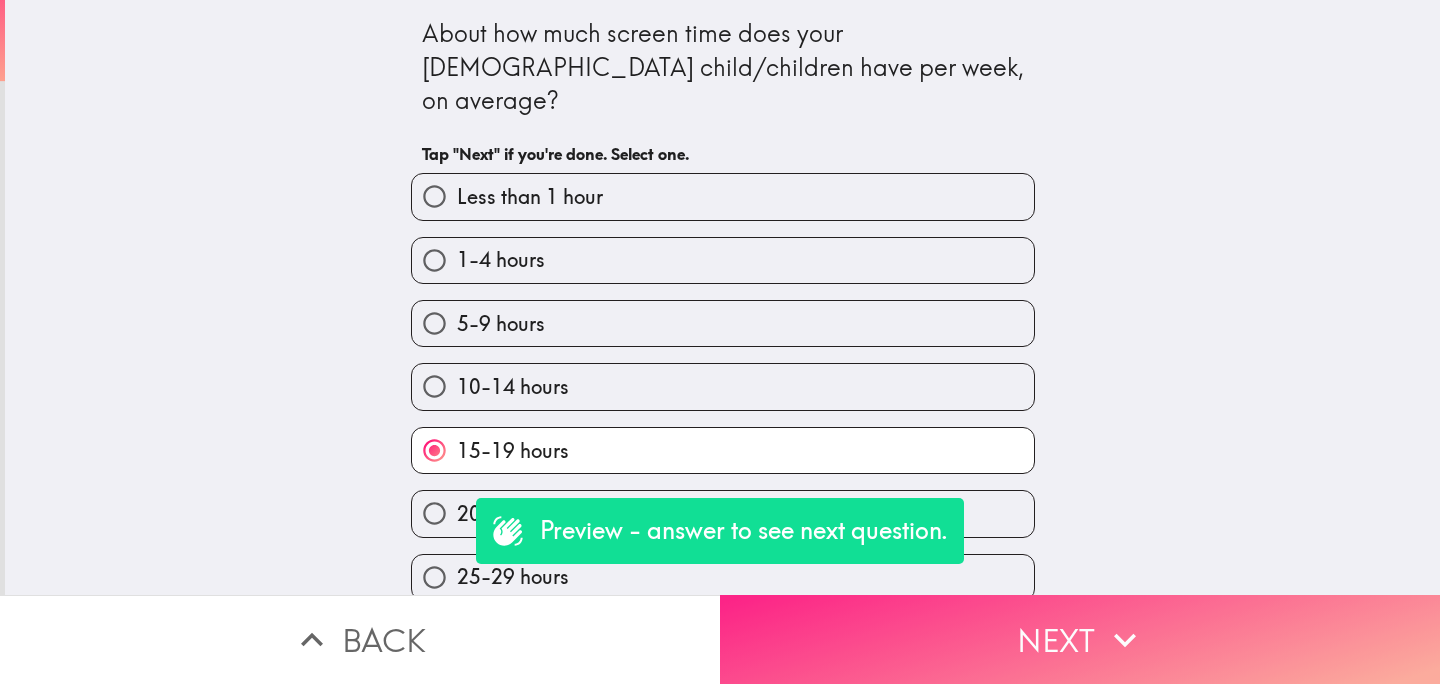 click on "Next" at bounding box center [1080, 639] 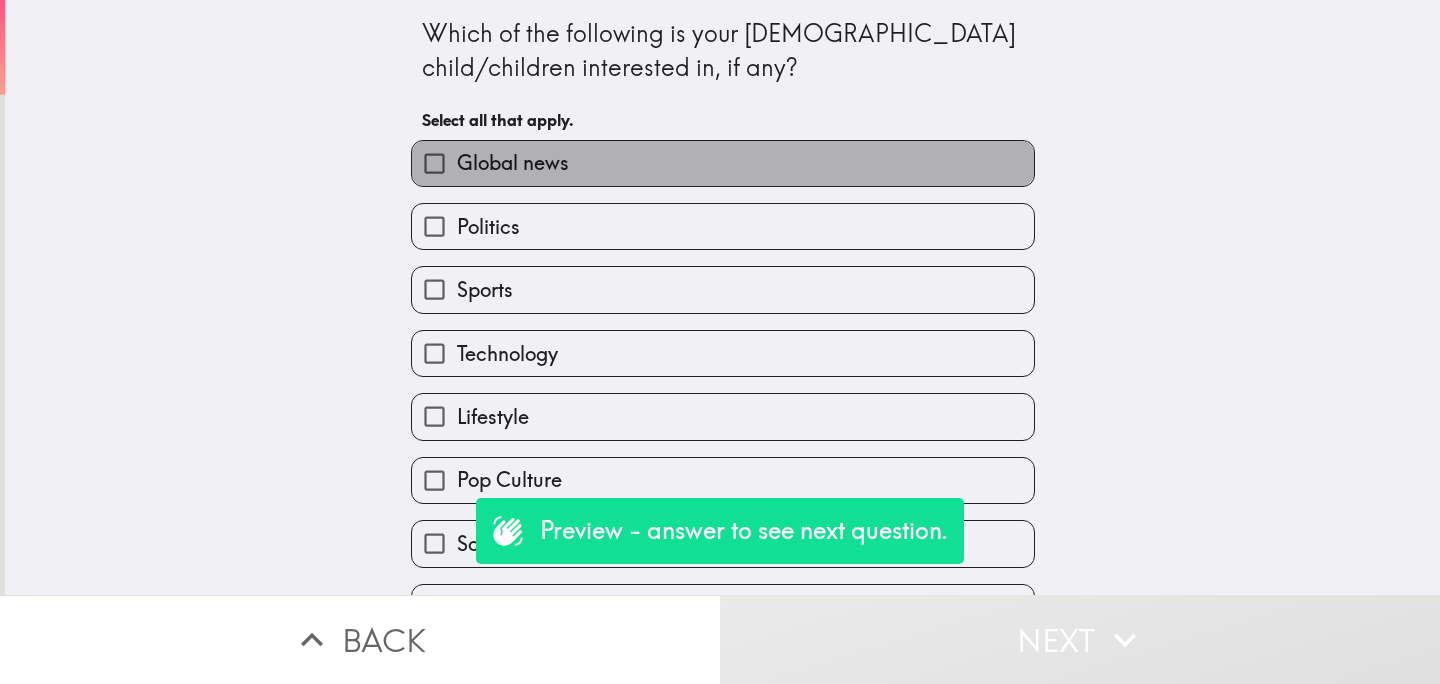 click on "Global news" at bounding box center [723, 163] 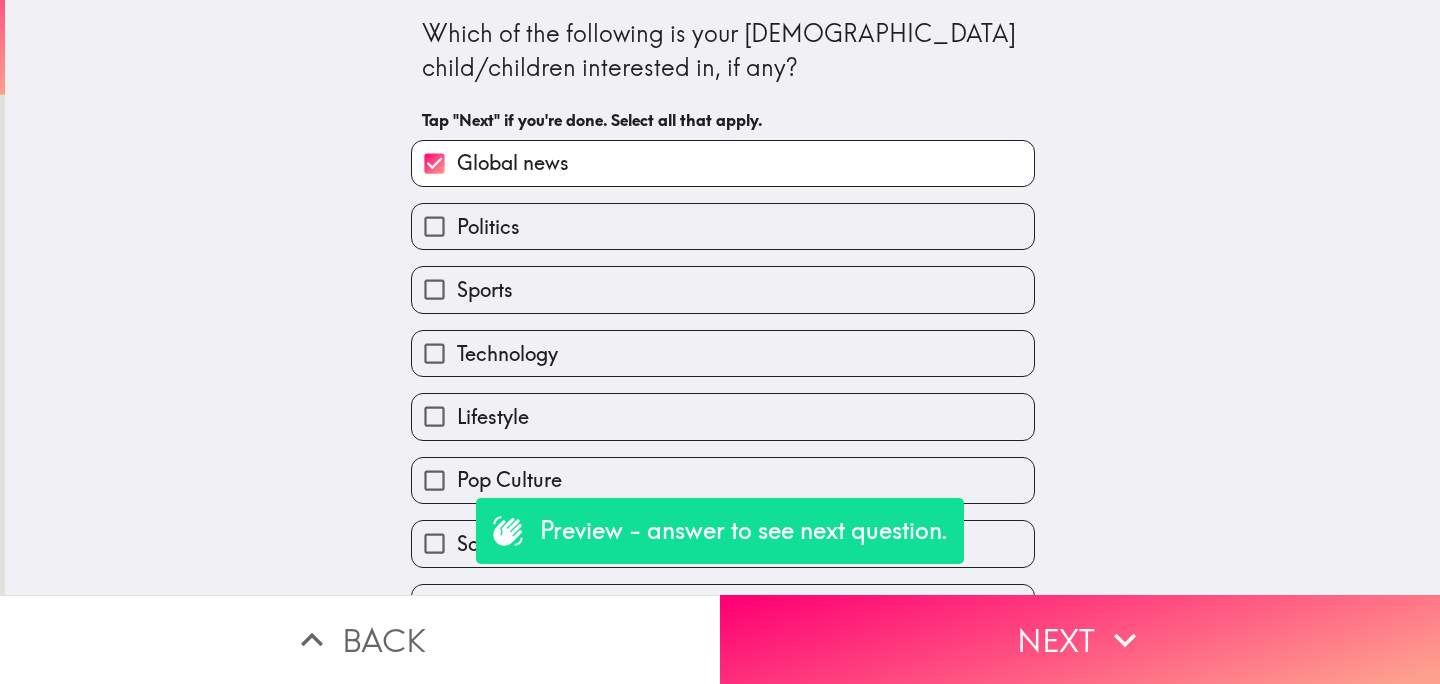 click on "Politics" at bounding box center [723, 226] 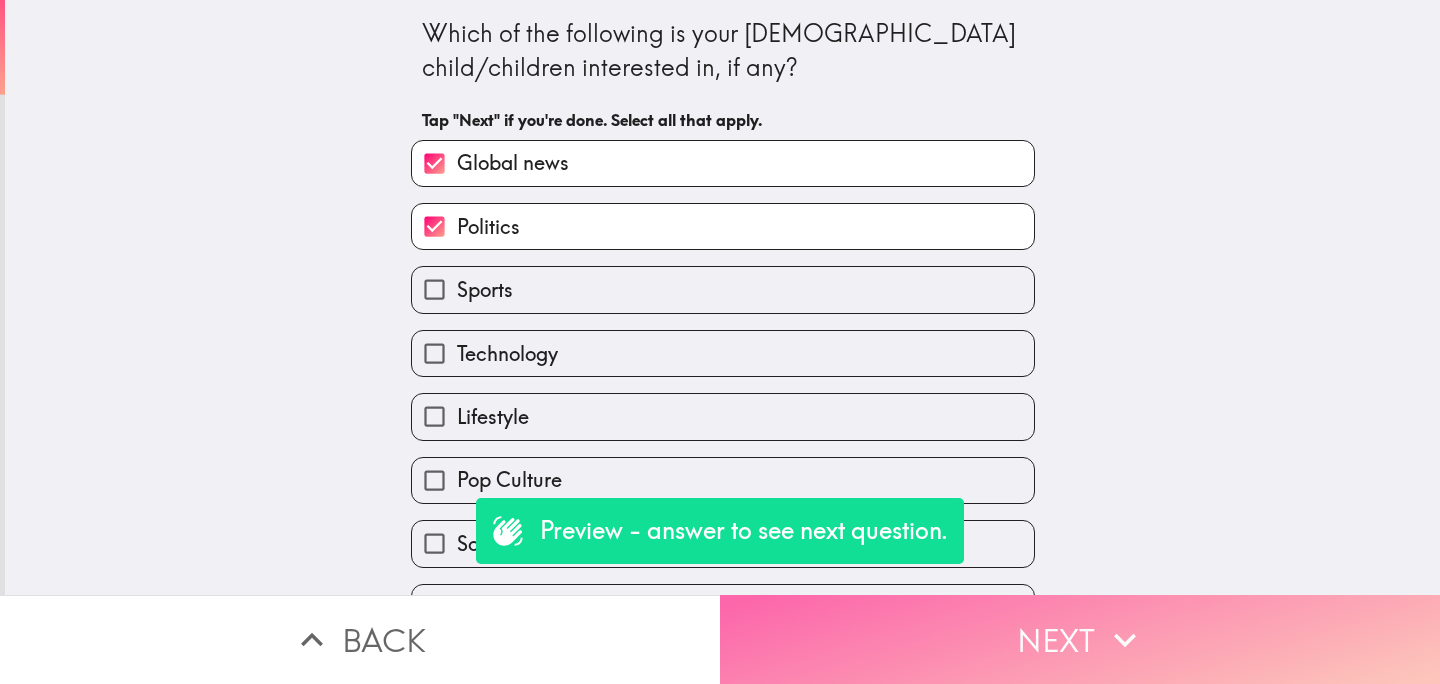 click on "Next" at bounding box center (1080, 639) 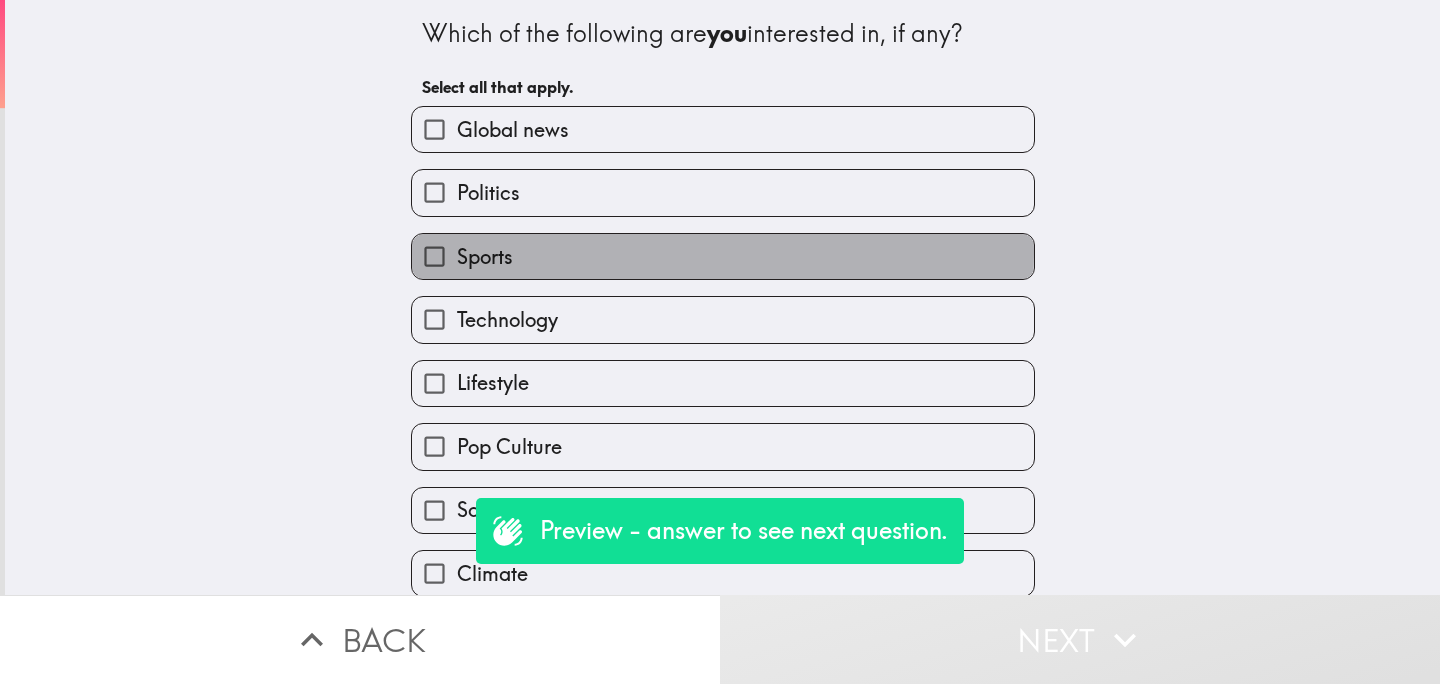 click on "Sports" at bounding box center [723, 256] 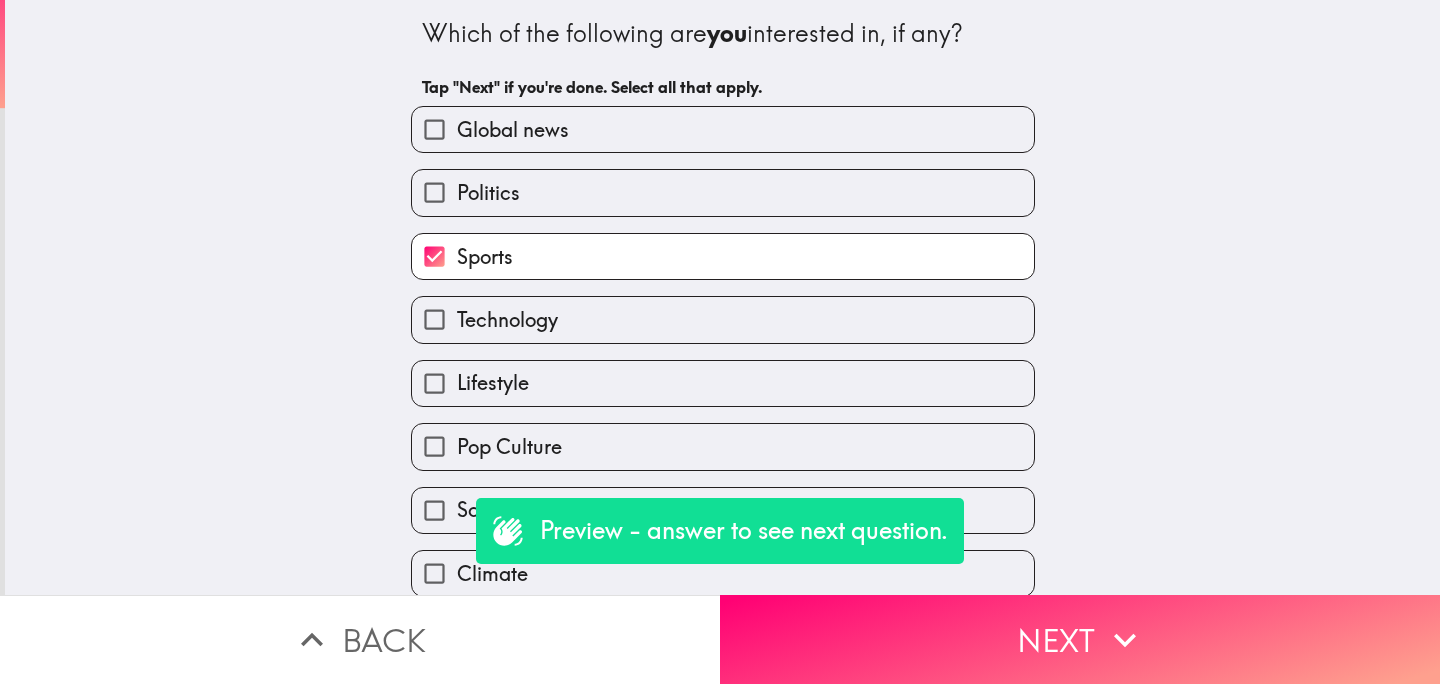click on "Technology" at bounding box center (723, 319) 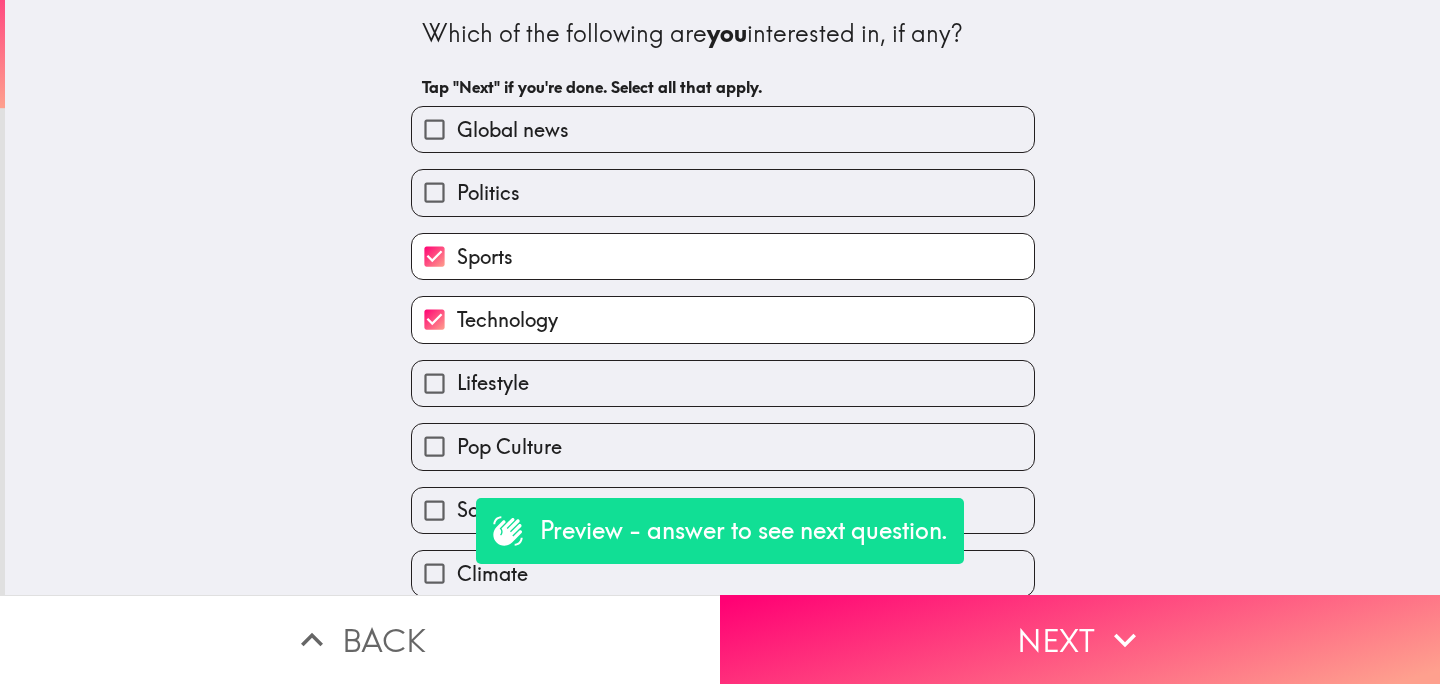 click on "Lifestyle" at bounding box center [723, 383] 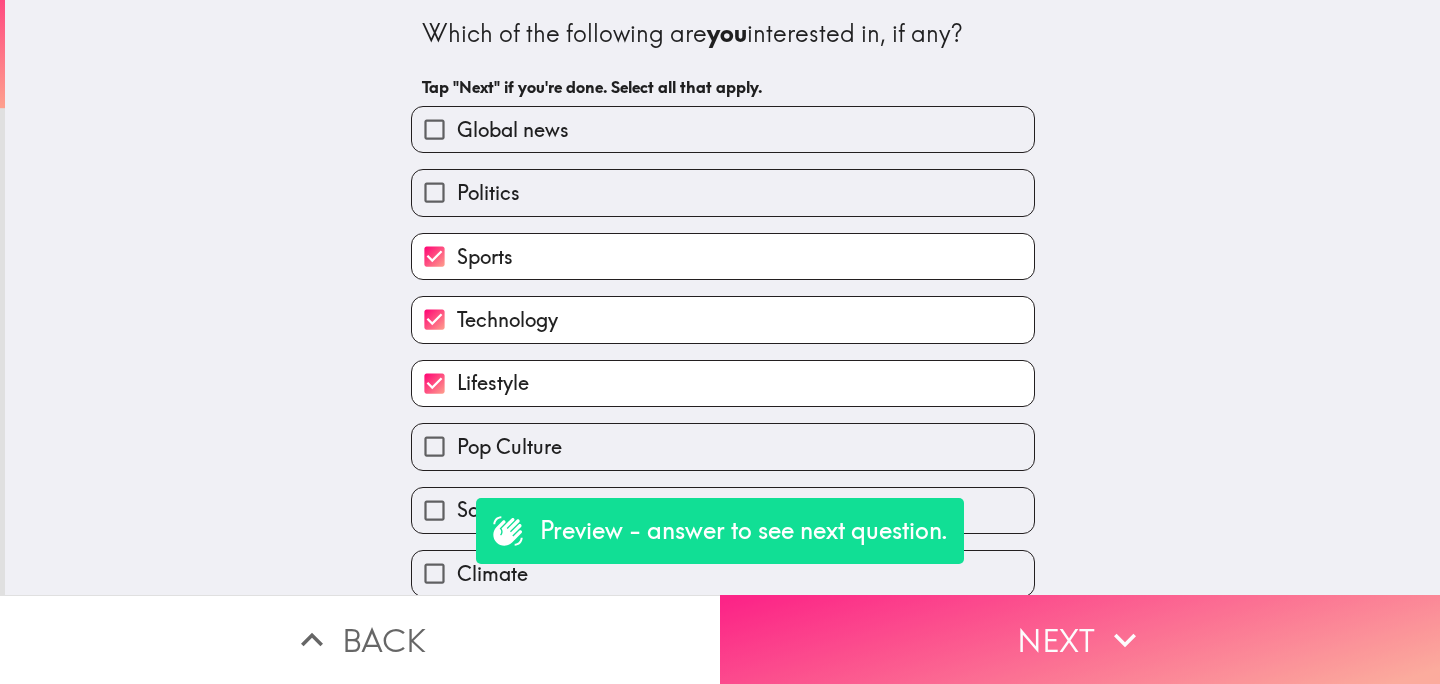 click on "Next" at bounding box center [1080, 639] 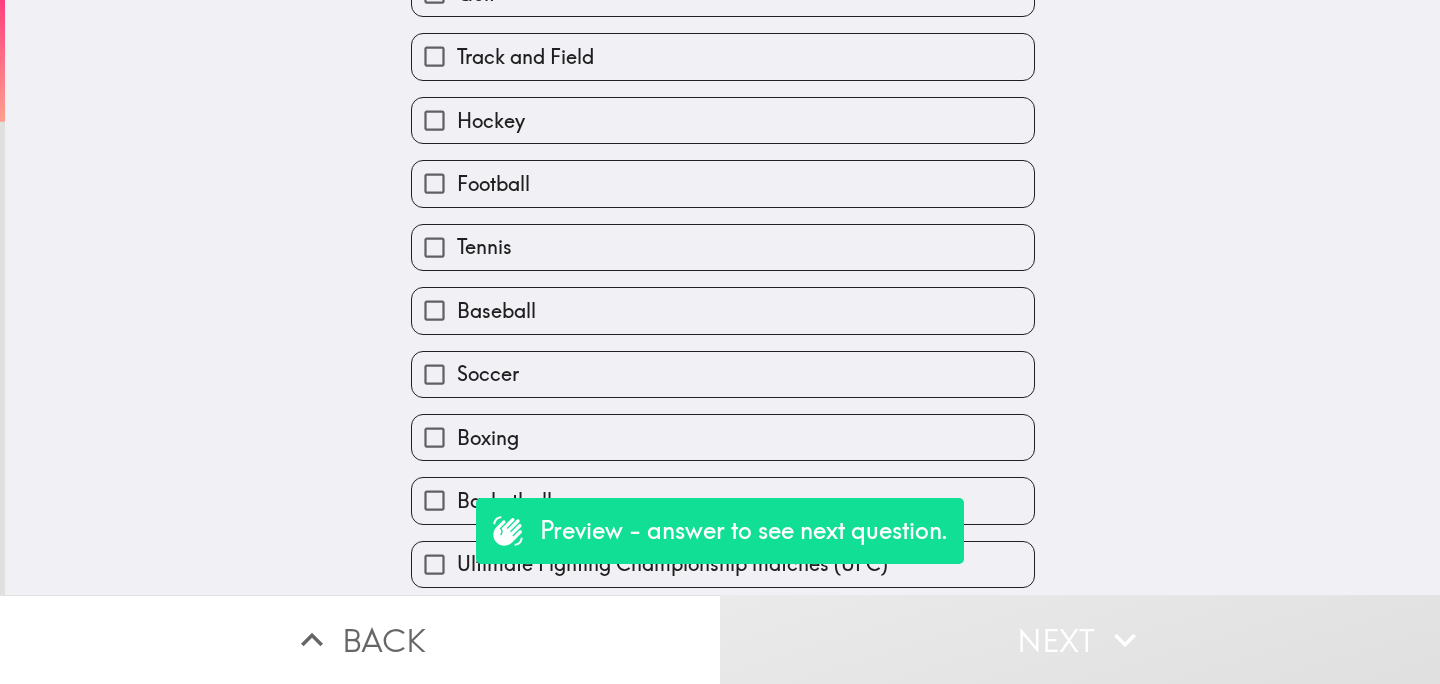 scroll, scrollTop: 203, scrollLeft: 0, axis: vertical 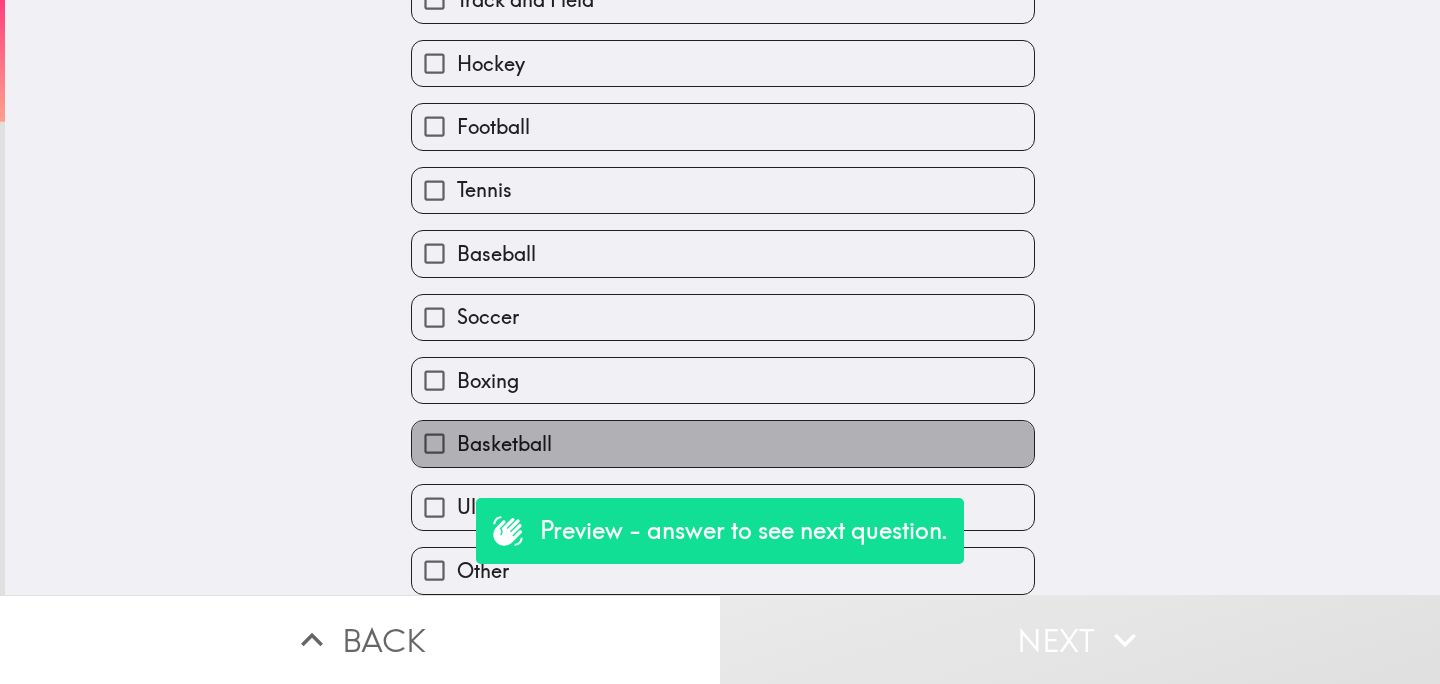 click on "Basketball" at bounding box center [723, 443] 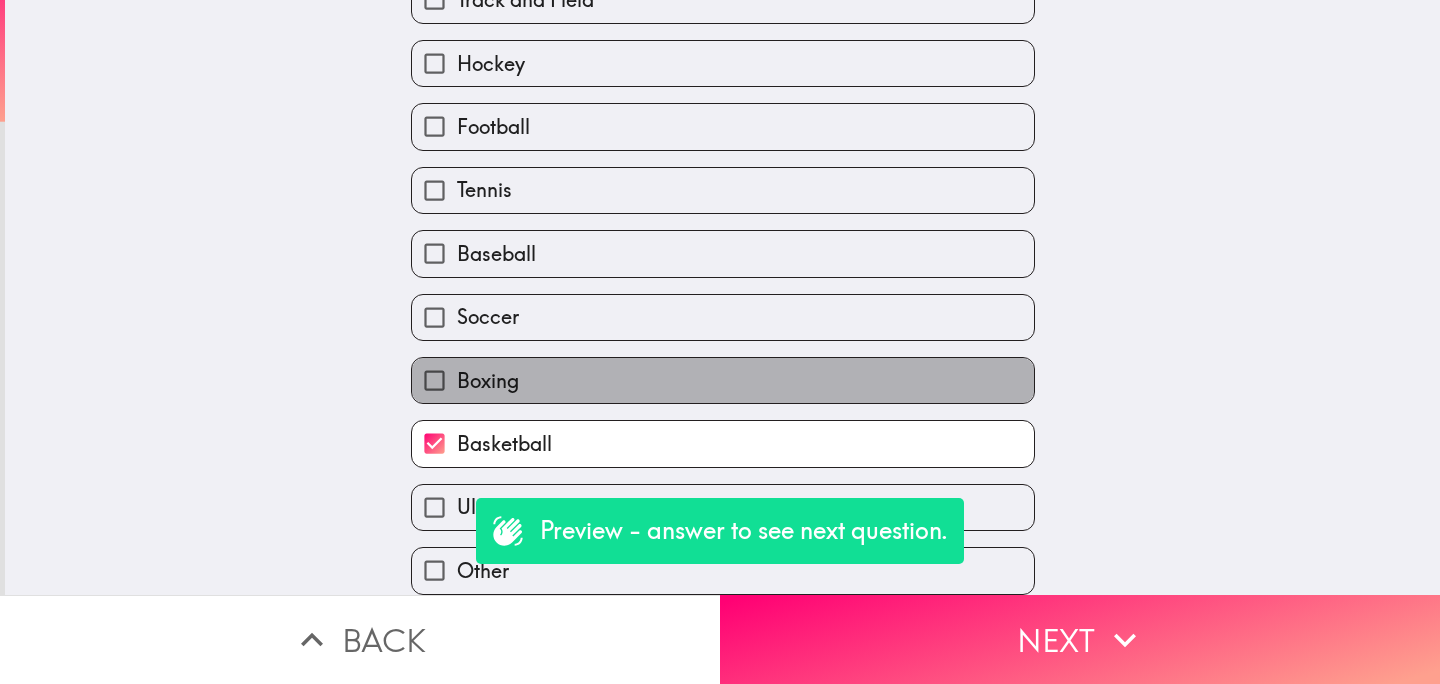 click on "Boxing" at bounding box center [723, 380] 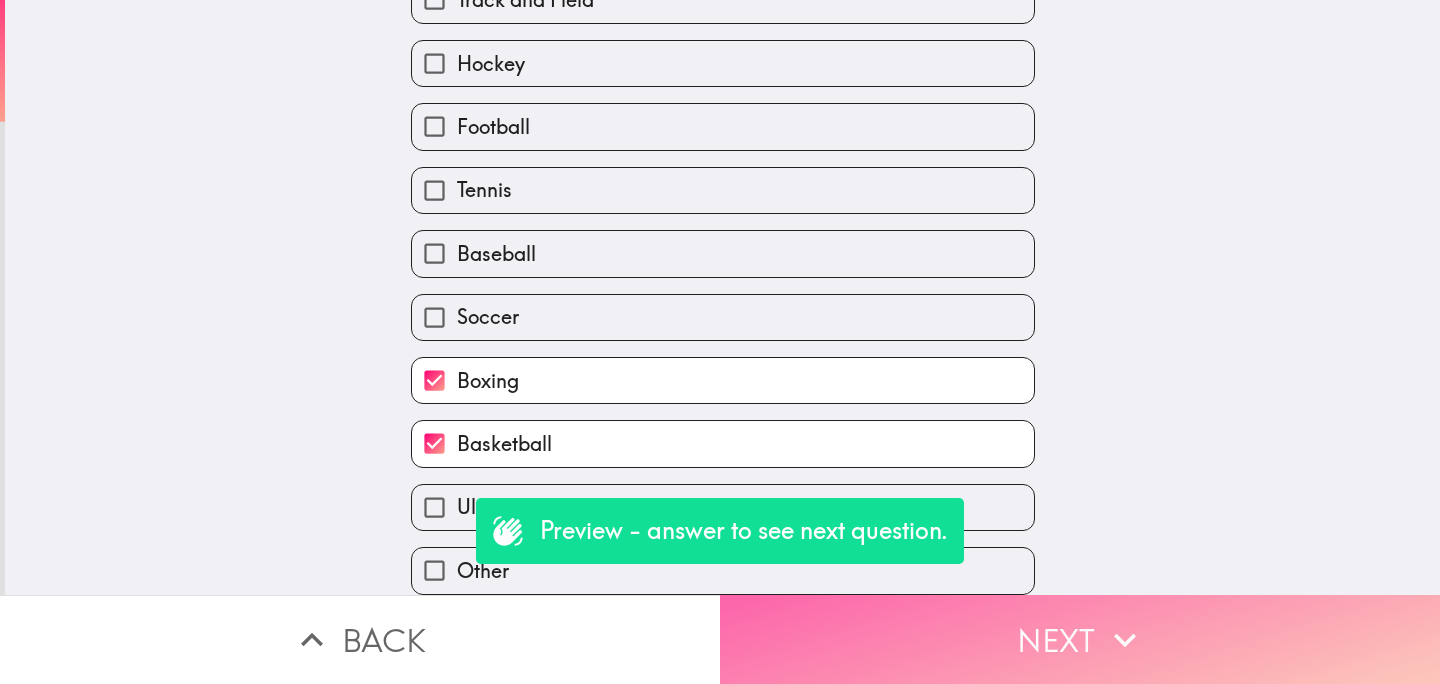 click on "Next" at bounding box center [1080, 639] 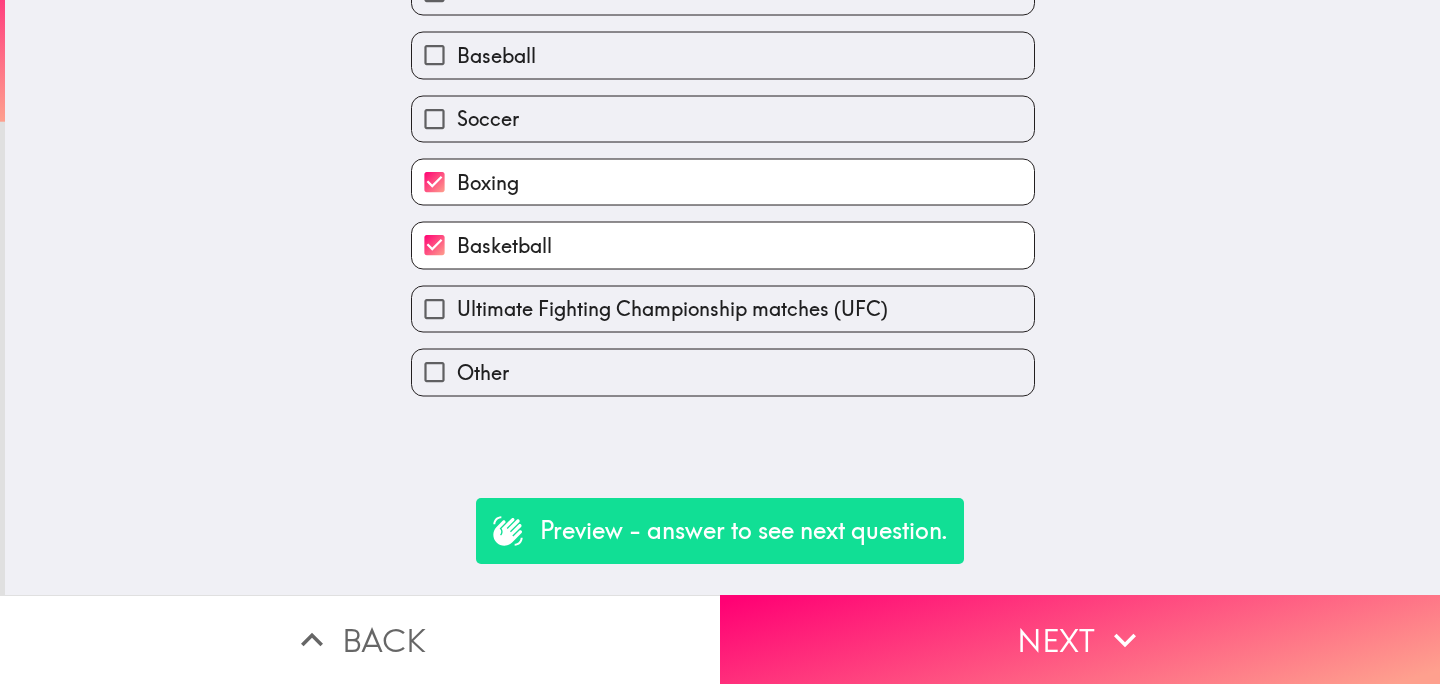 scroll, scrollTop: 0, scrollLeft: 0, axis: both 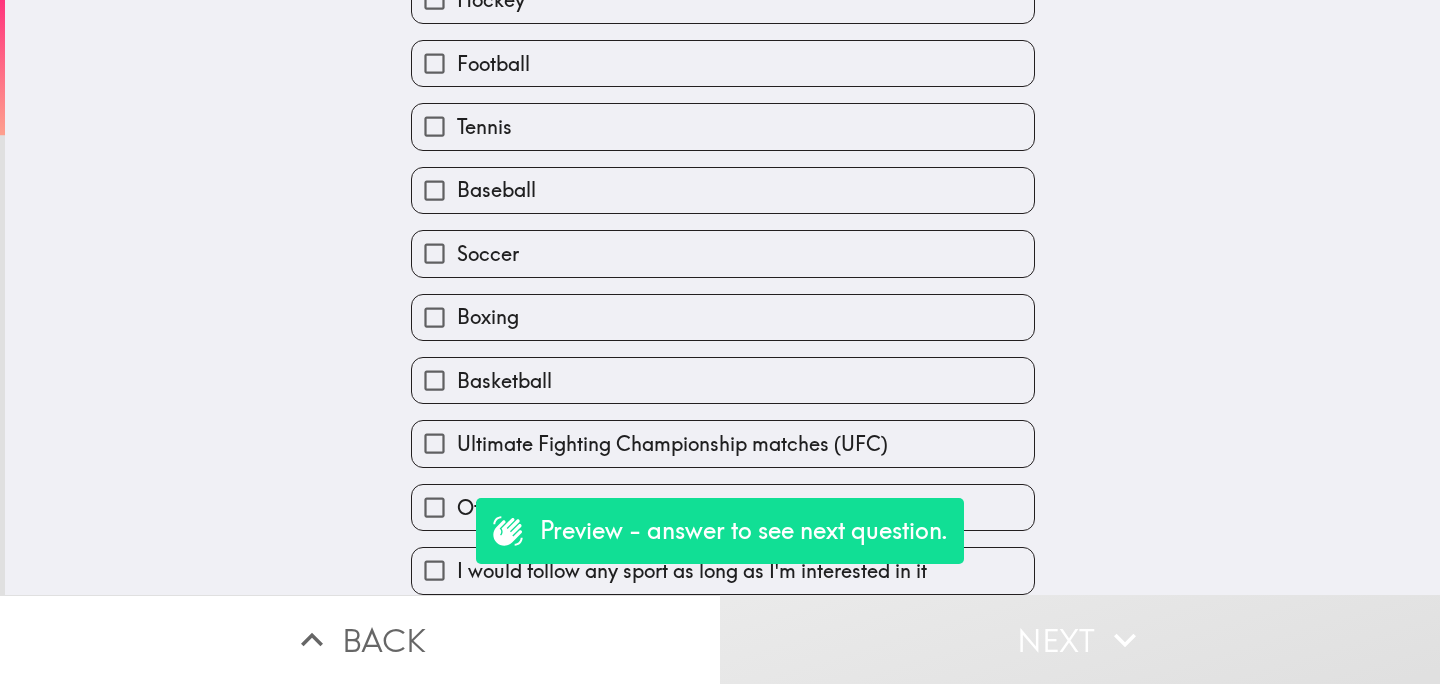 click on "I would follow any sport as long as I'm interested in it" at bounding box center [434, 570] 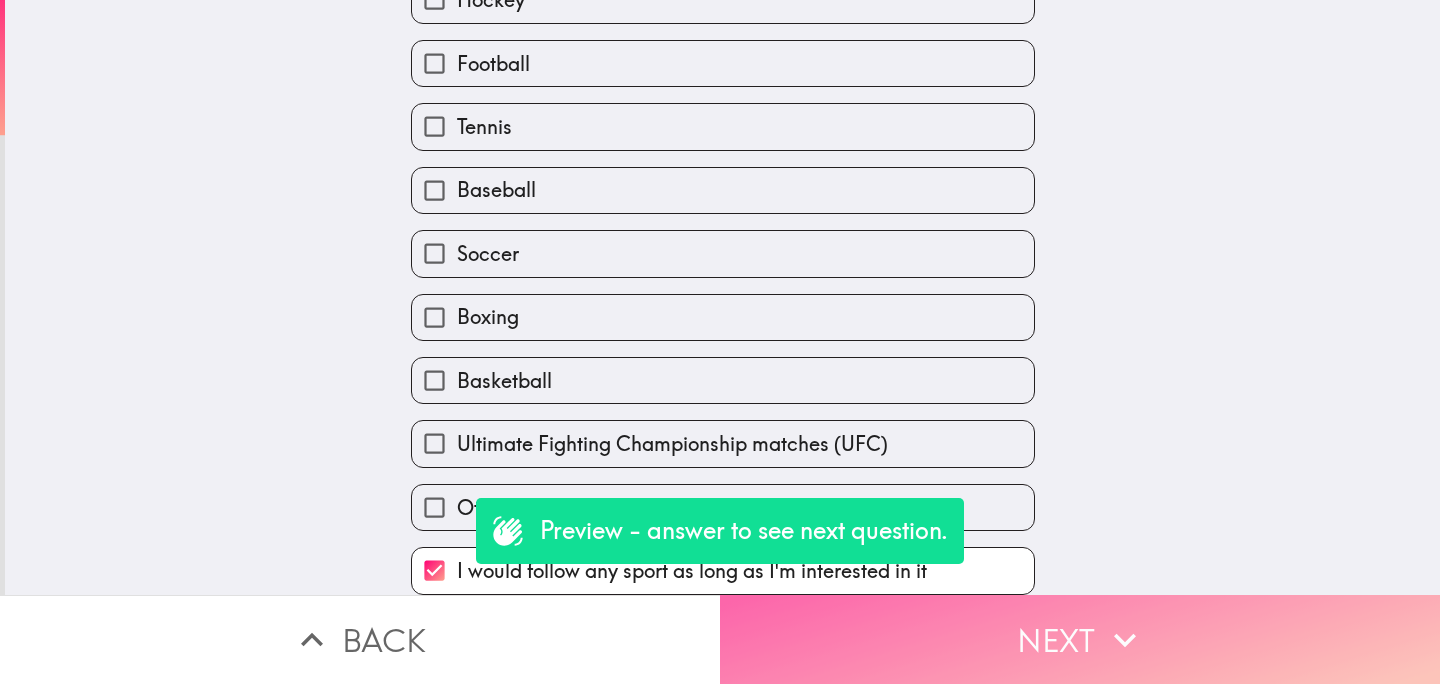 click on "Next" at bounding box center (1080, 639) 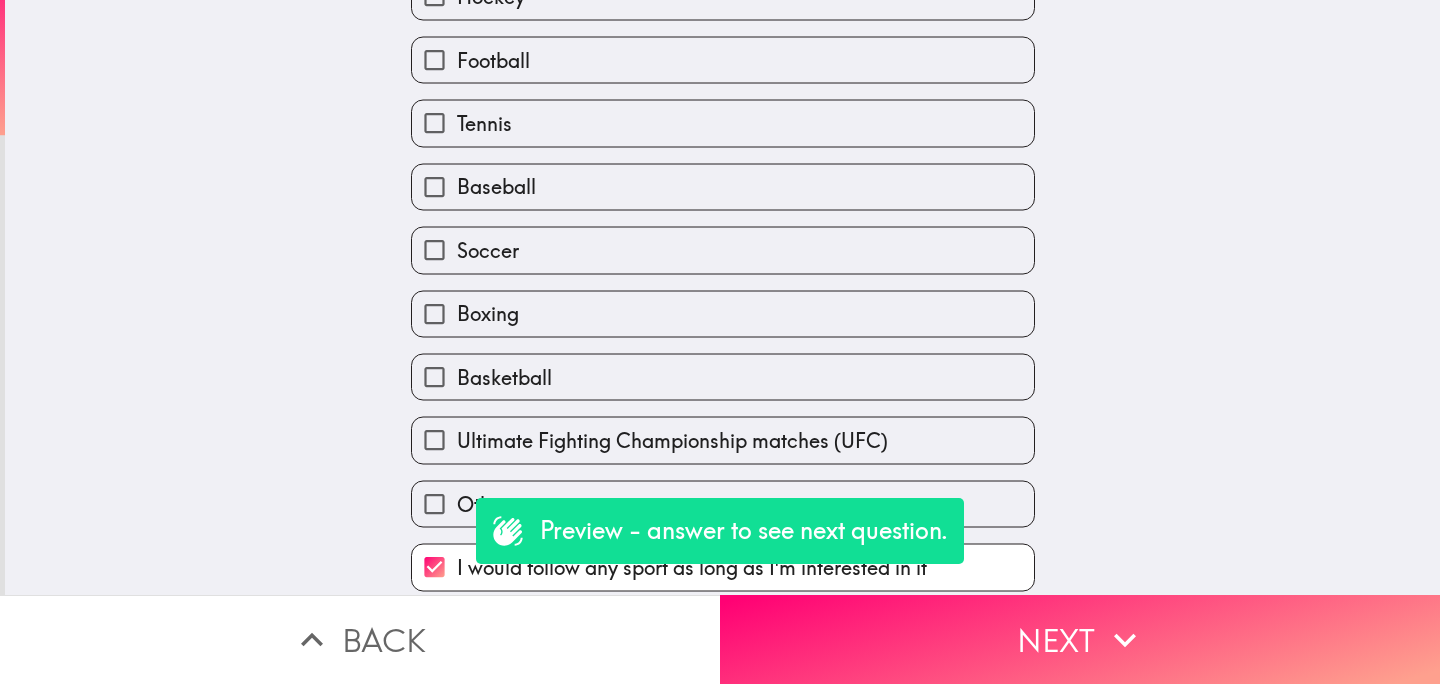scroll, scrollTop: 0, scrollLeft: 0, axis: both 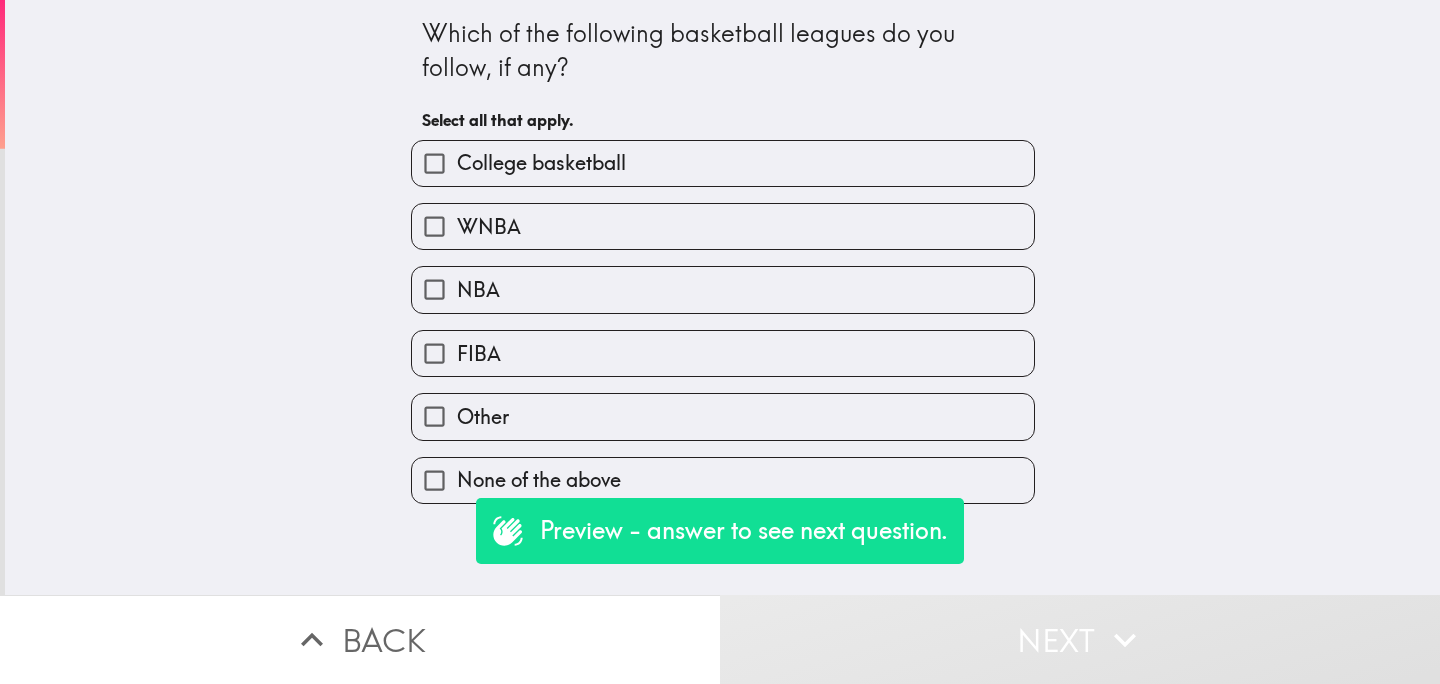click on "NBA" at bounding box center [723, 289] 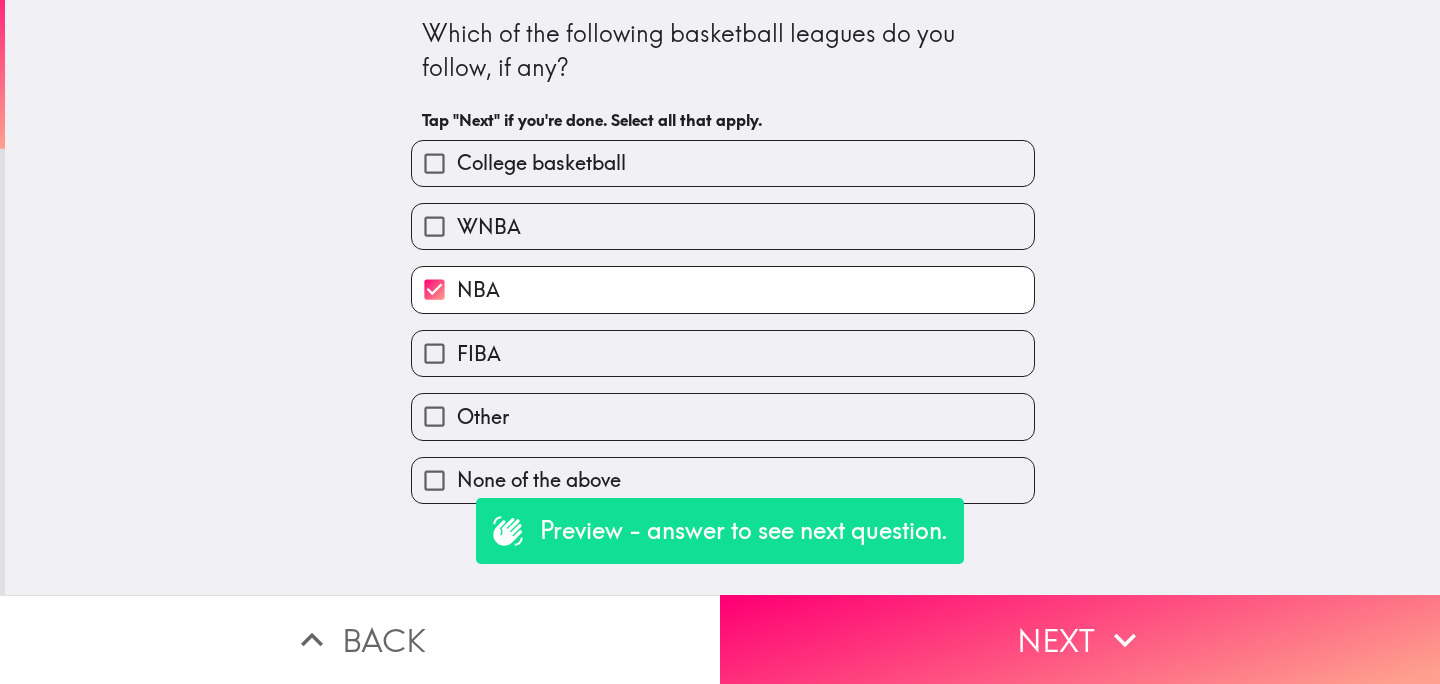 click on "FIBA" at bounding box center (723, 353) 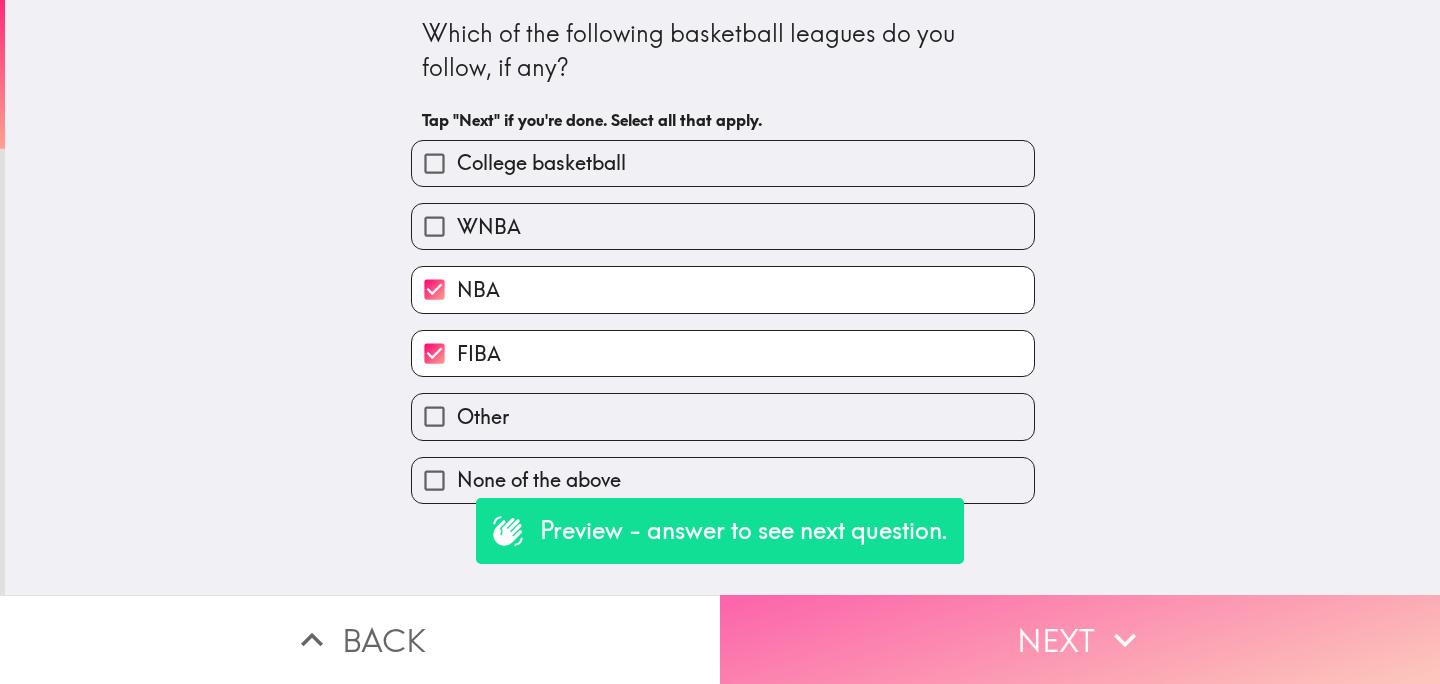click on "Next" at bounding box center (1080, 639) 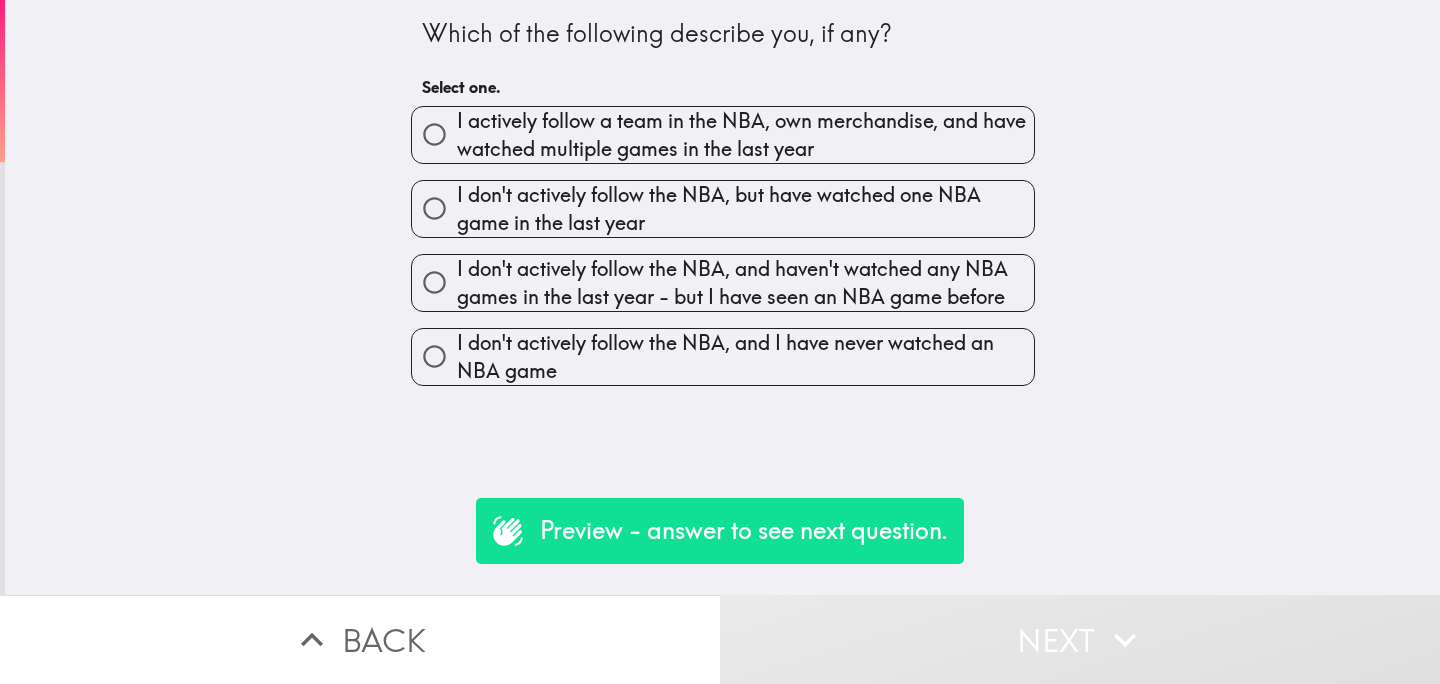 click on "I actively follow a team in the NBA, own merchandise, and have watched multiple games in the last year" at bounding box center [745, 135] 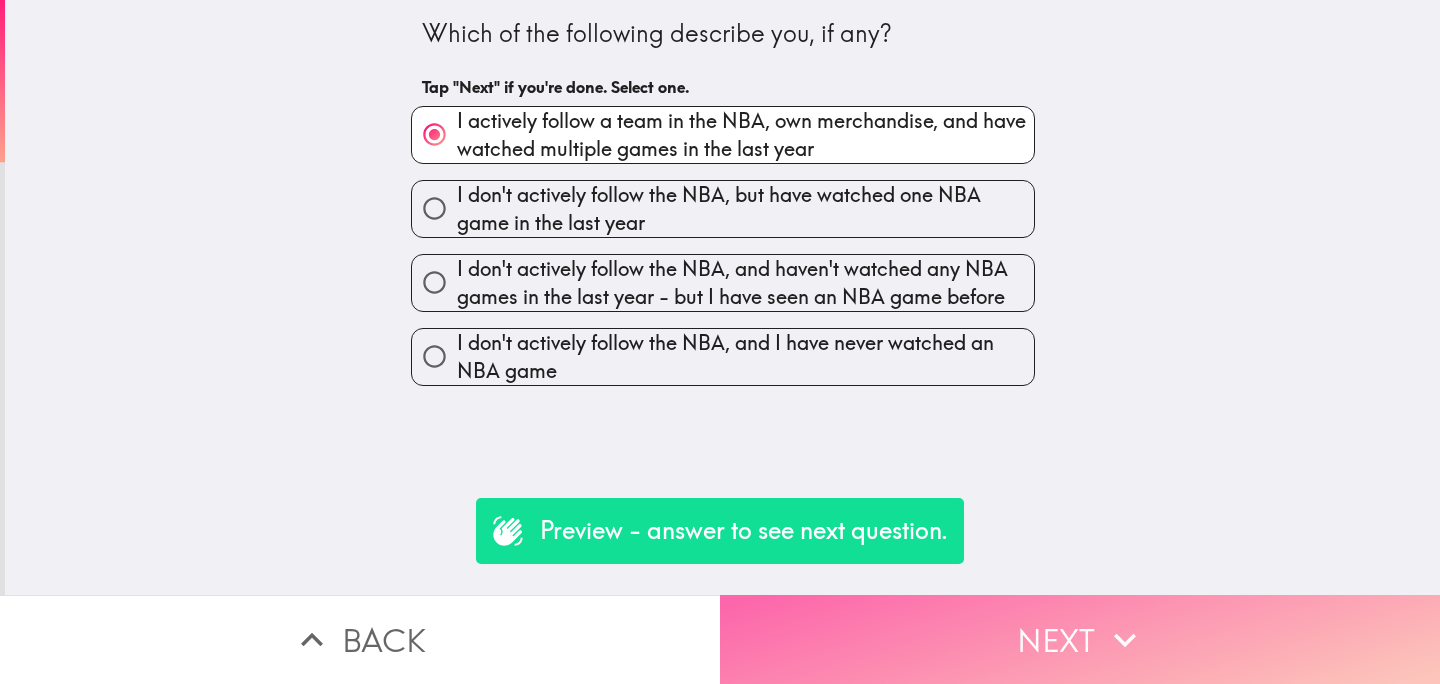 click on "Next" at bounding box center [1080, 639] 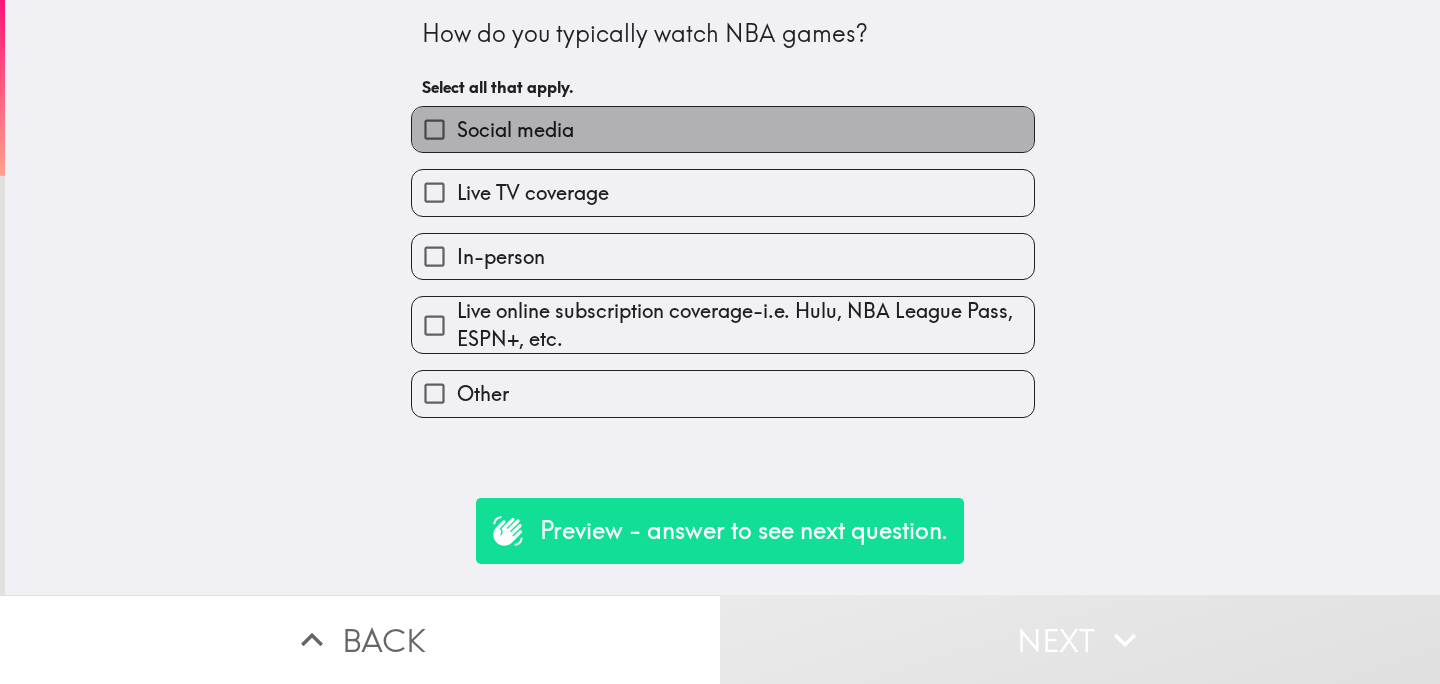 click on "Social media" at bounding box center (723, 129) 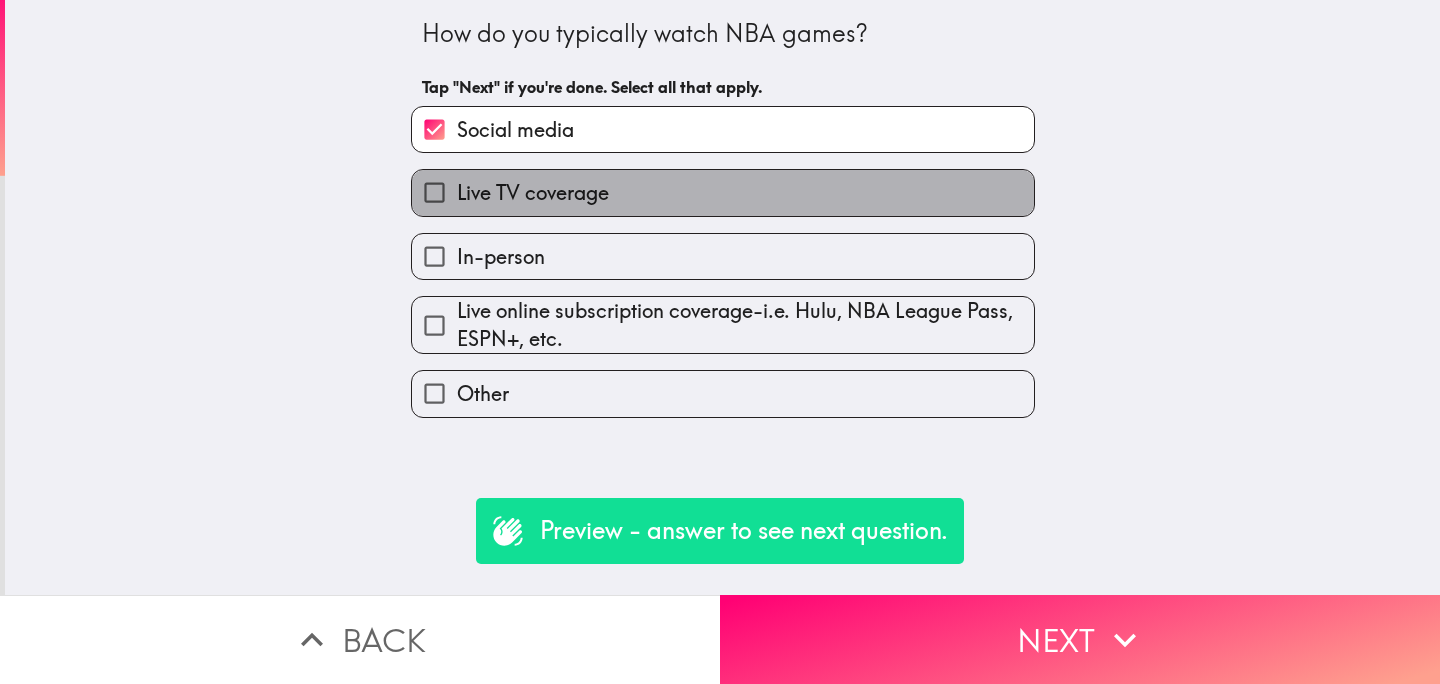 click on "Live TV coverage" at bounding box center (723, 192) 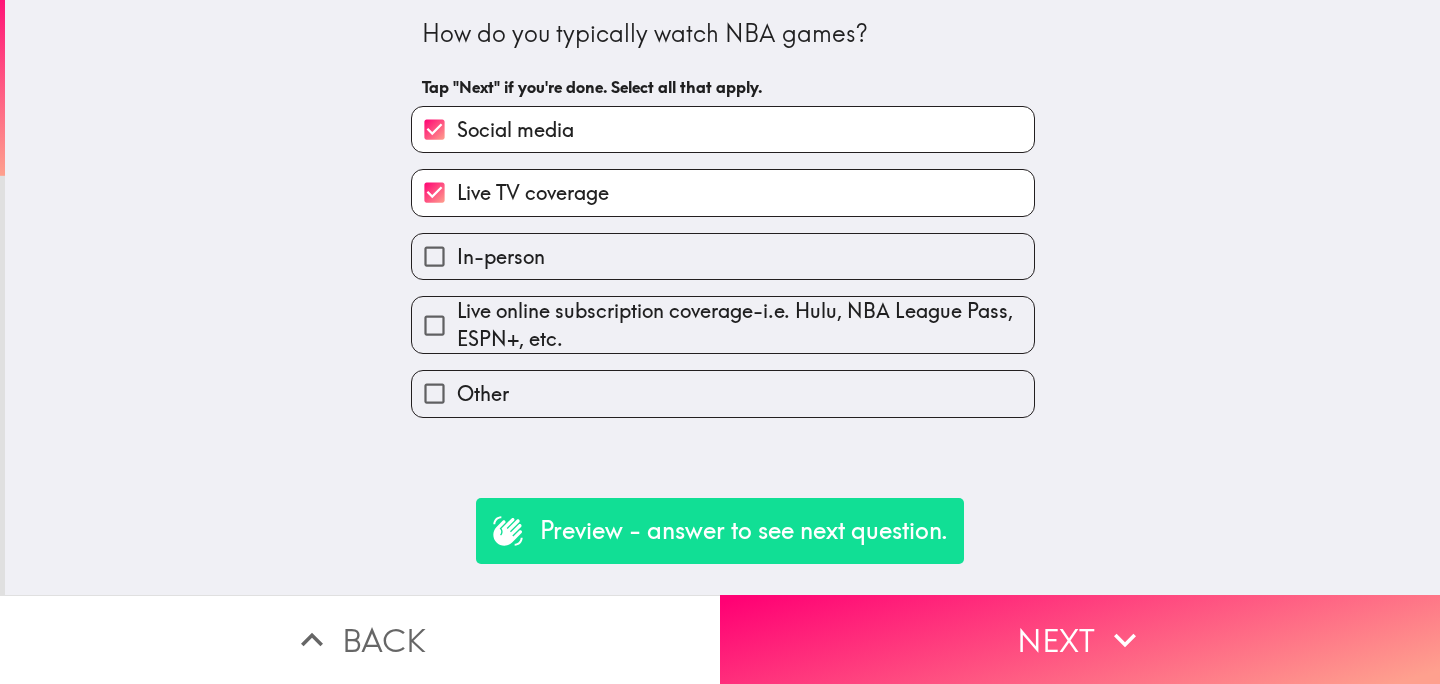 click on "In-person" at bounding box center (723, 256) 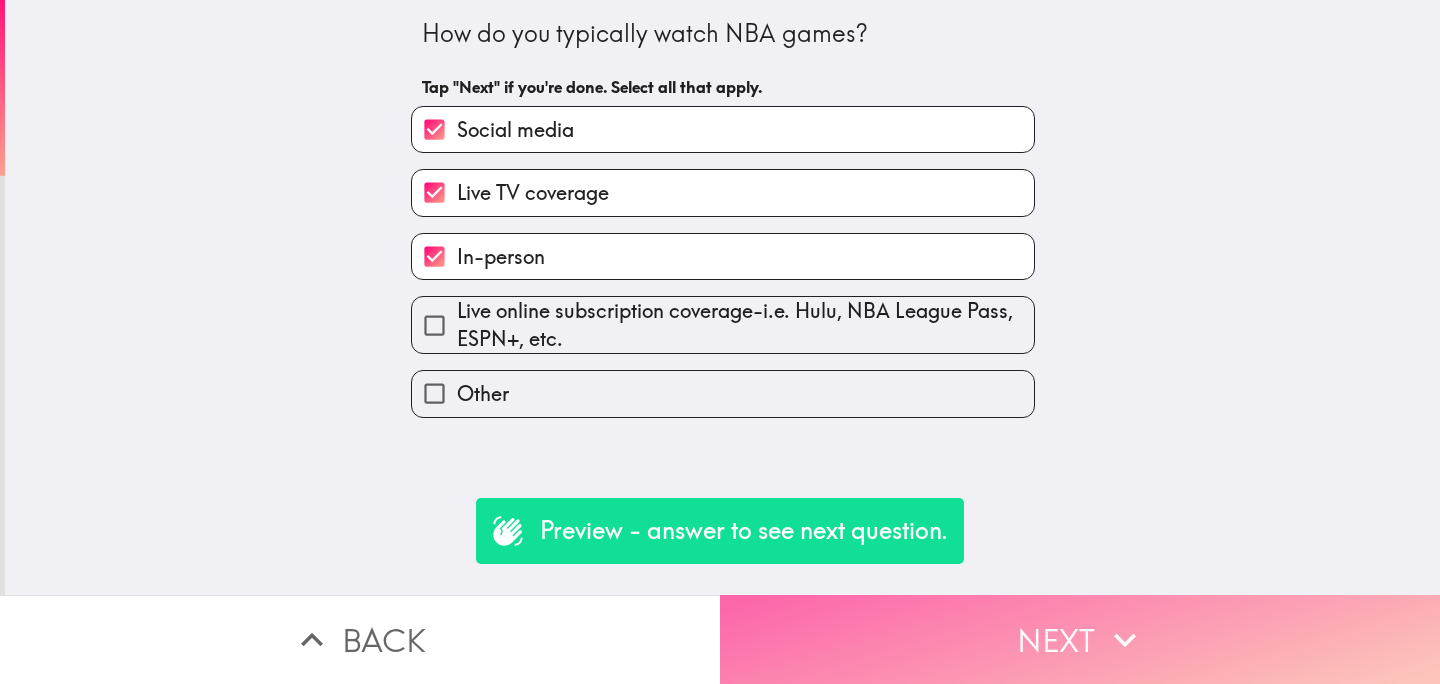 click on "Next" at bounding box center (1080, 639) 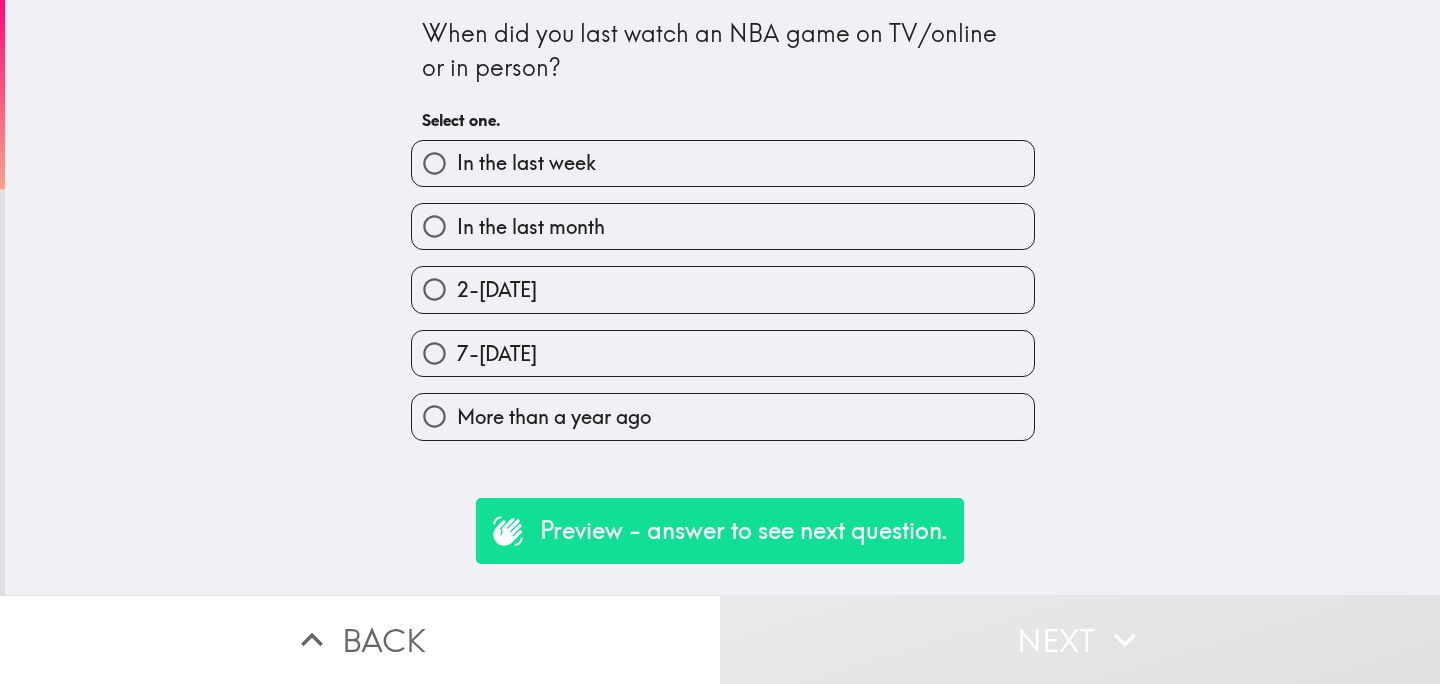 click on "7-[DATE]" at bounding box center [723, 353] 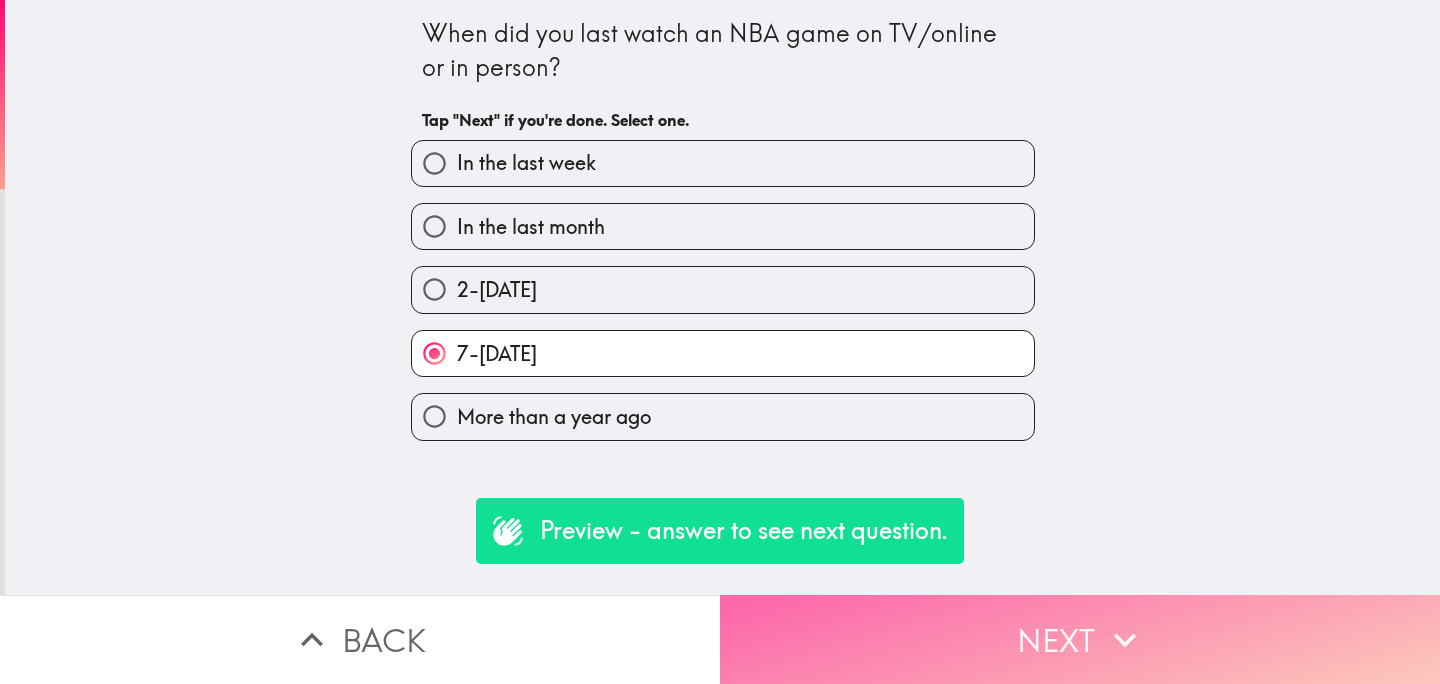 click on "Next" at bounding box center [1080, 639] 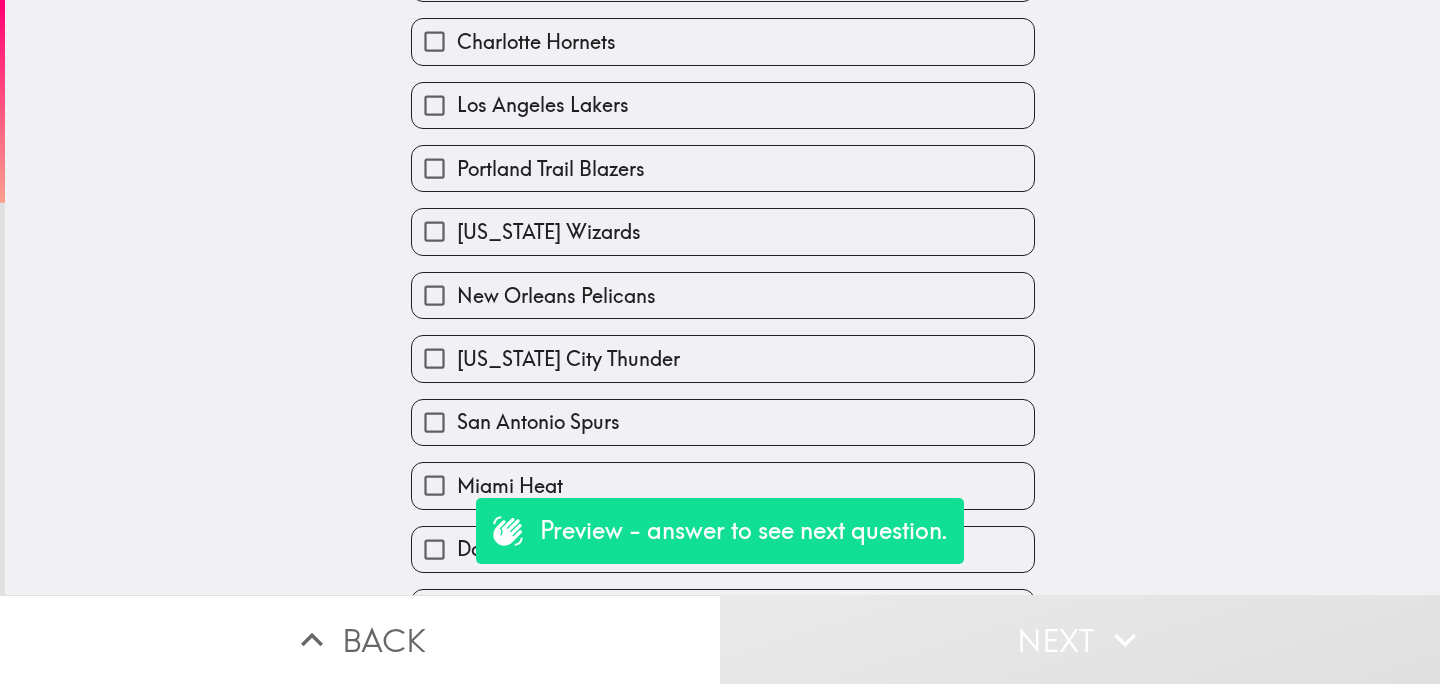 scroll, scrollTop: 1492, scrollLeft: 0, axis: vertical 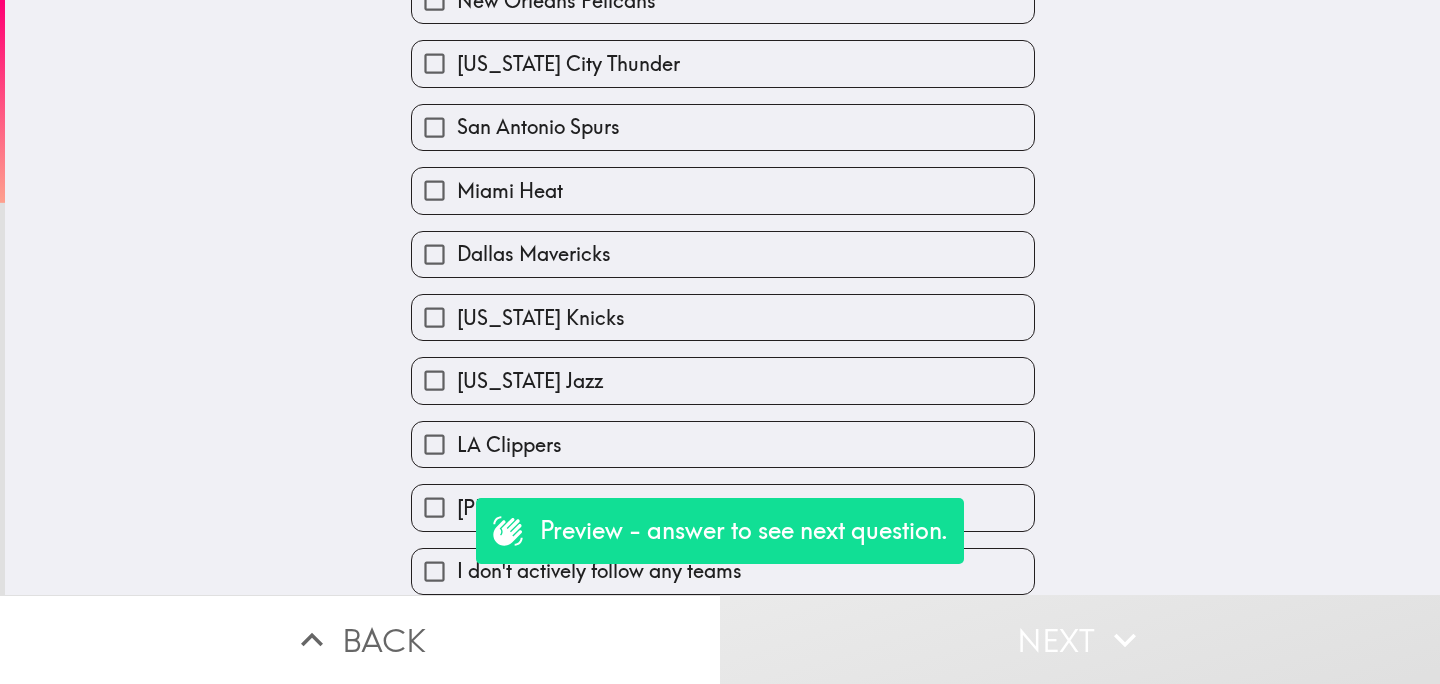 click on "LA Clippers" at bounding box center (715, 436) 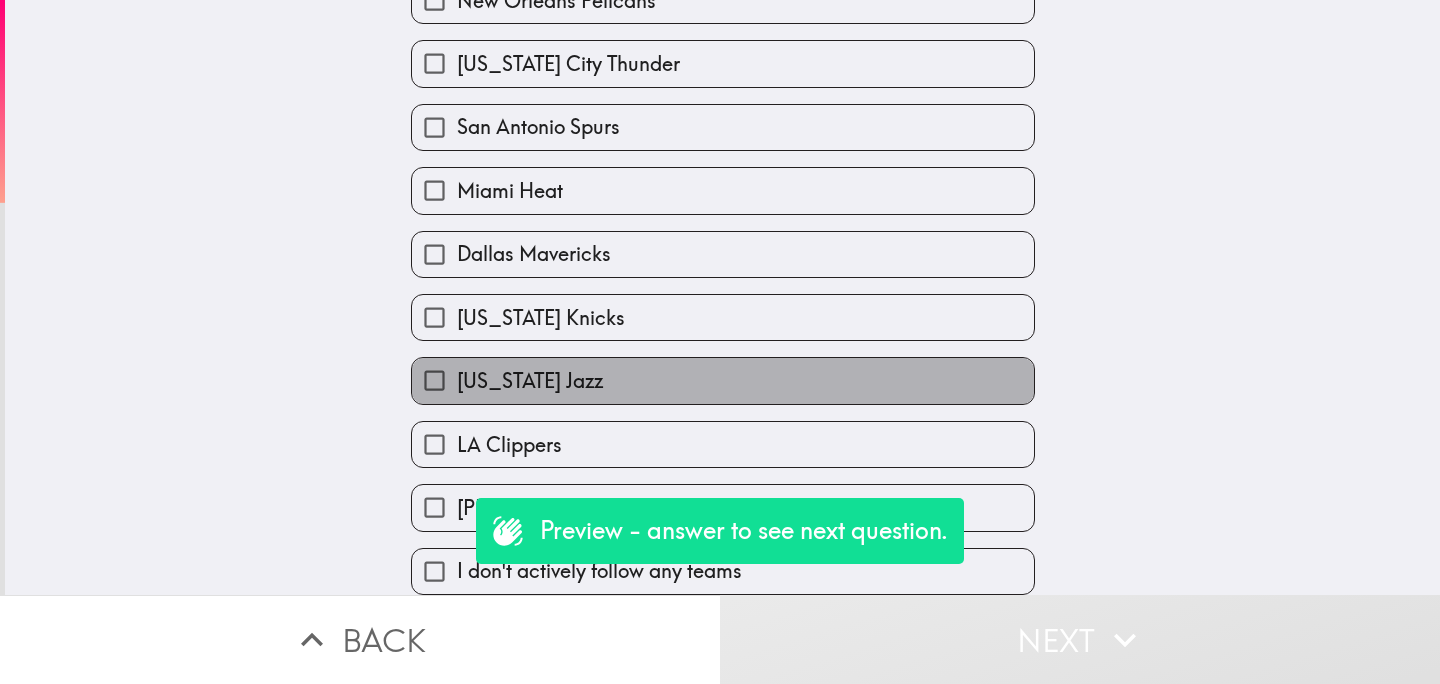 click on "Utah Jazz" at bounding box center [723, 380] 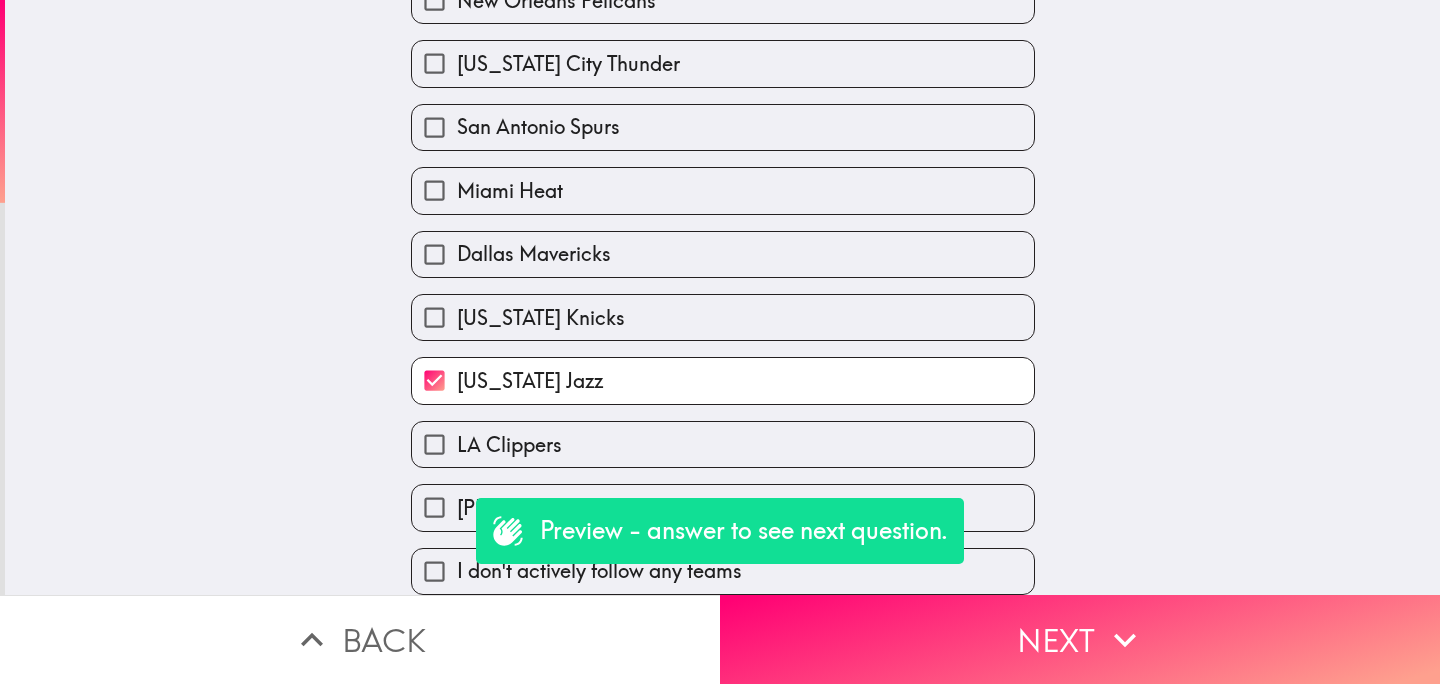 click on "LA Clippers" at bounding box center [723, 444] 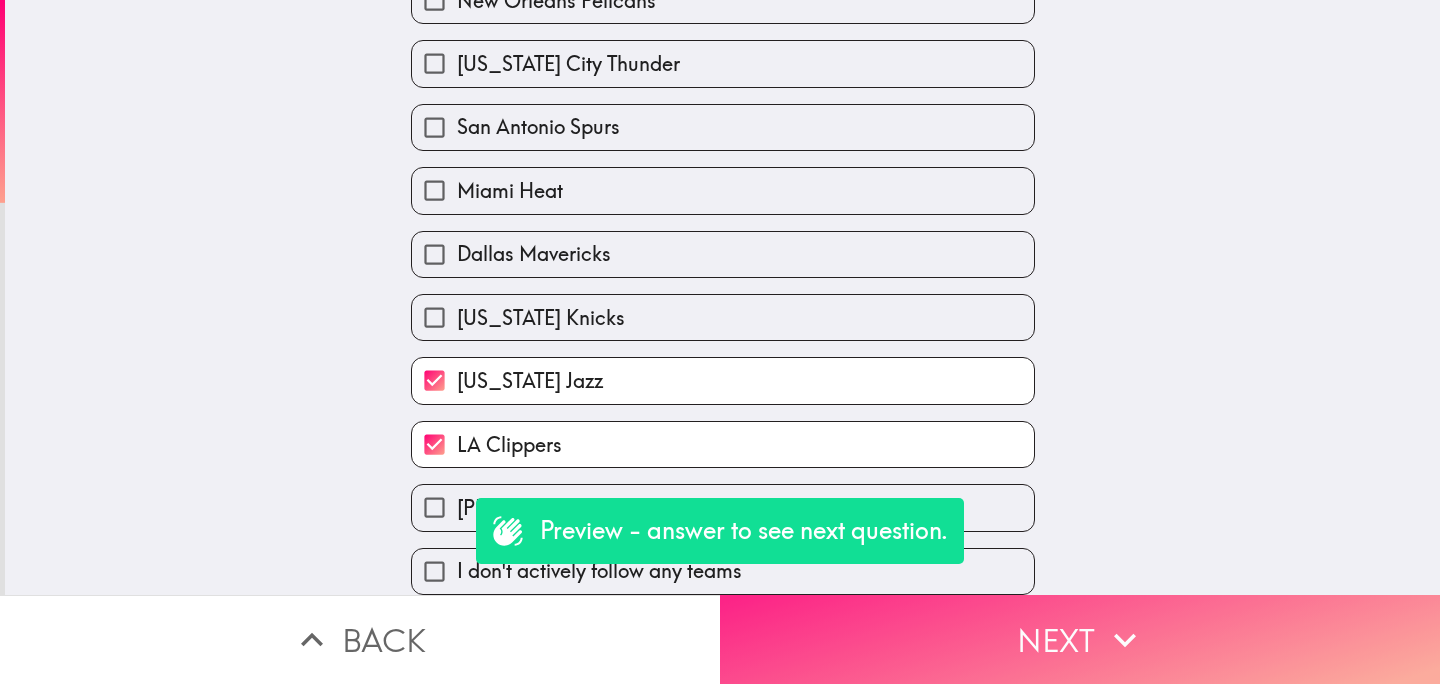 click on "Next" at bounding box center (1080, 639) 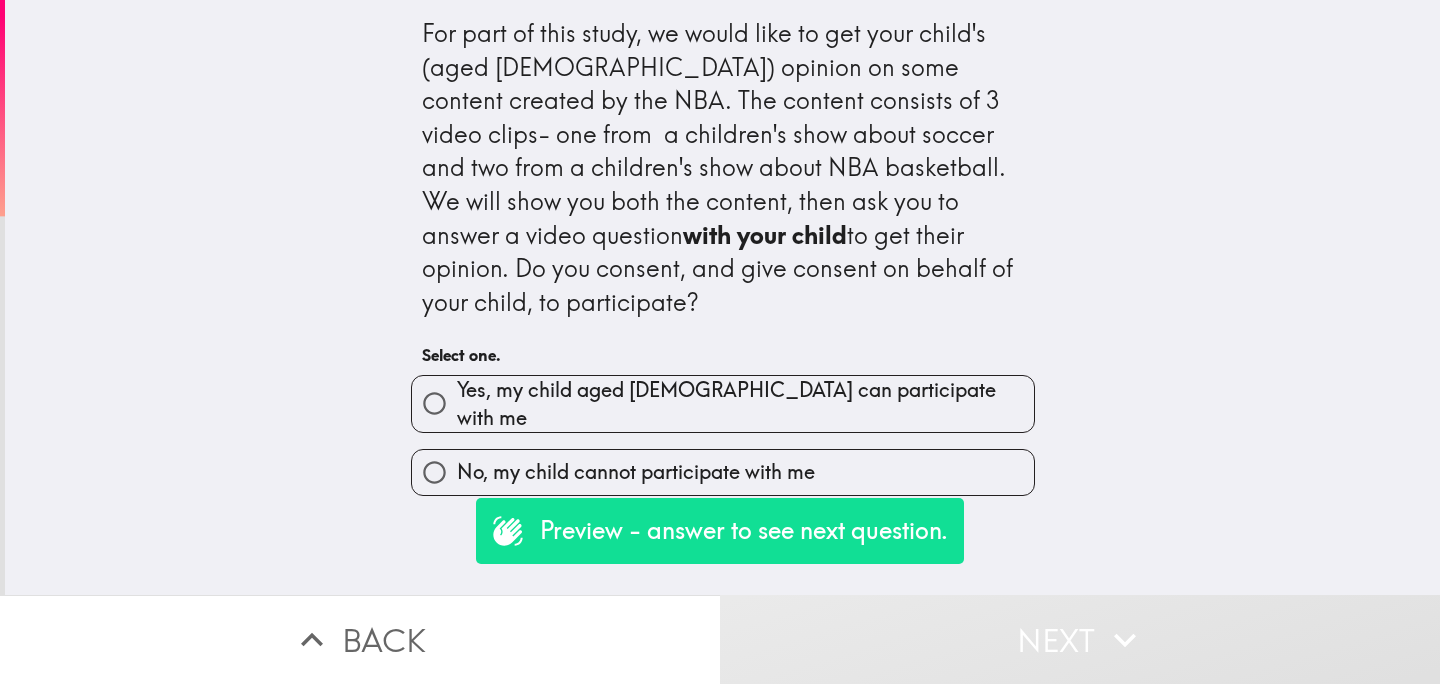 scroll, scrollTop: 0, scrollLeft: 0, axis: both 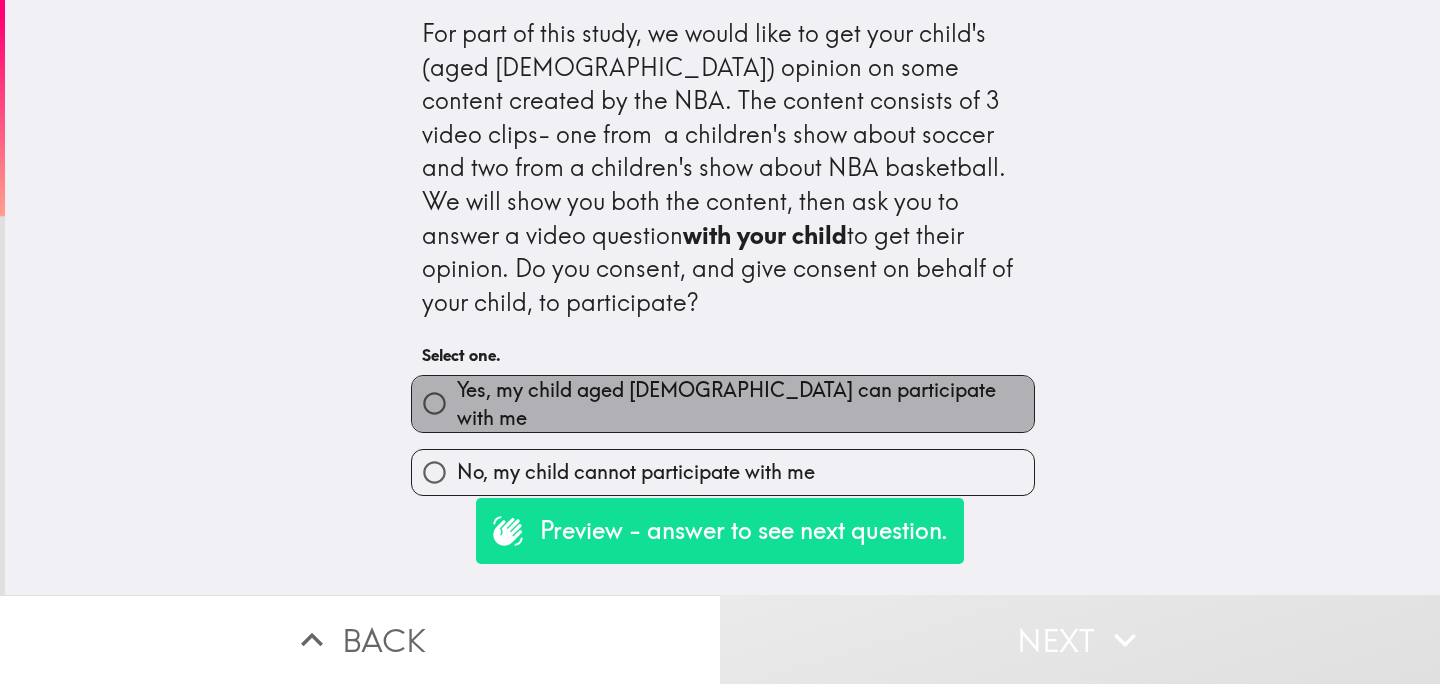 click on "Yes, my child aged [DEMOGRAPHIC_DATA] can participate with me" at bounding box center [723, 404] 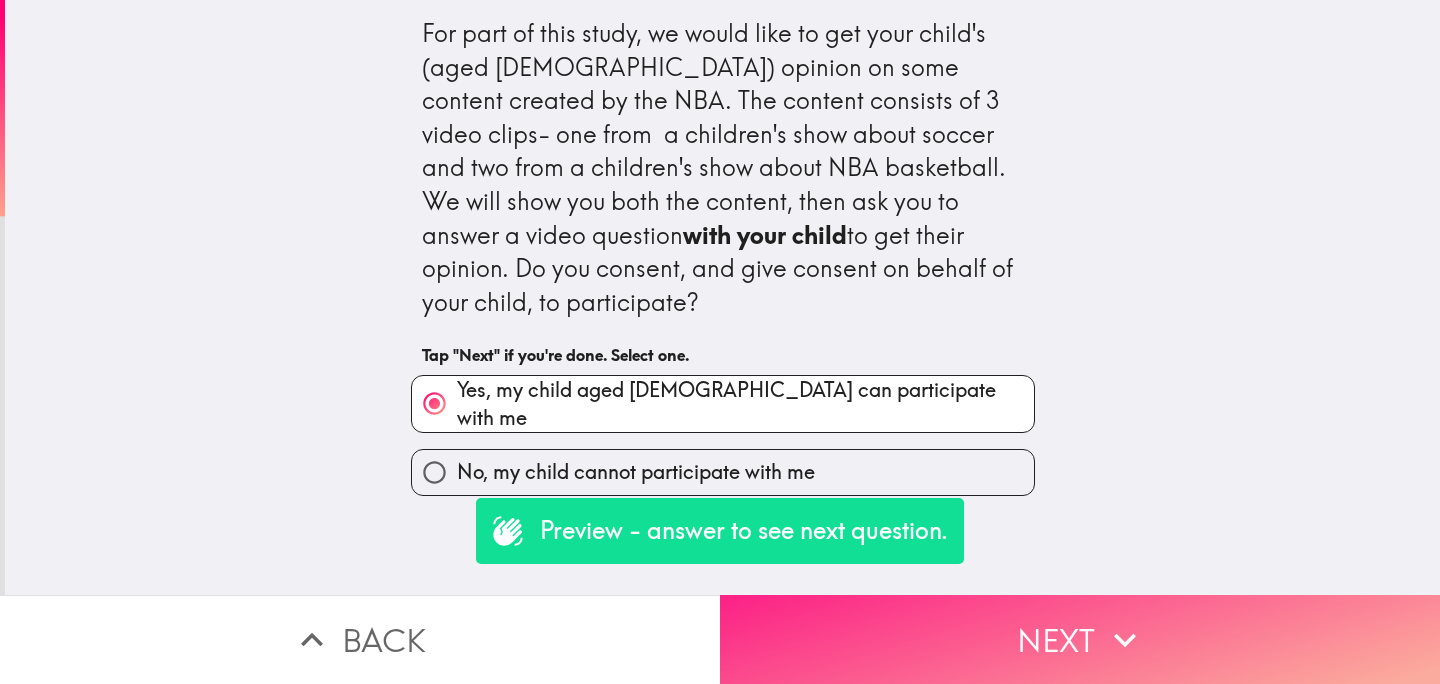 click on "Next" at bounding box center [1080, 639] 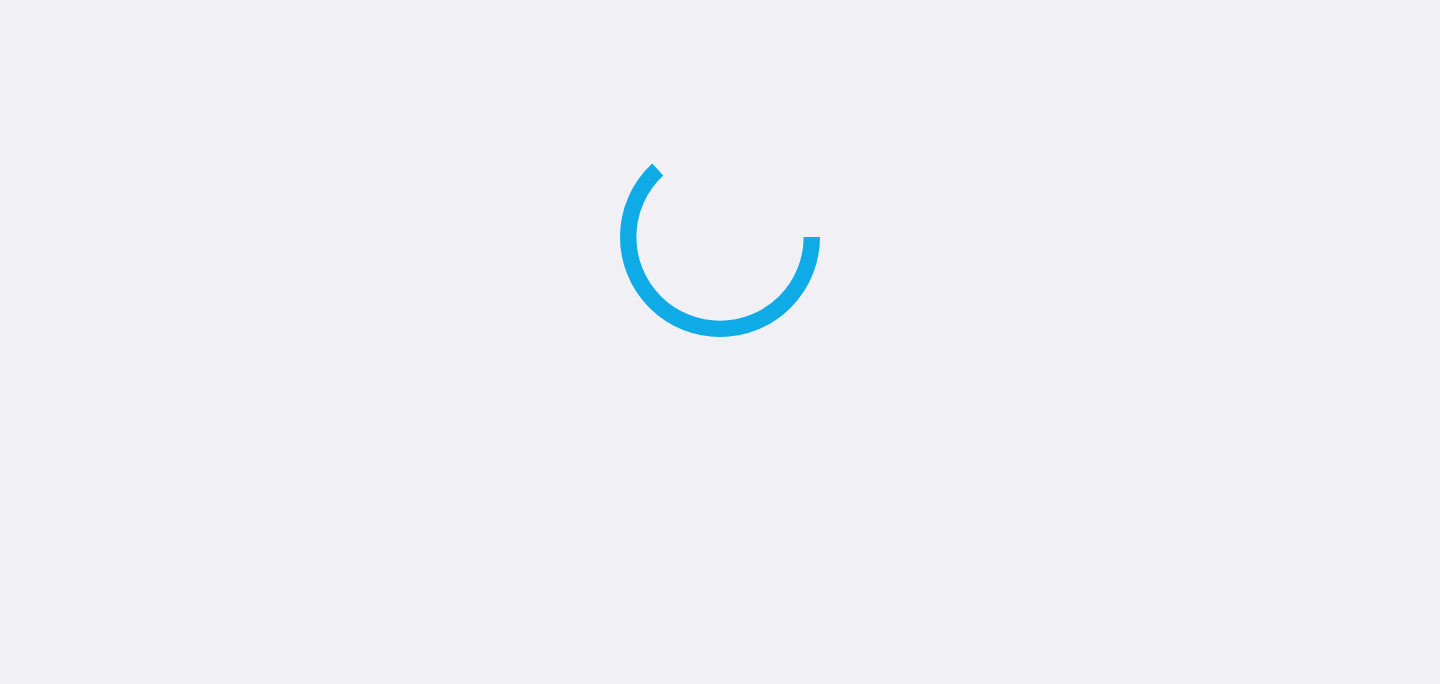 scroll, scrollTop: 0, scrollLeft: 0, axis: both 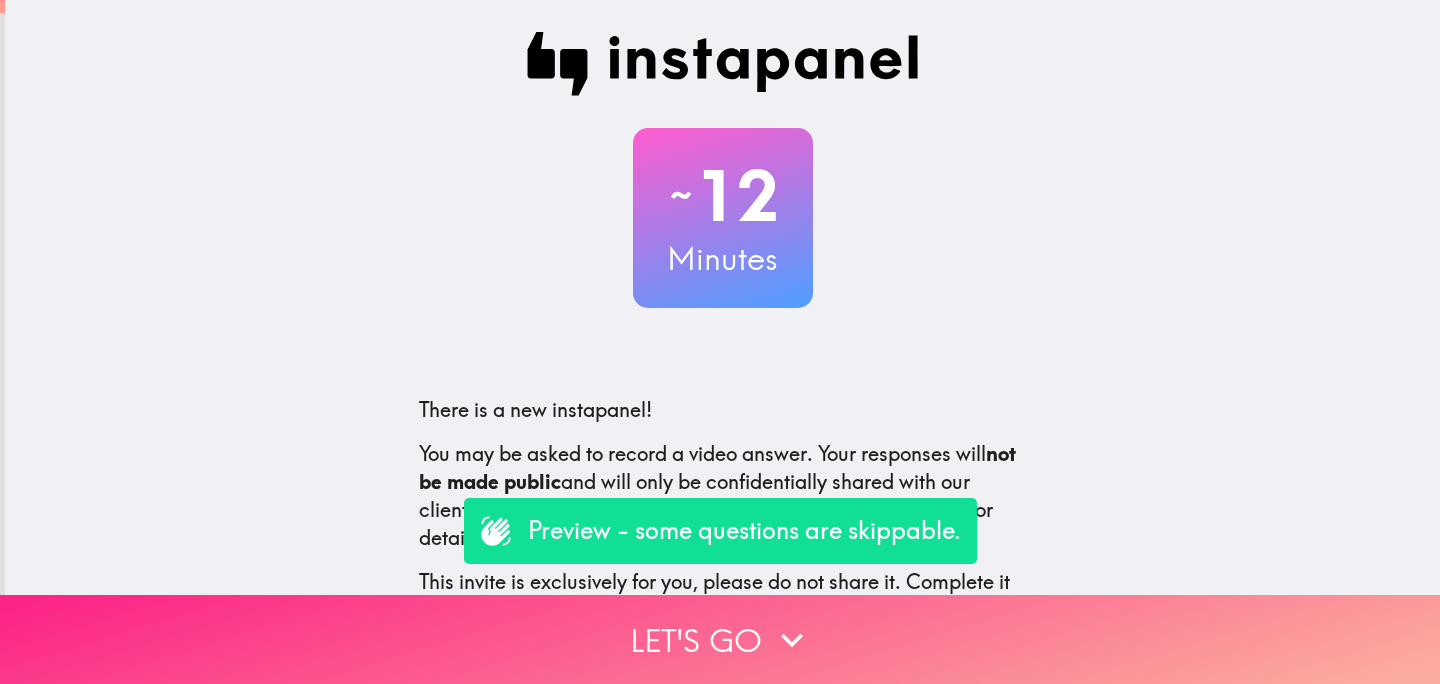 click on "Let's go" at bounding box center [720, 639] 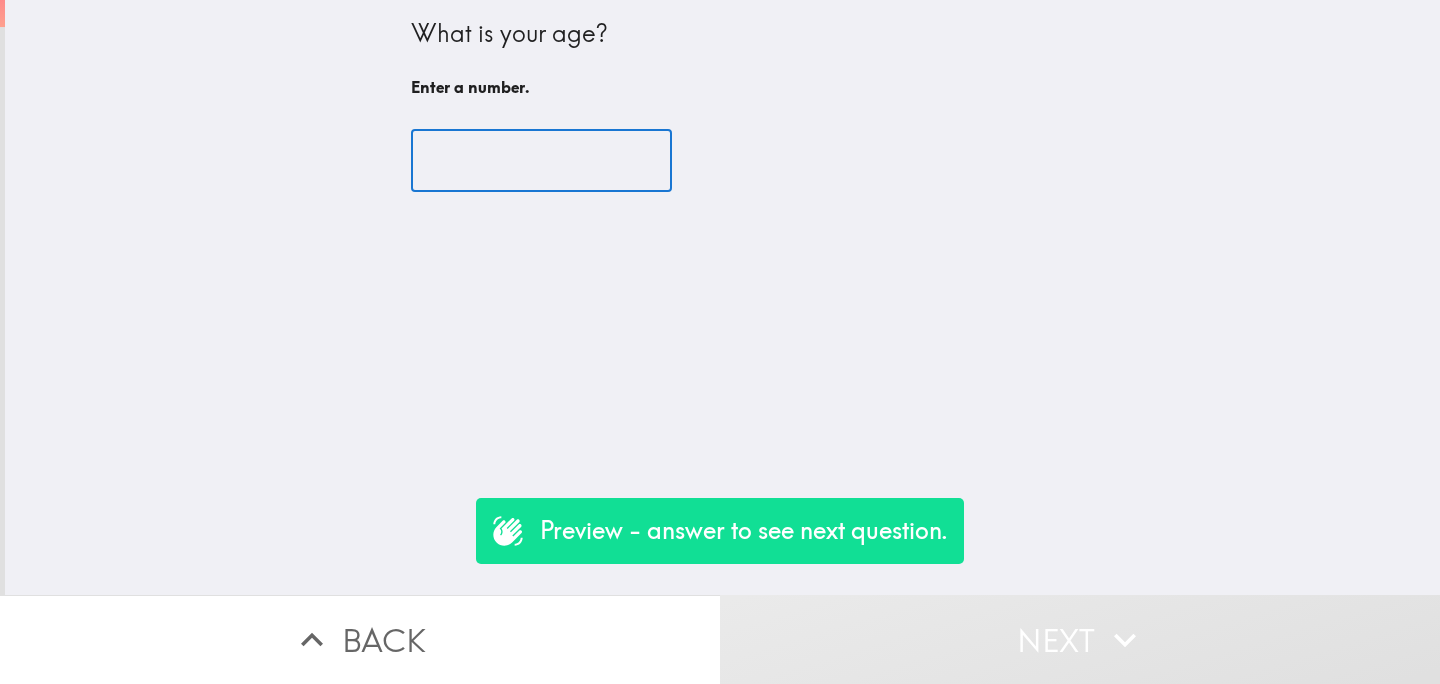 click at bounding box center [541, 161] 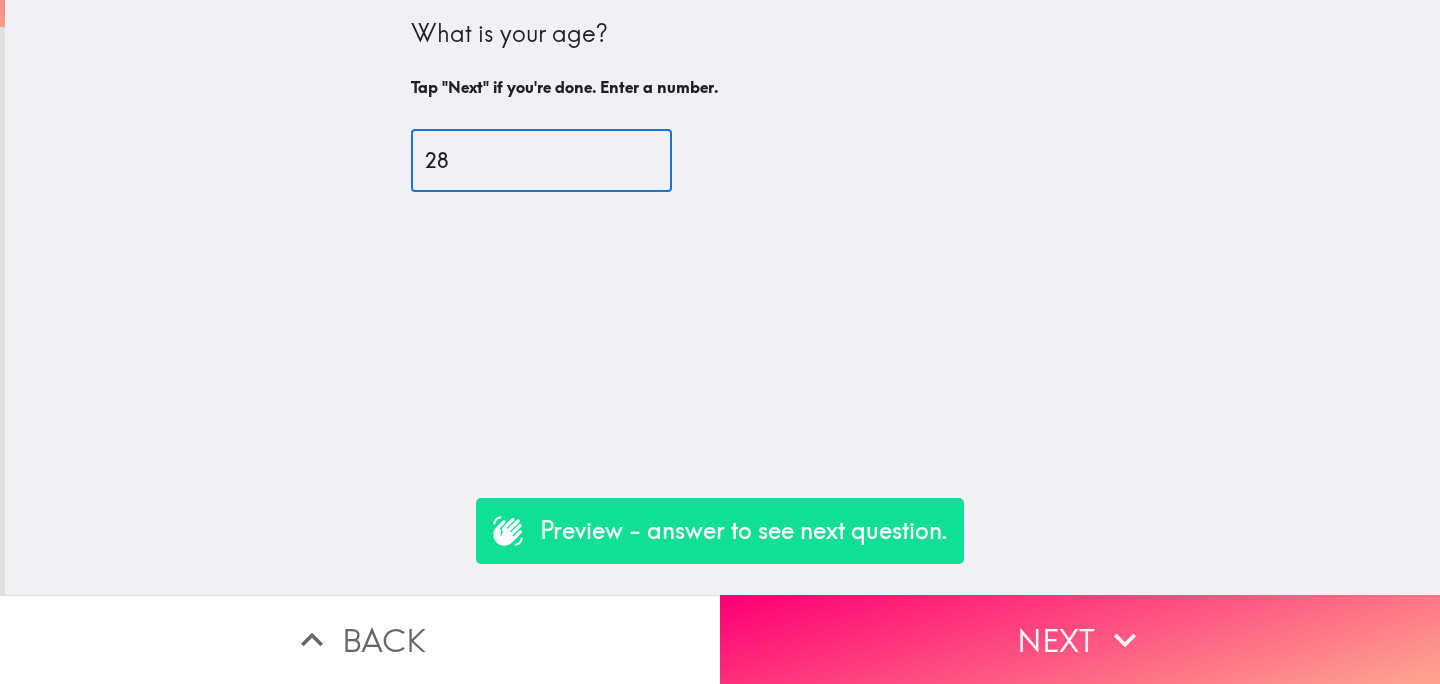 type on "28" 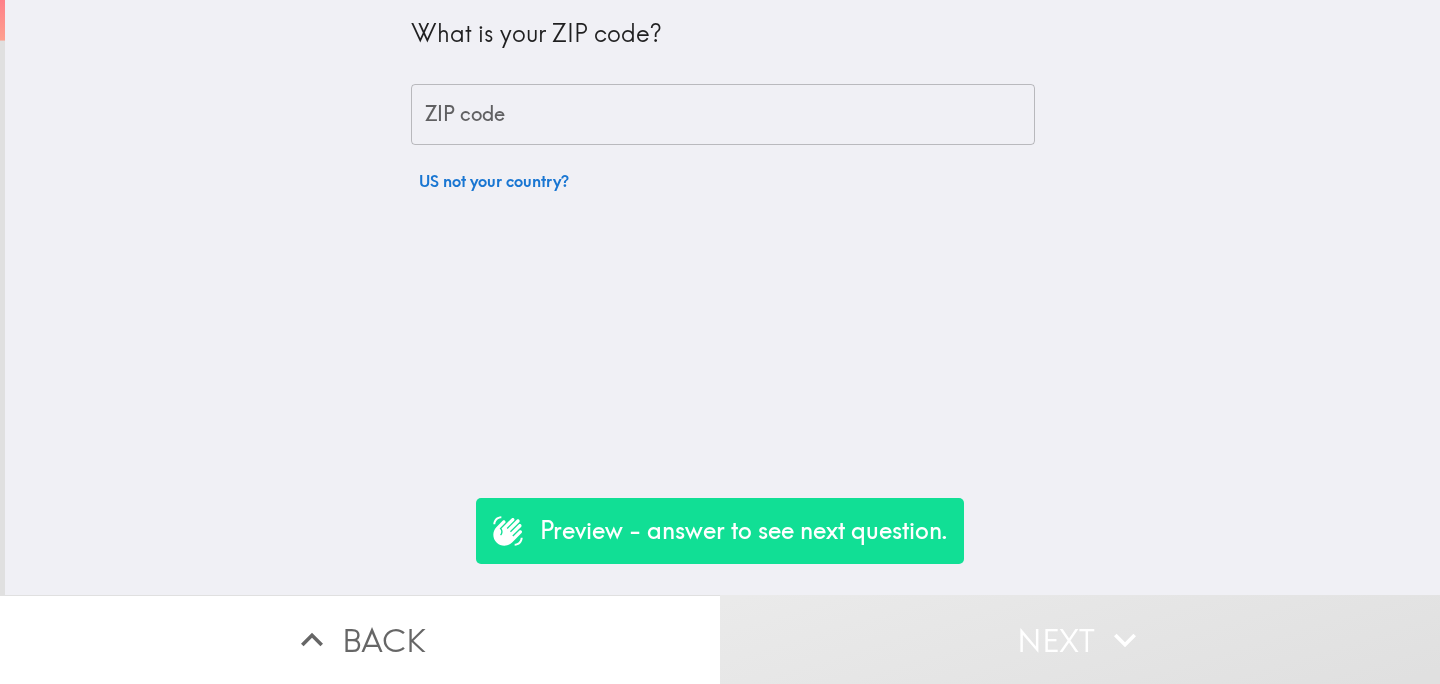 click on "ZIP code" at bounding box center [723, 115] 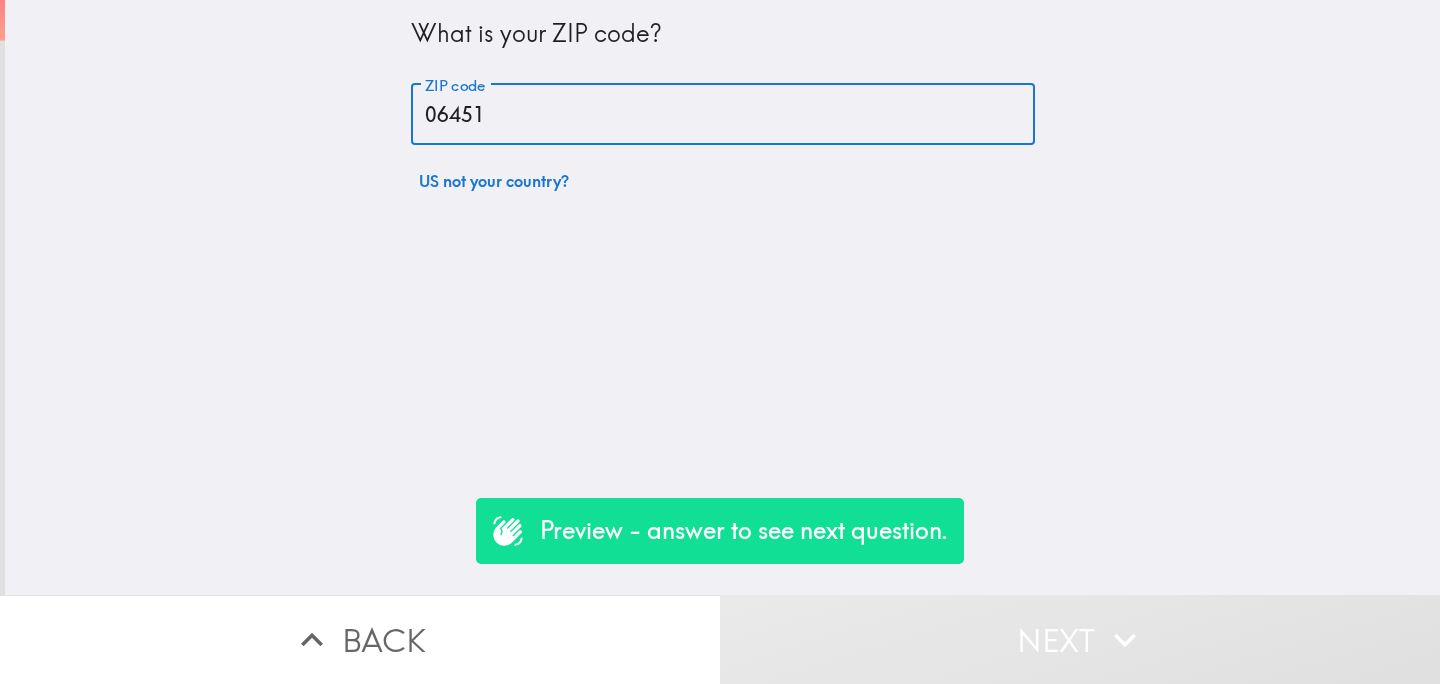 type on "06451" 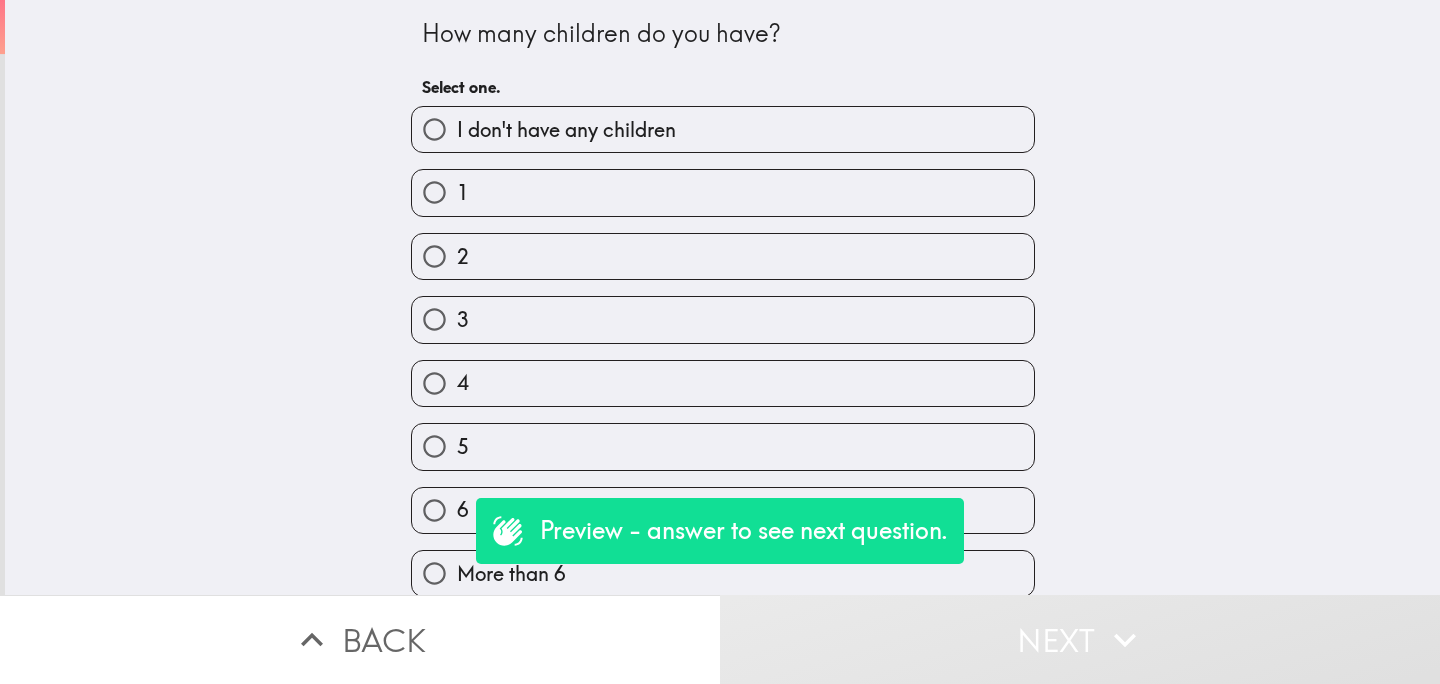 click on "2" at bounding box center (723, 256) 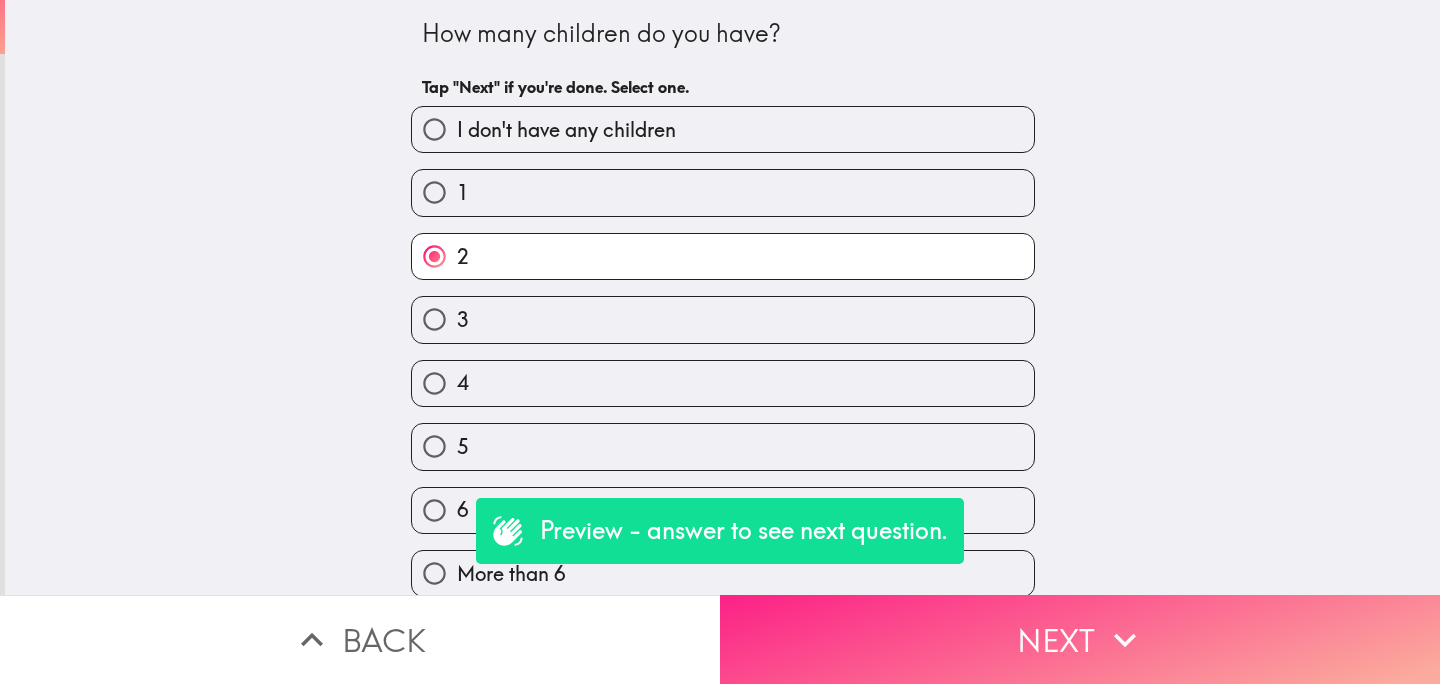 click on "Next" at bounding box center (1080, 639) 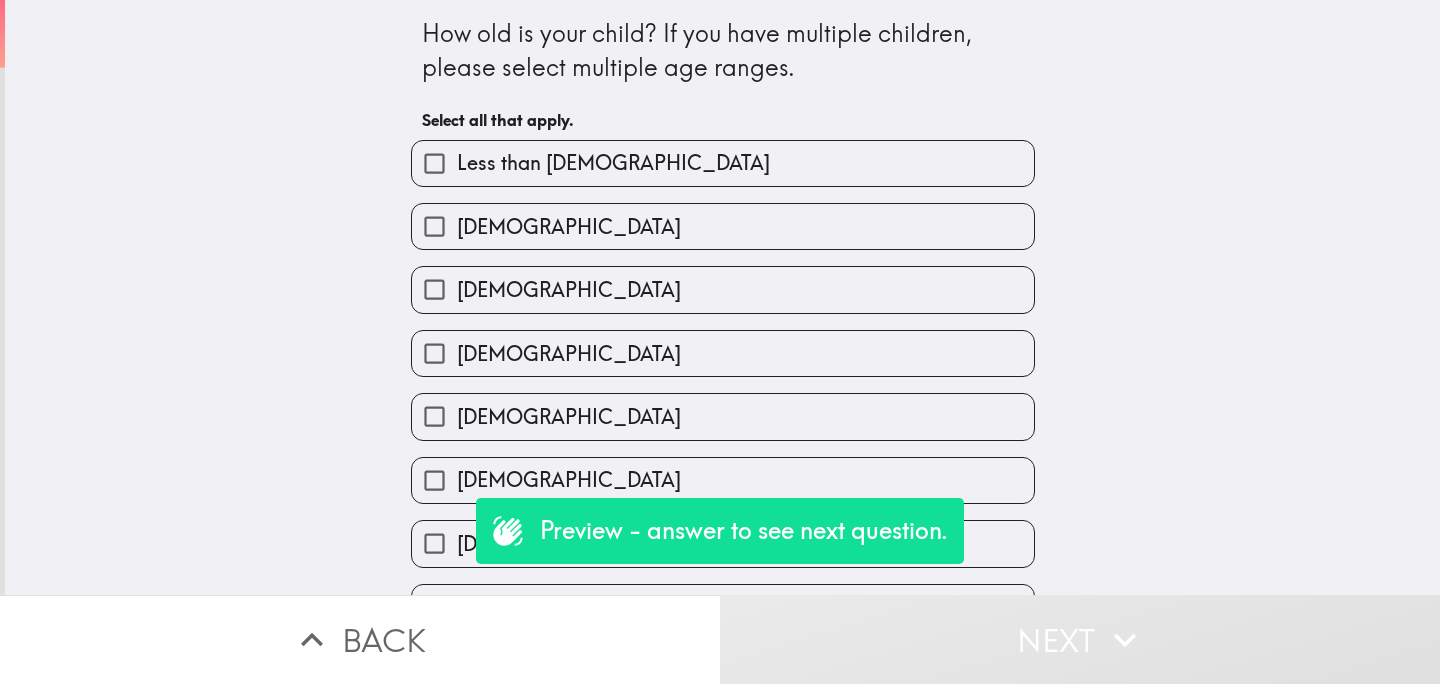 click on "[DEMOGRAPHIC_DATA]" at bounding box center (723, 353) 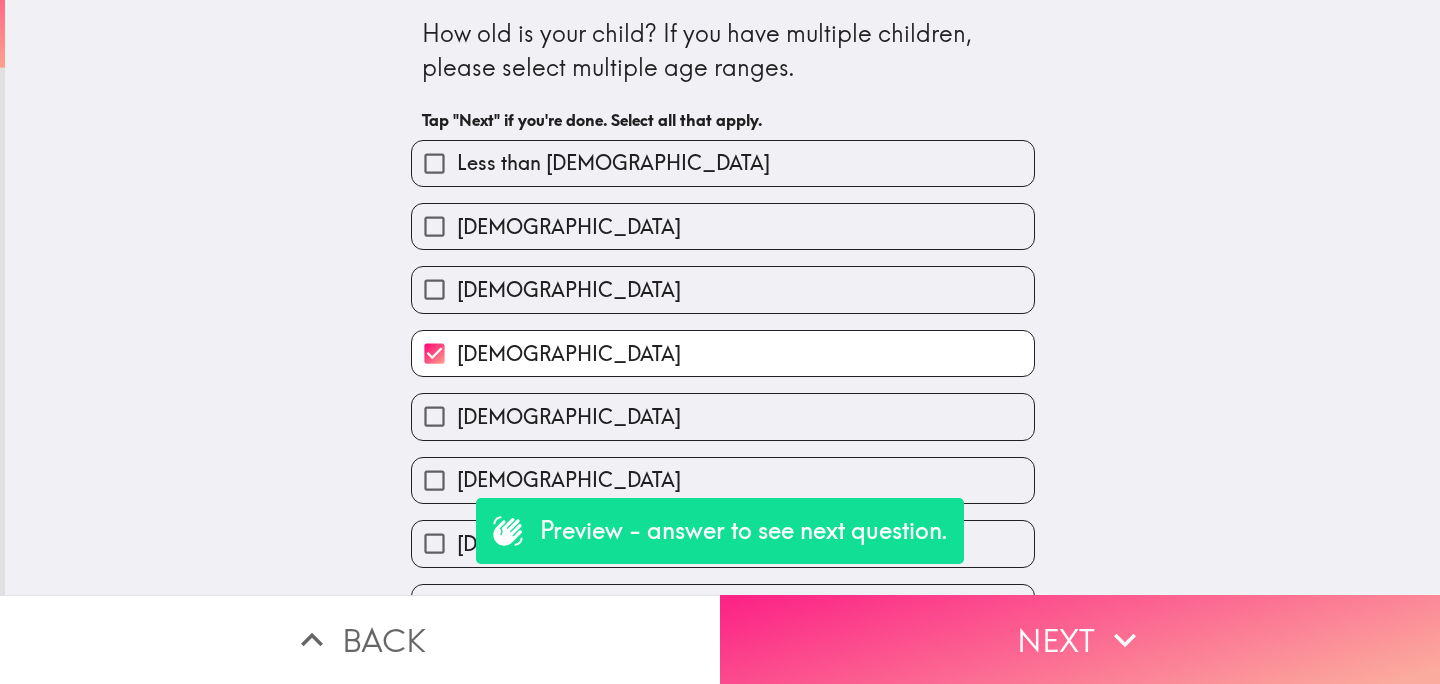 click on "Next" at bounding box center [1080, 639] 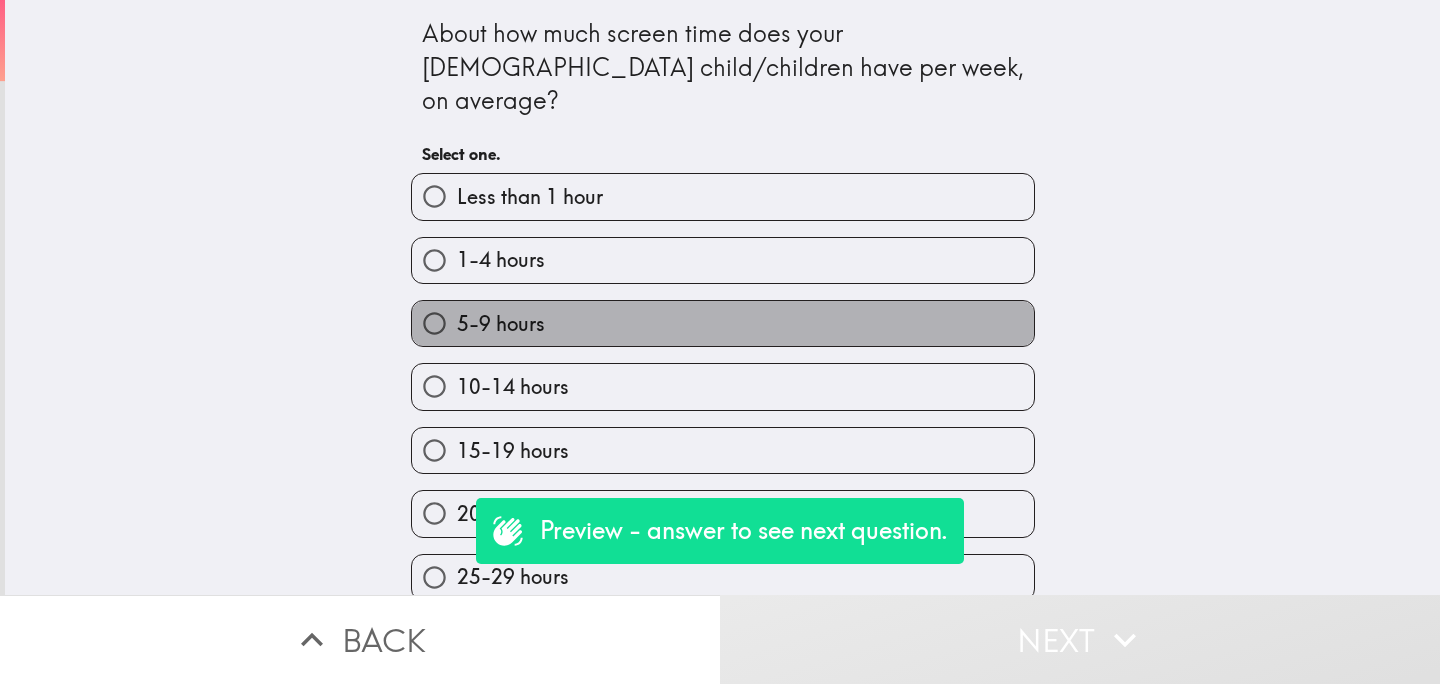 click on "5-9 hours" at bounding box center [723, 323] 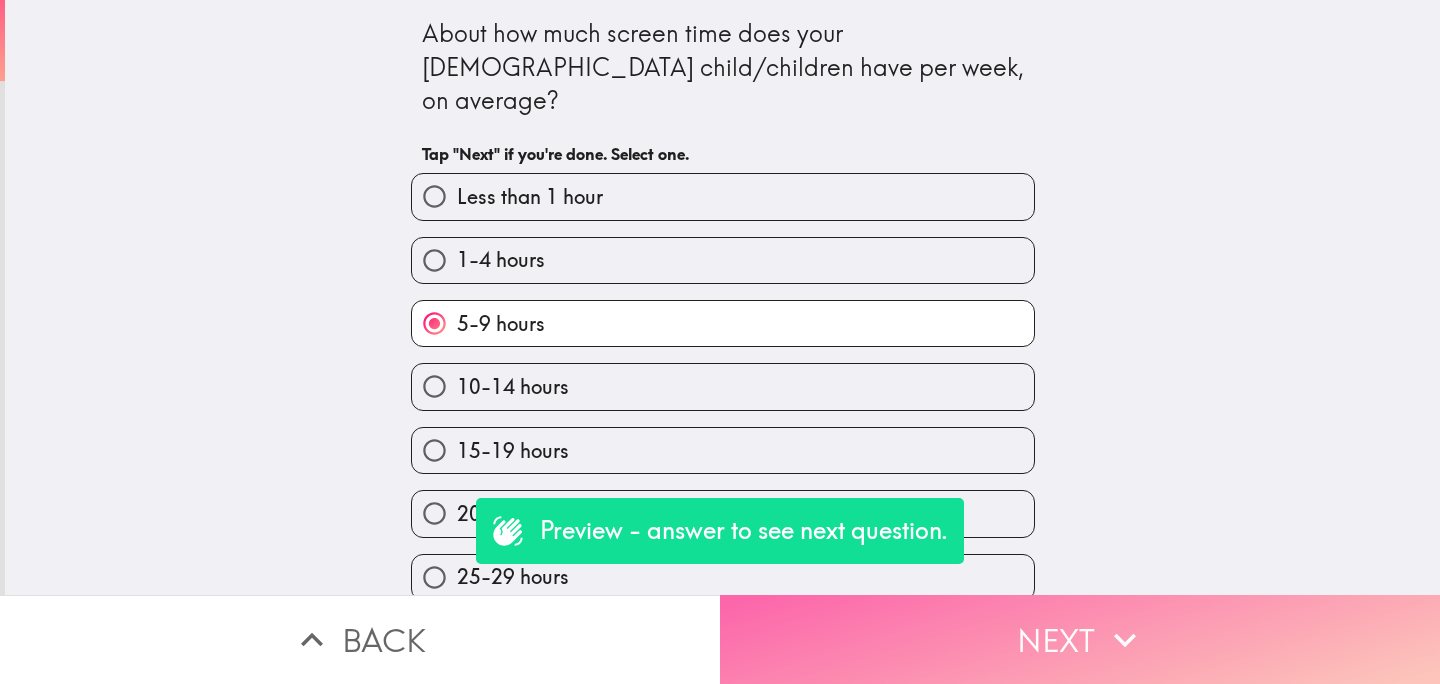 click on "Next" at bounding box center (1080, 639) 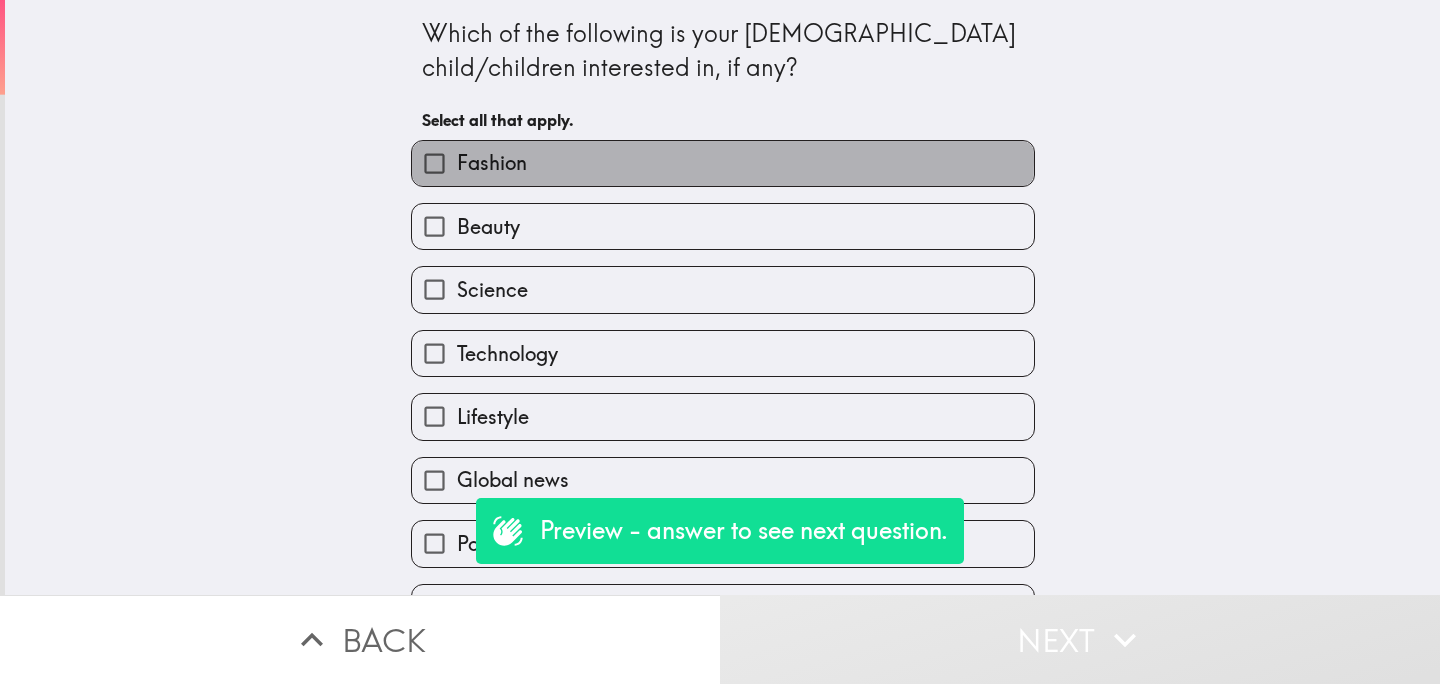 click on "Fashion" at bounding box center [723, 163] 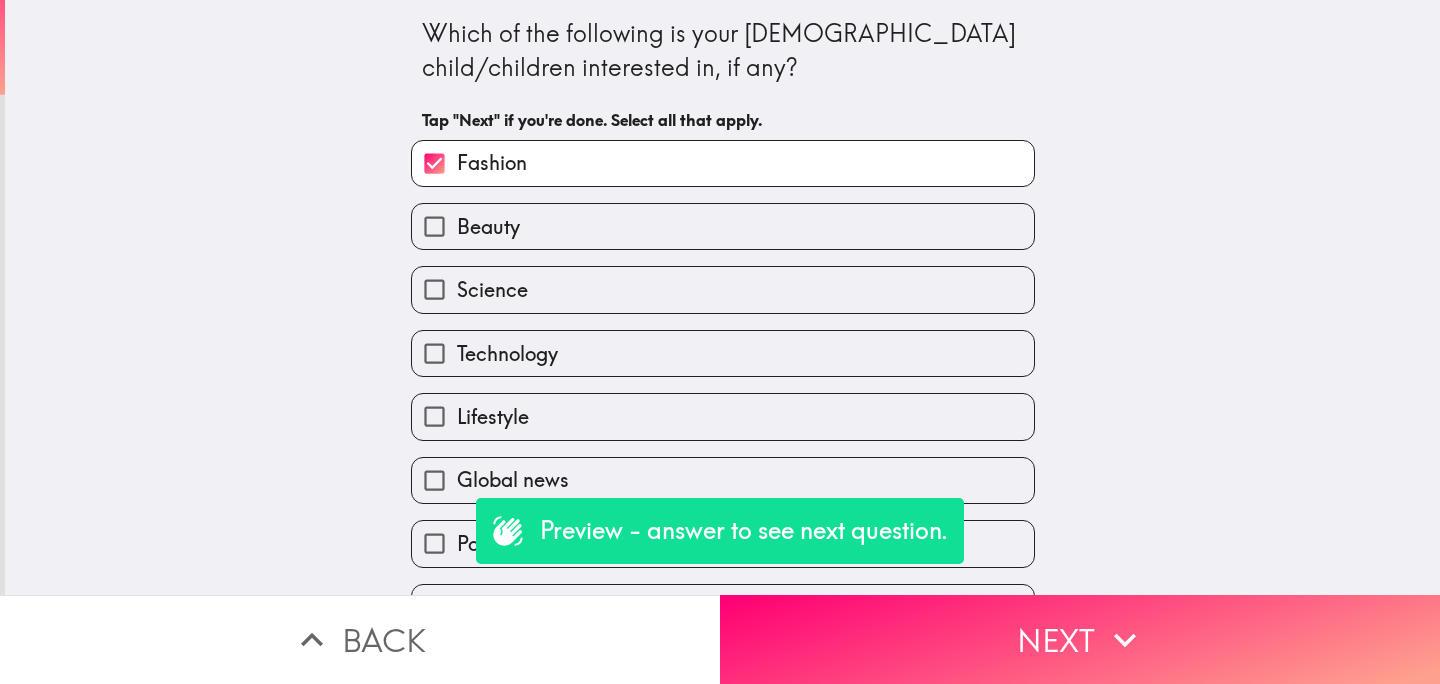 click on "Beauty" at bounding box center (723, 226) 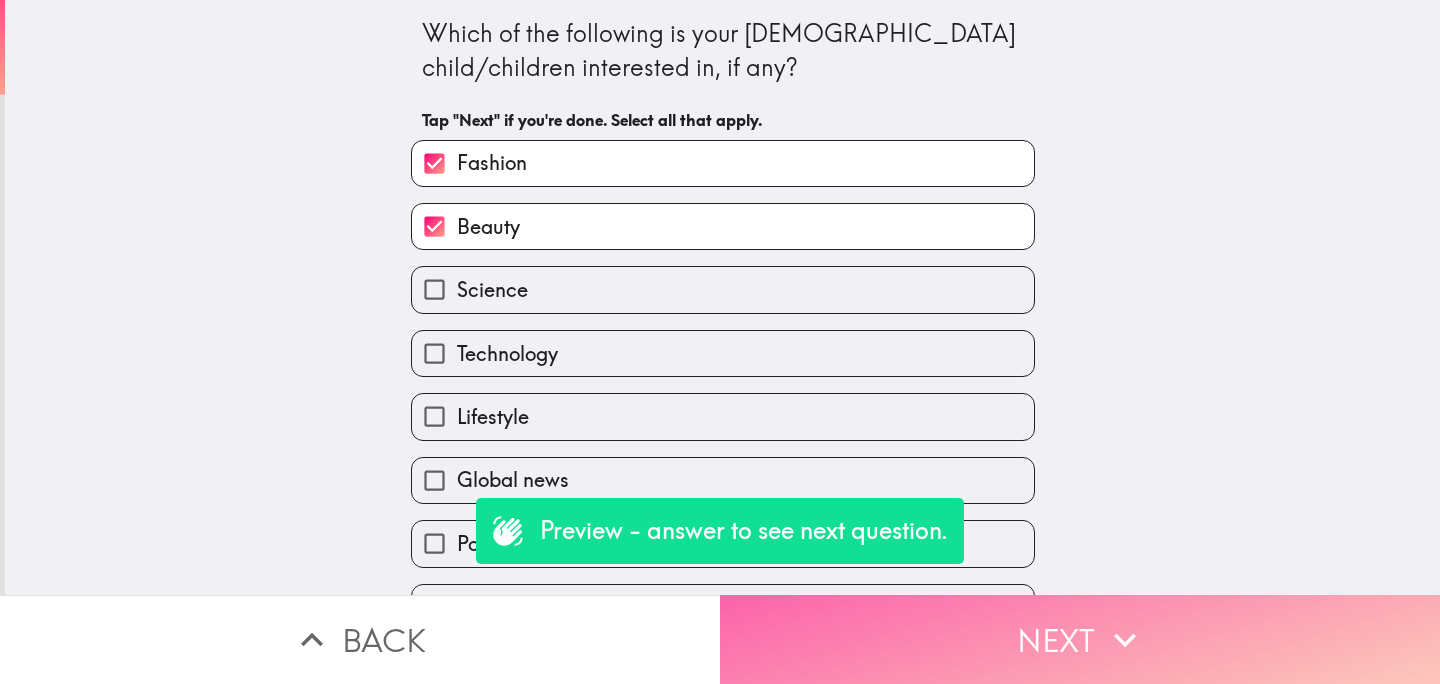 click on "Next" at bounding box center (1080, 639) 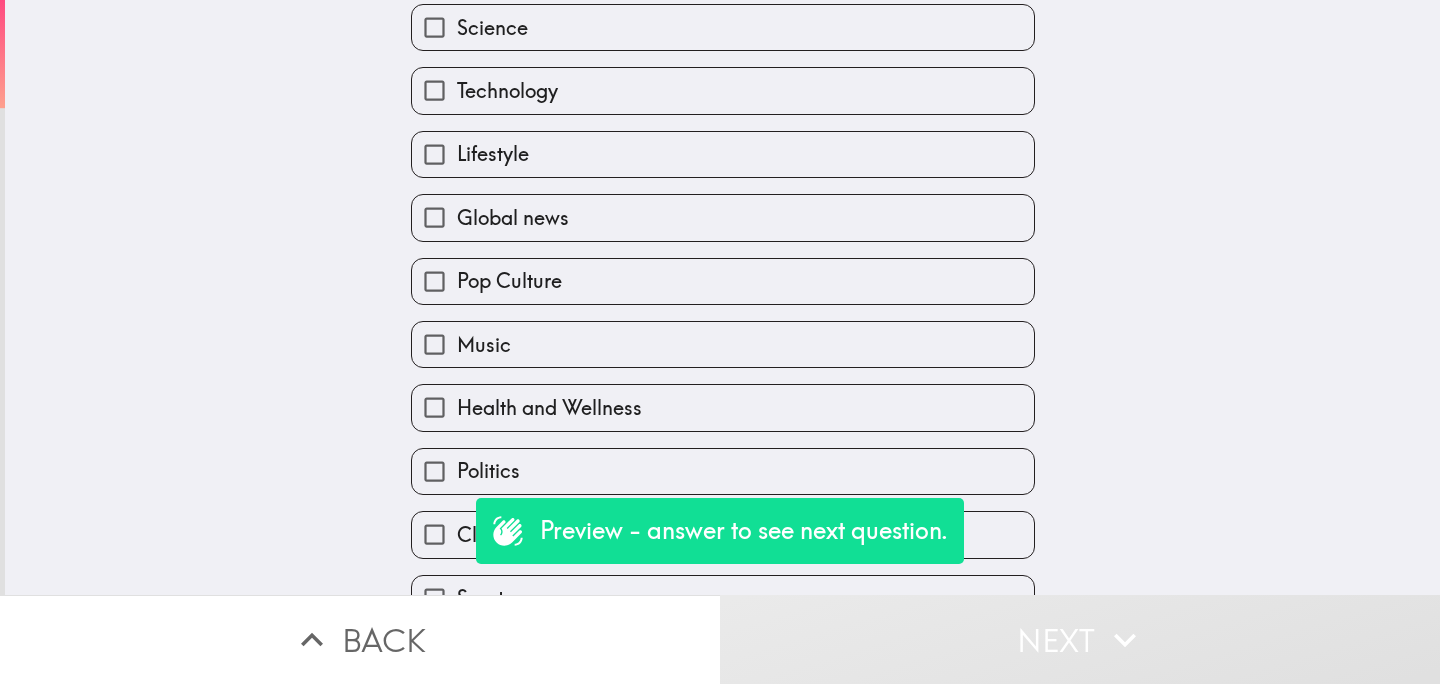 scroll, scrollTop: 332, scrollLeft: 0, axis: vertical 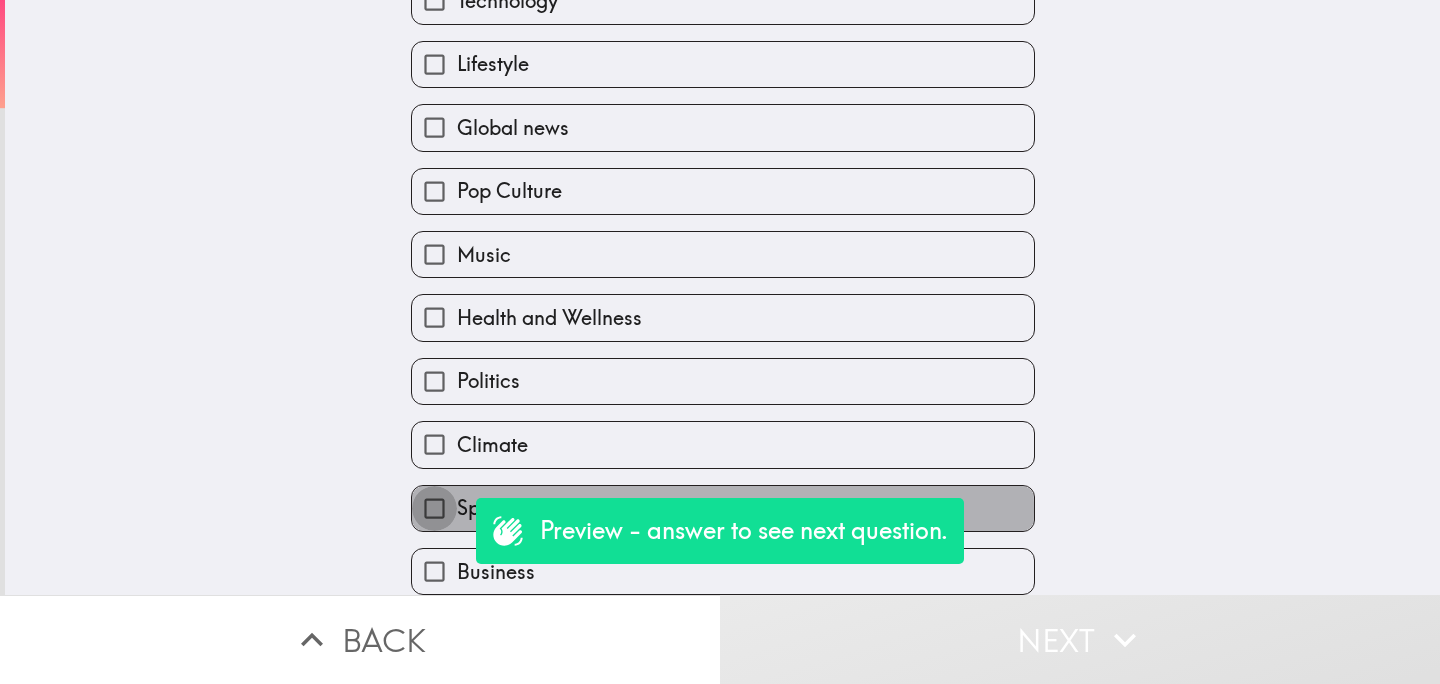 click on "Sports" at bounding box center [434, 508] 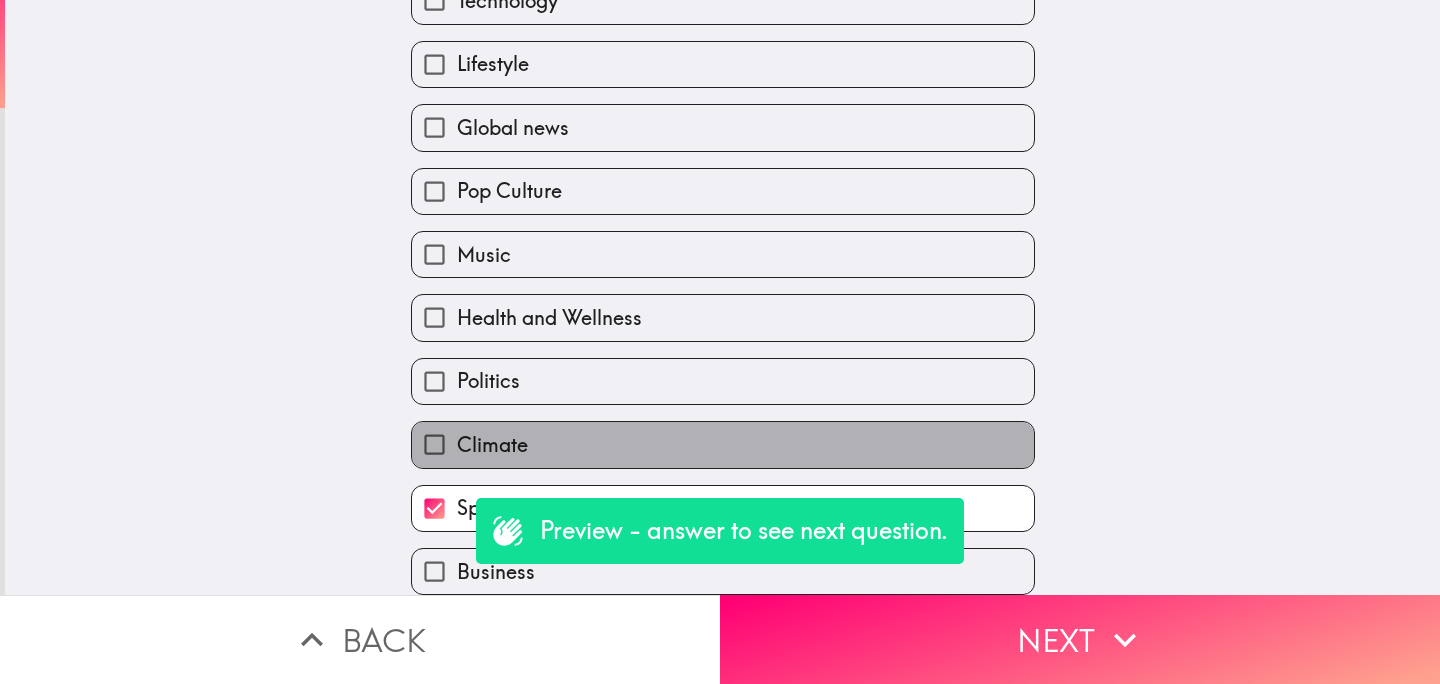 click on "Climate" at bounding box center (723, 444) 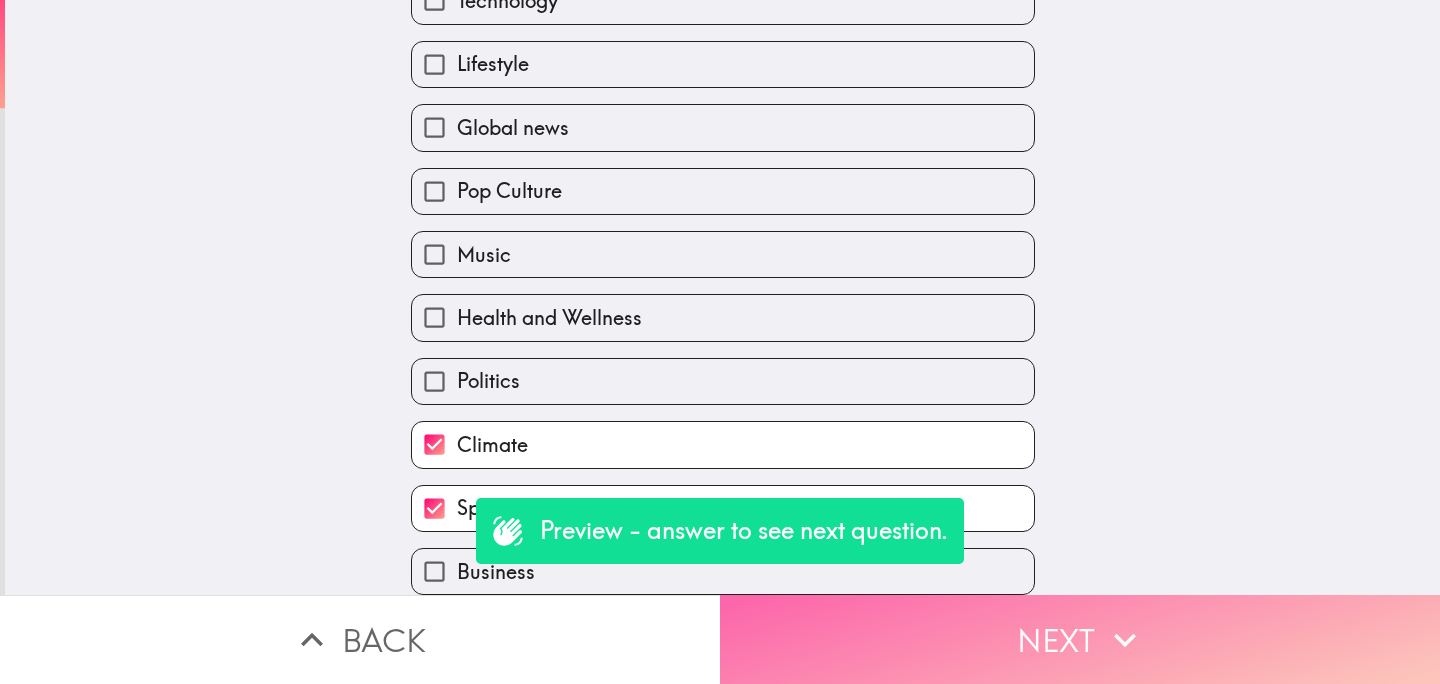 click on "Next" at bounding box center [1080, 639] 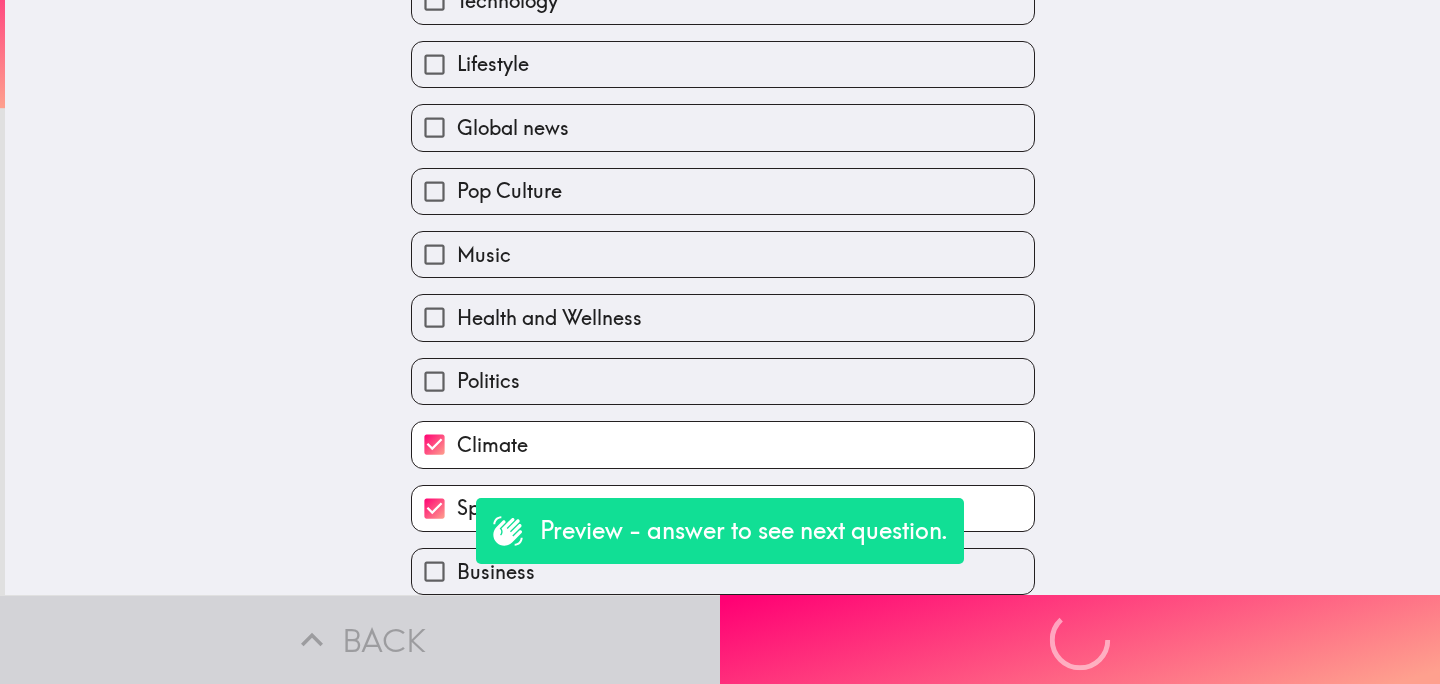 scroll, scrollTop: 98, scrollLeft: 0, axis: vertical 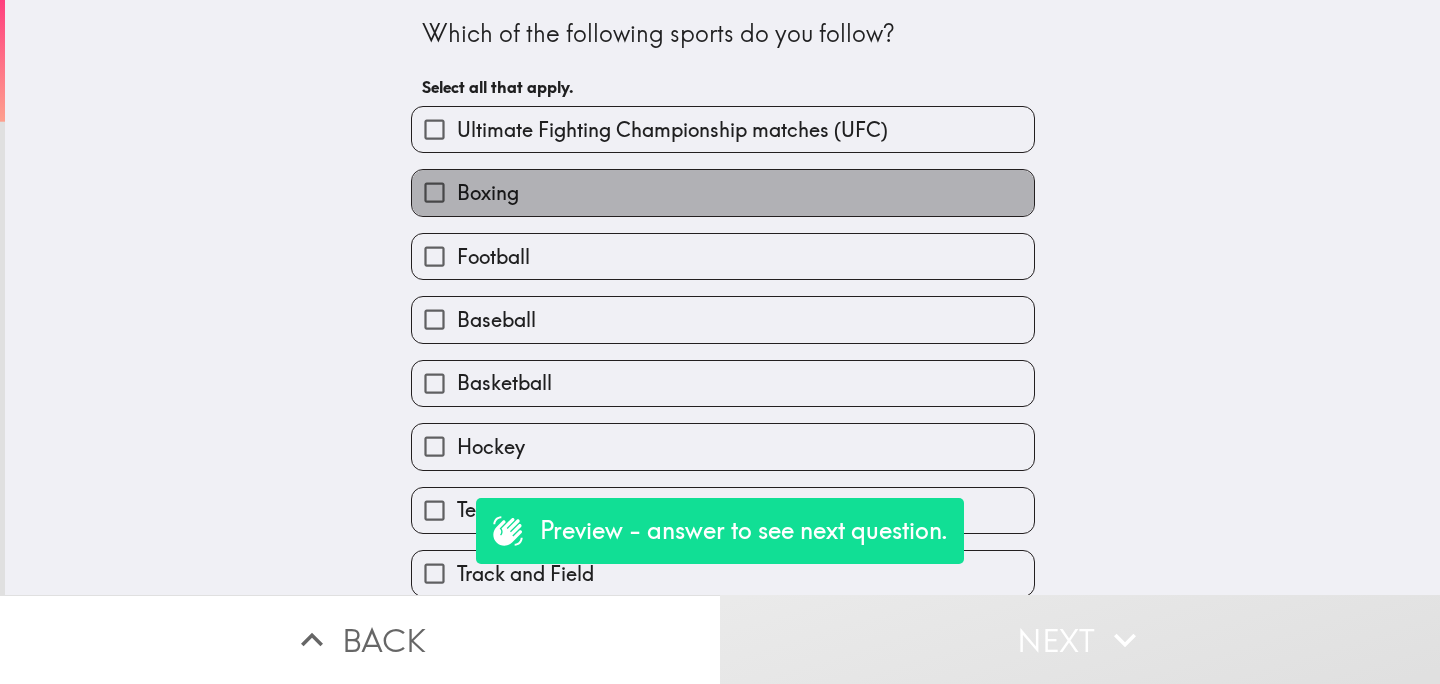 click on "Boxing" at bounding box center [723, 192] 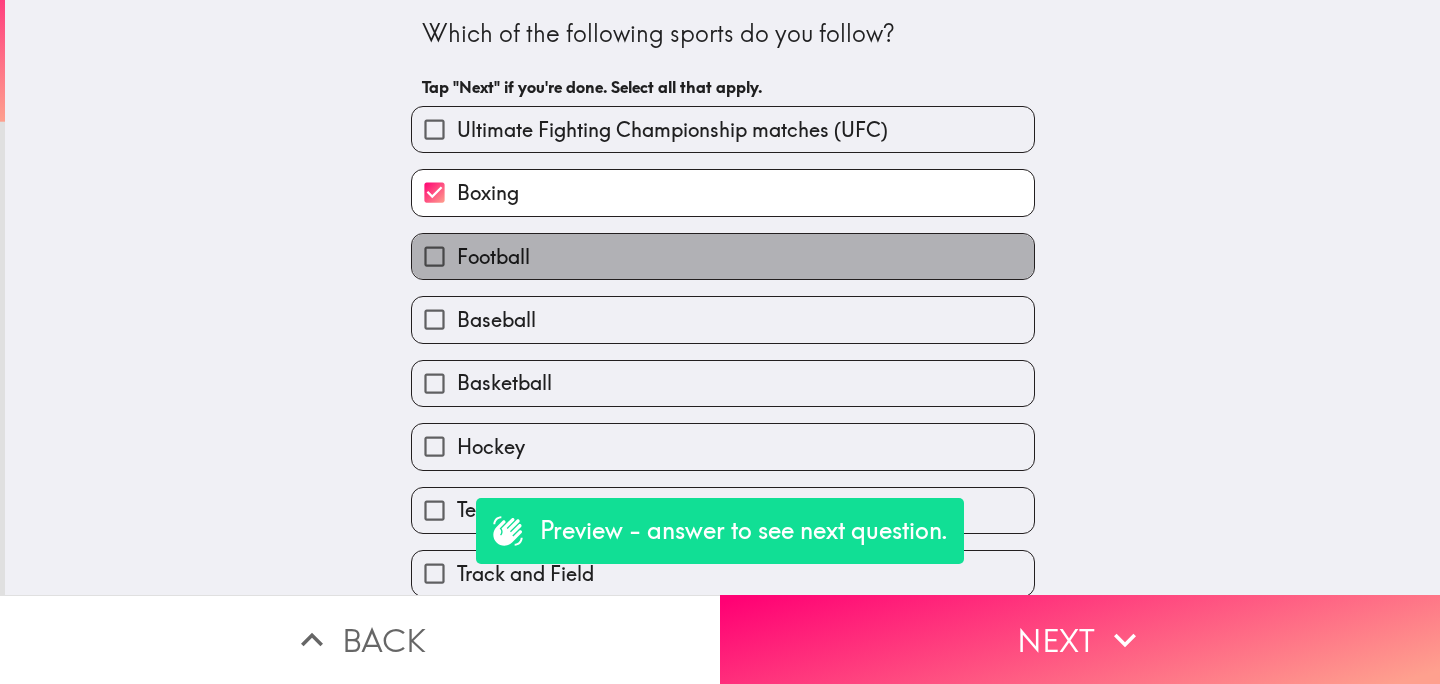 click on "Football" at bounding box center (723, 256) 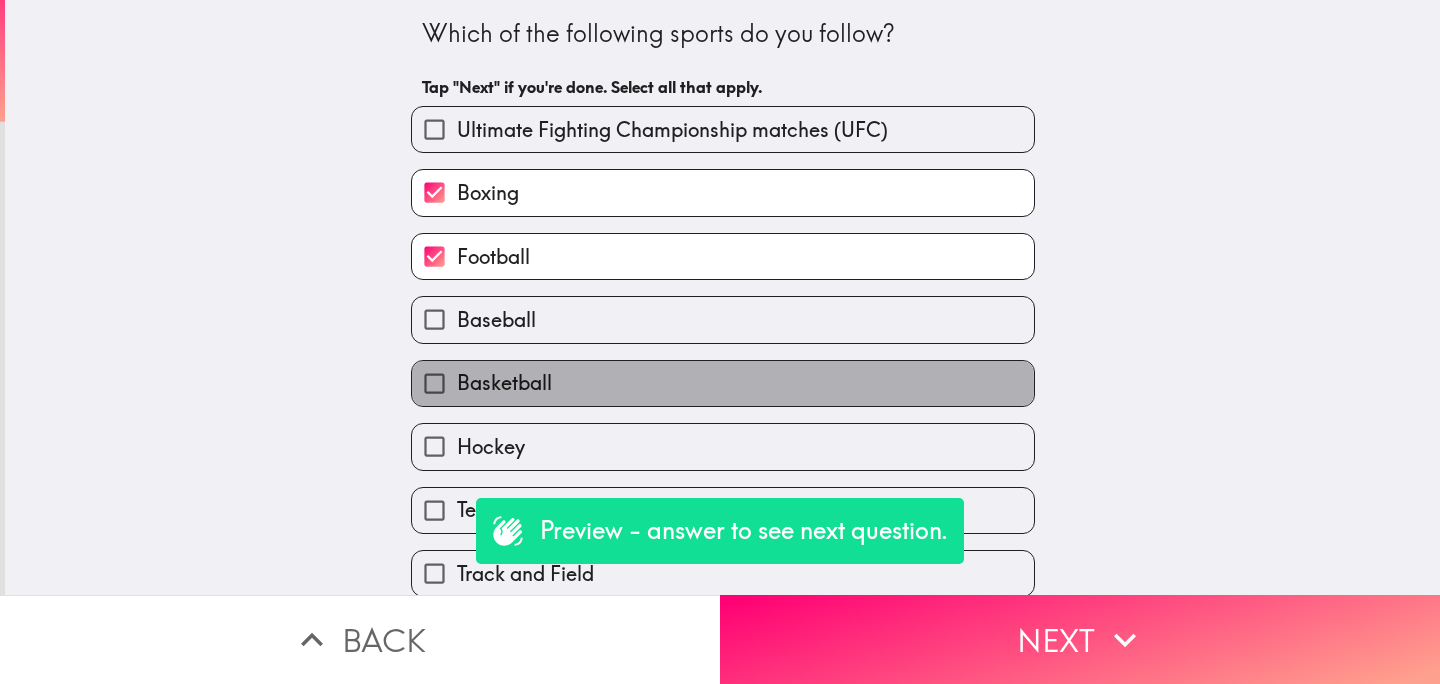 click on "Basketball" at bounding box center (723, 383) 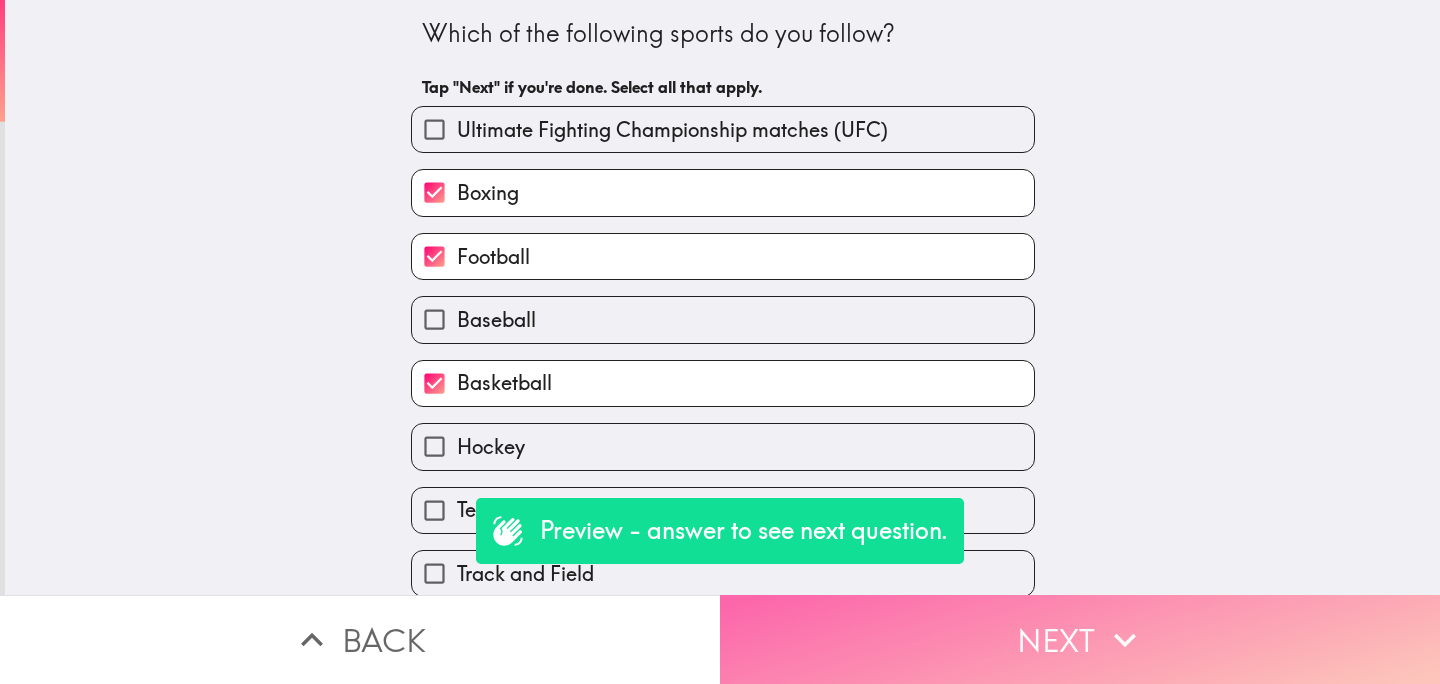 click on "Next" at bounding box center (1080, 639) 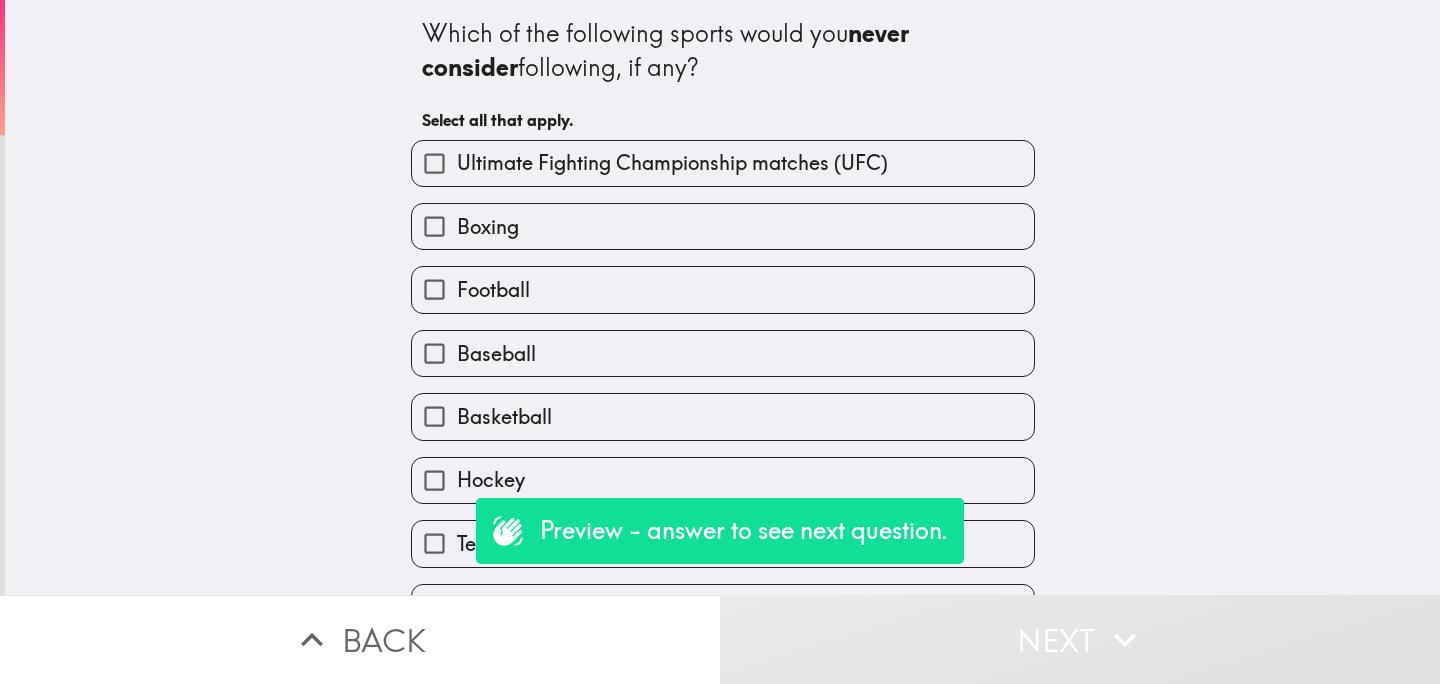 click on "Ultimate Fighting Championship matches (UFC)" at bounding box center (672, 163) 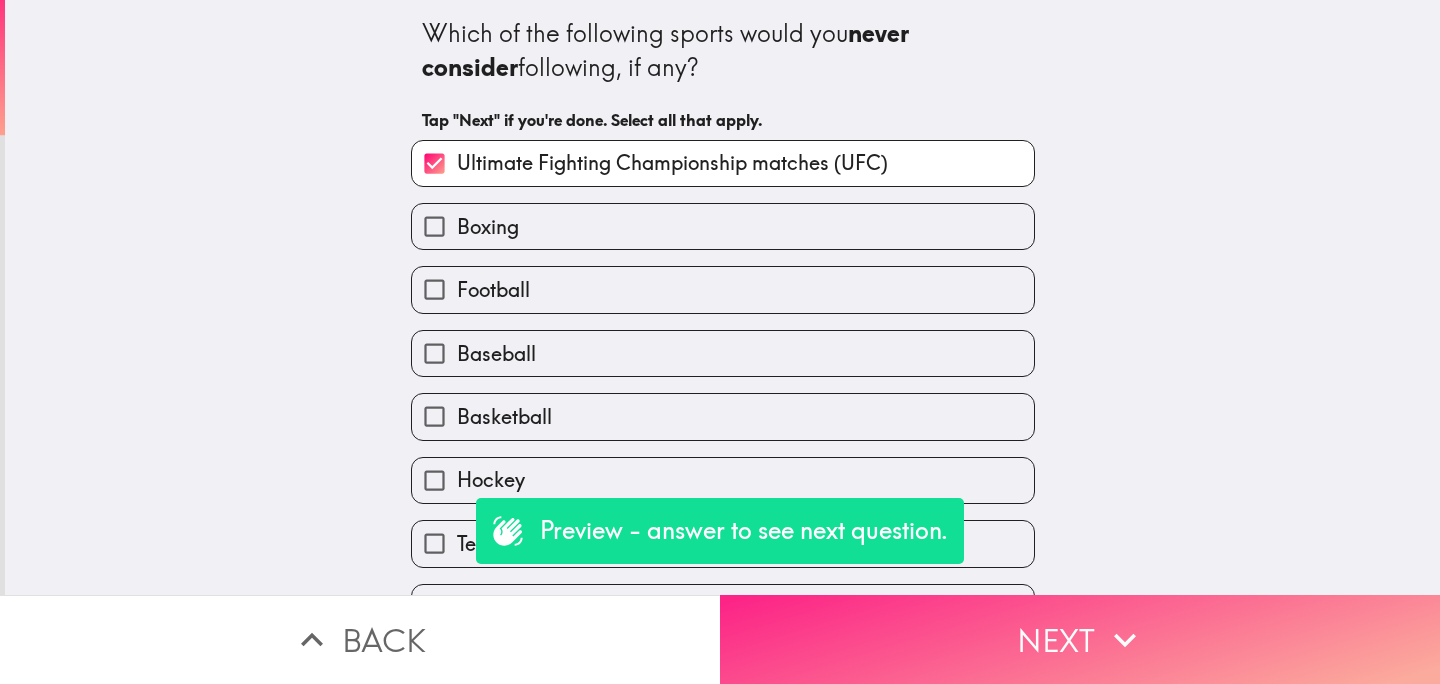 click on "Next" at bounding box center [1080, 639] 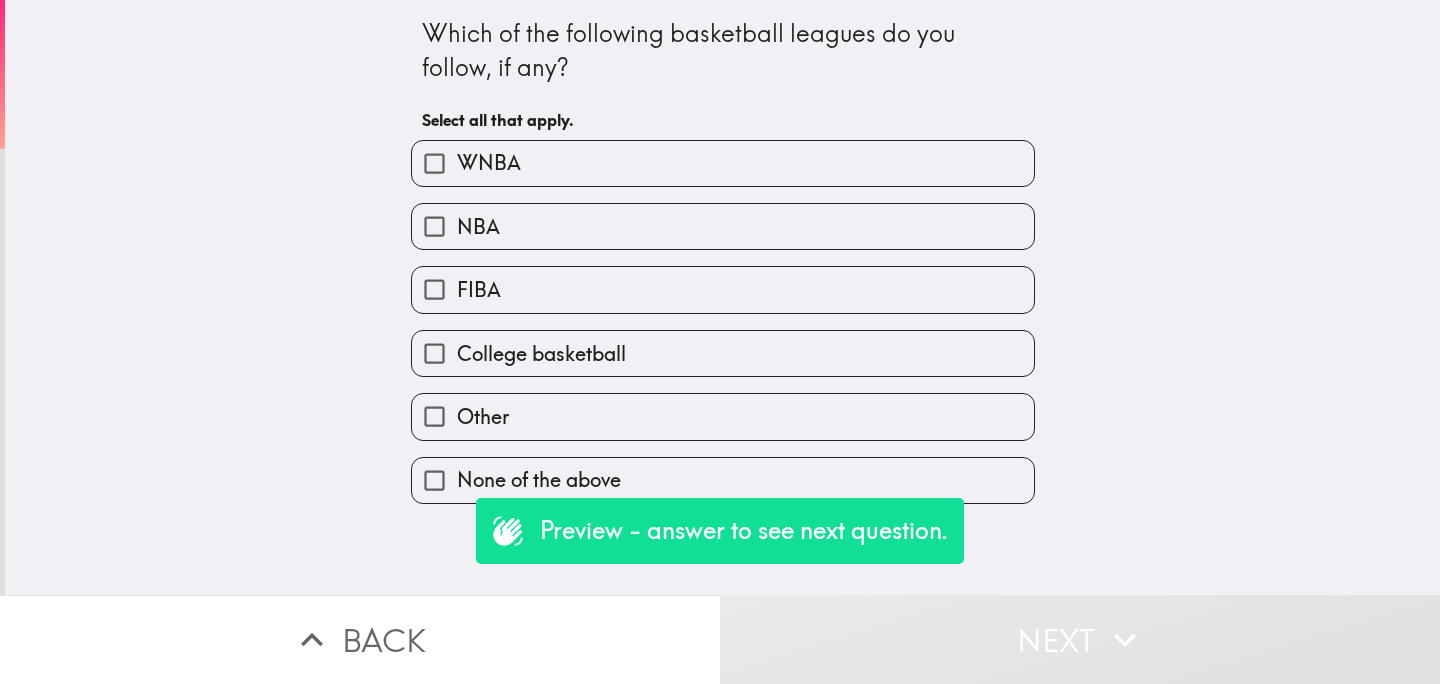click on "NBA" at bounding box center (723, 226) 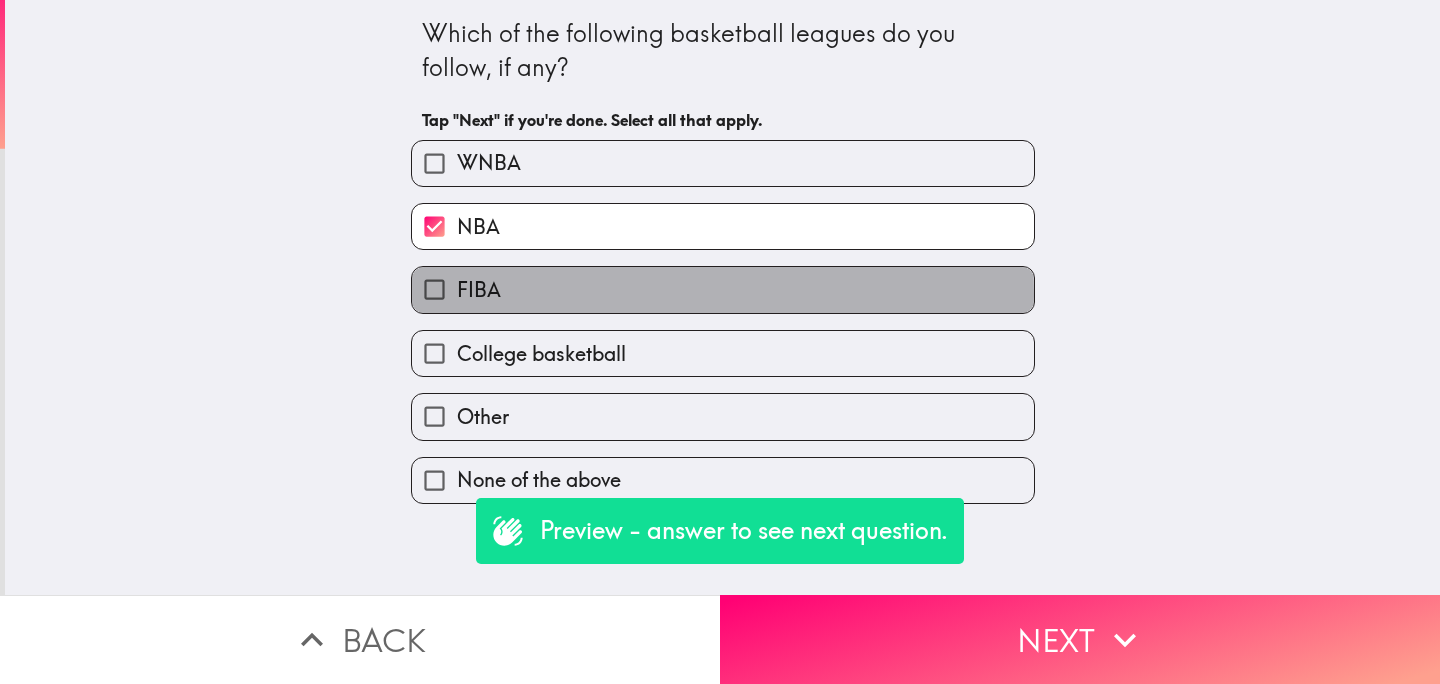 click on "FIBA" at bounding box center (723, 289) 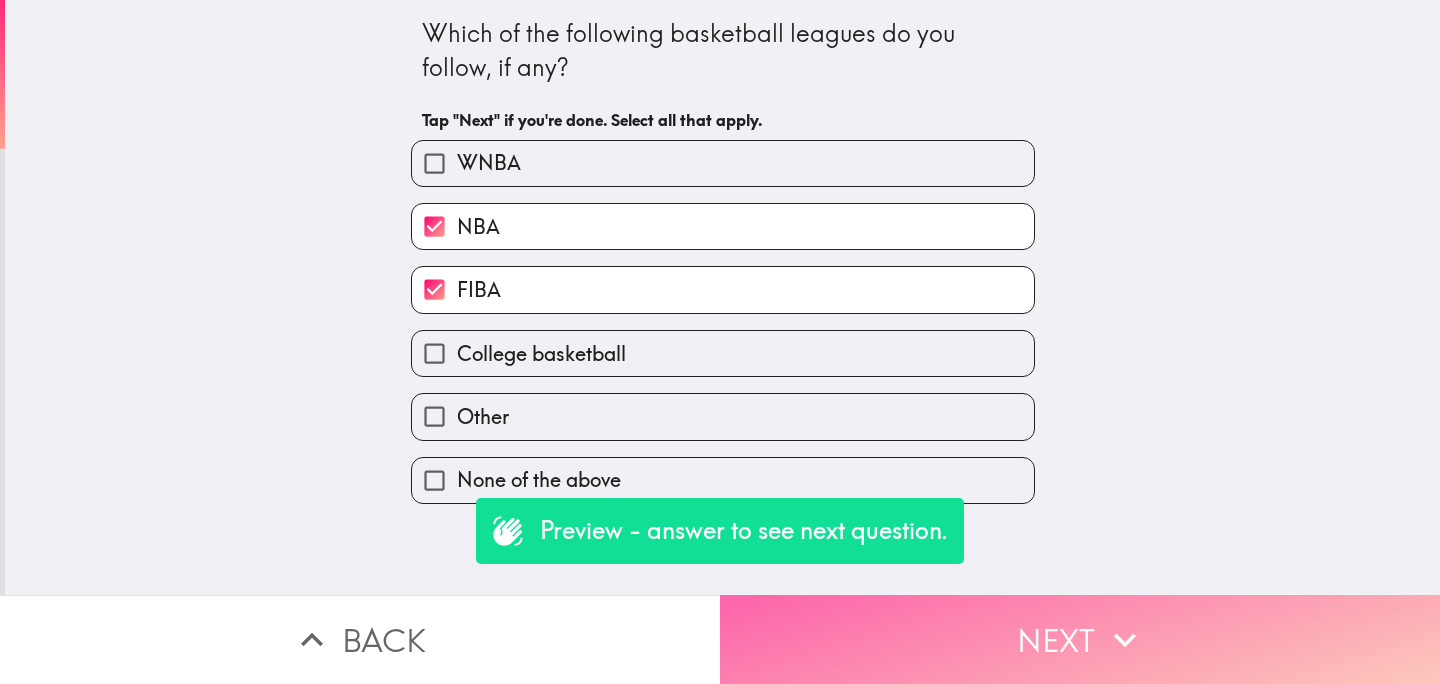 click on "Next" at bounding box center [1080, 639] 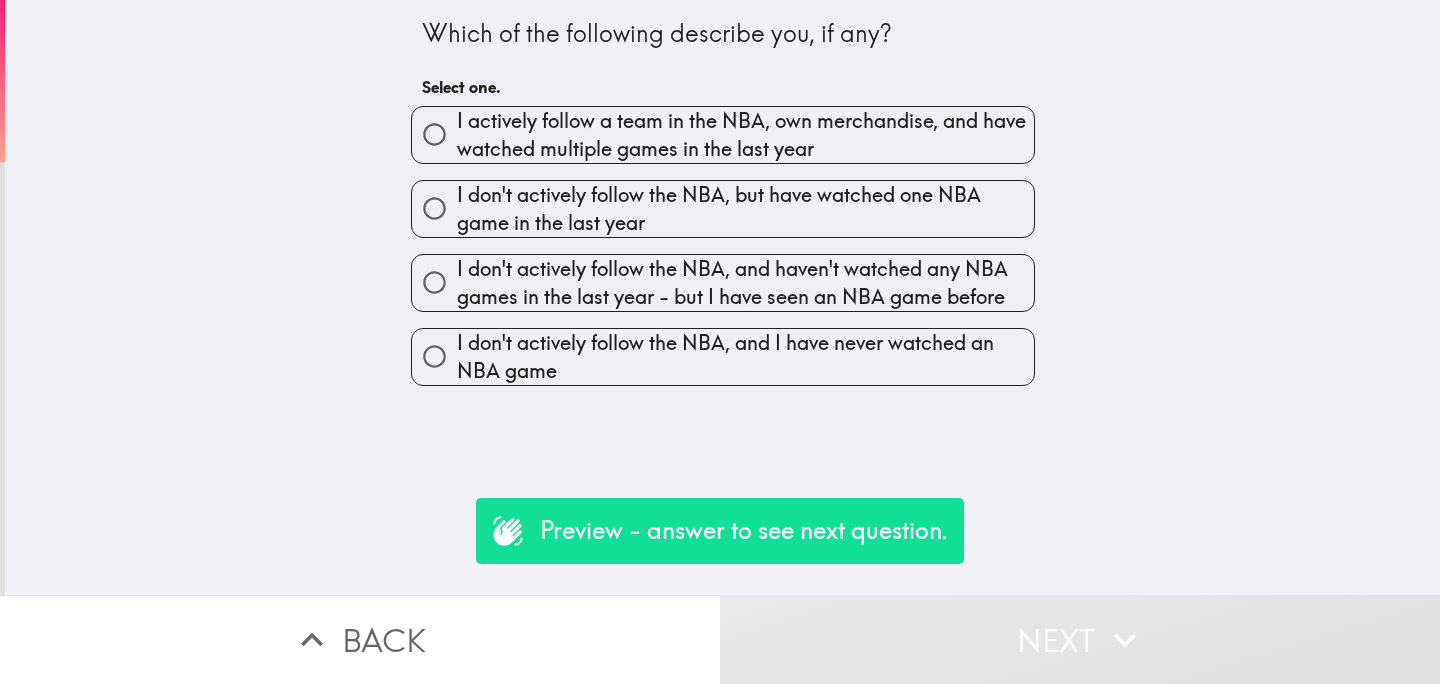 click on "I don't actively follow the NBA, but have watched one NBA game in the last year" at bounding box center (745, 209) 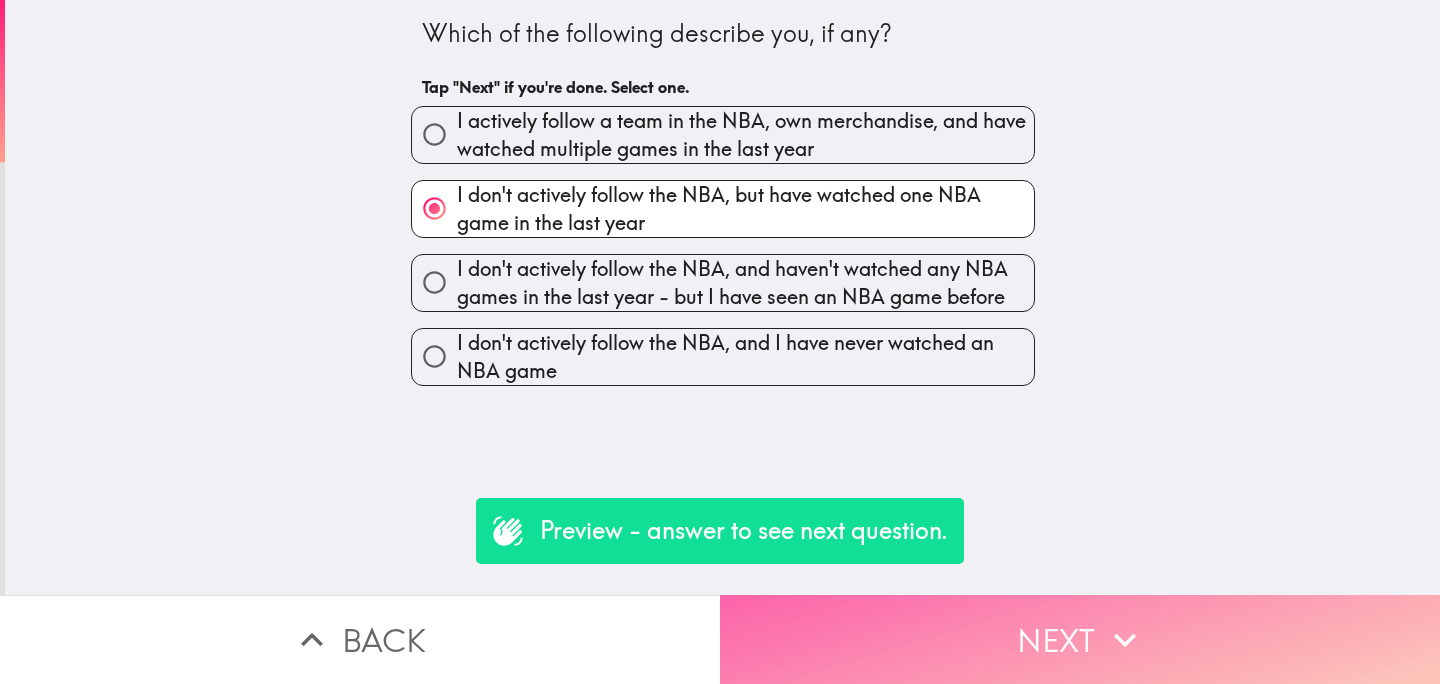 click on "Next" at bounding box center [1080, 639] 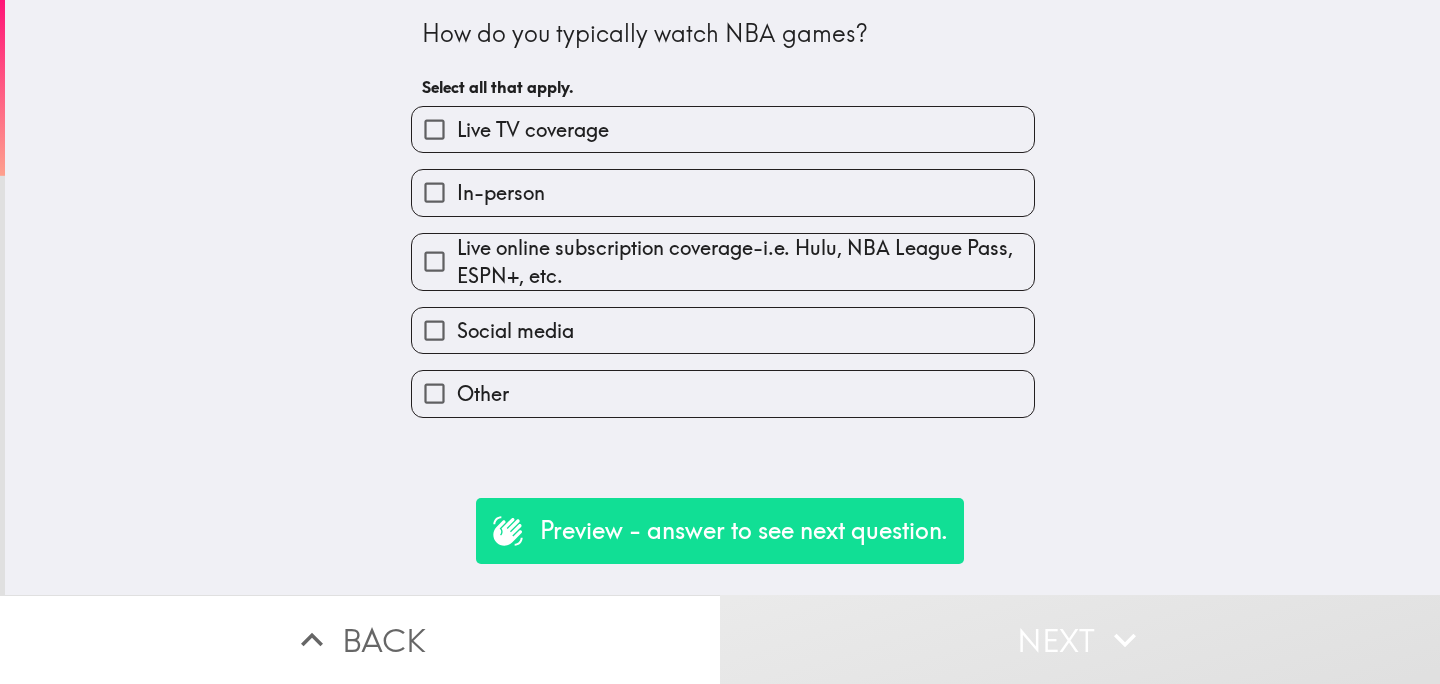 click on "Live TV coverage" at bounding box center (723, 129) 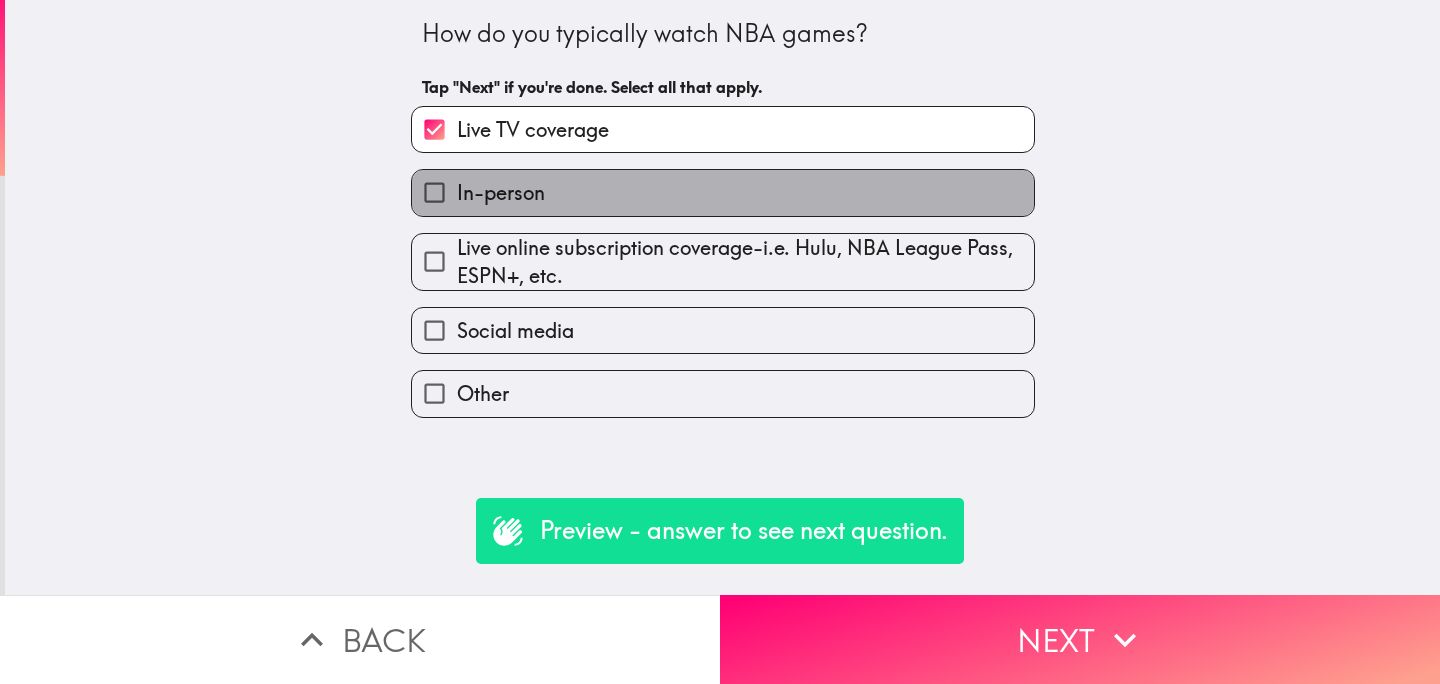 click on "In-person" at bounding box center (723, 192) 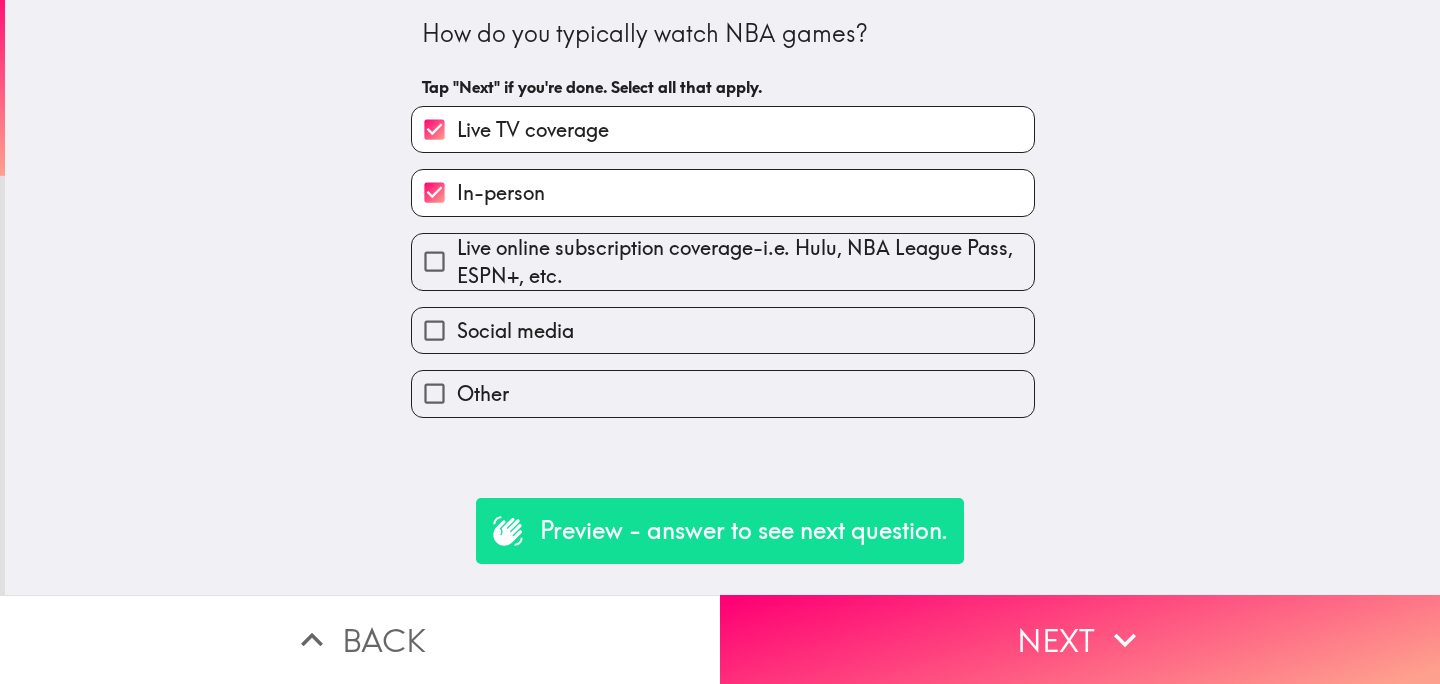 click on "Social media" at bounding box center (715, 322) 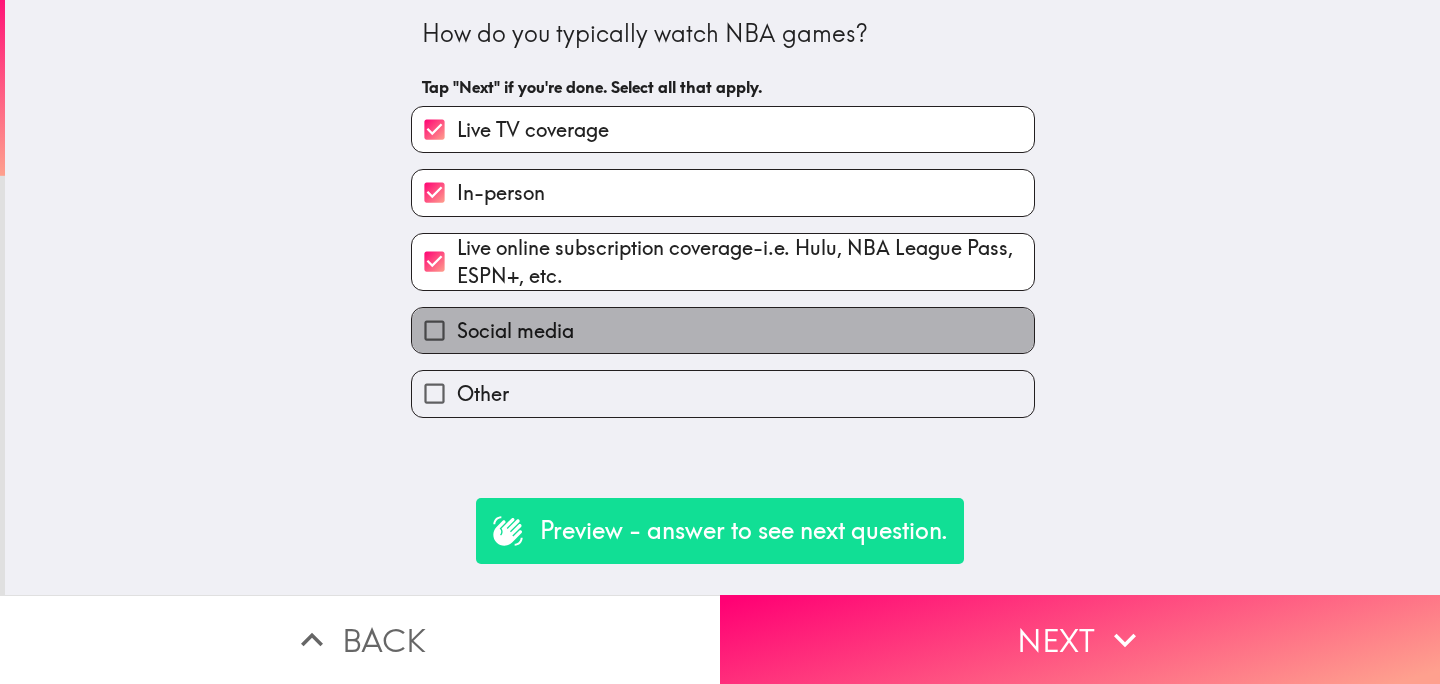 click on "Social media" at bounding box center (723, 330) 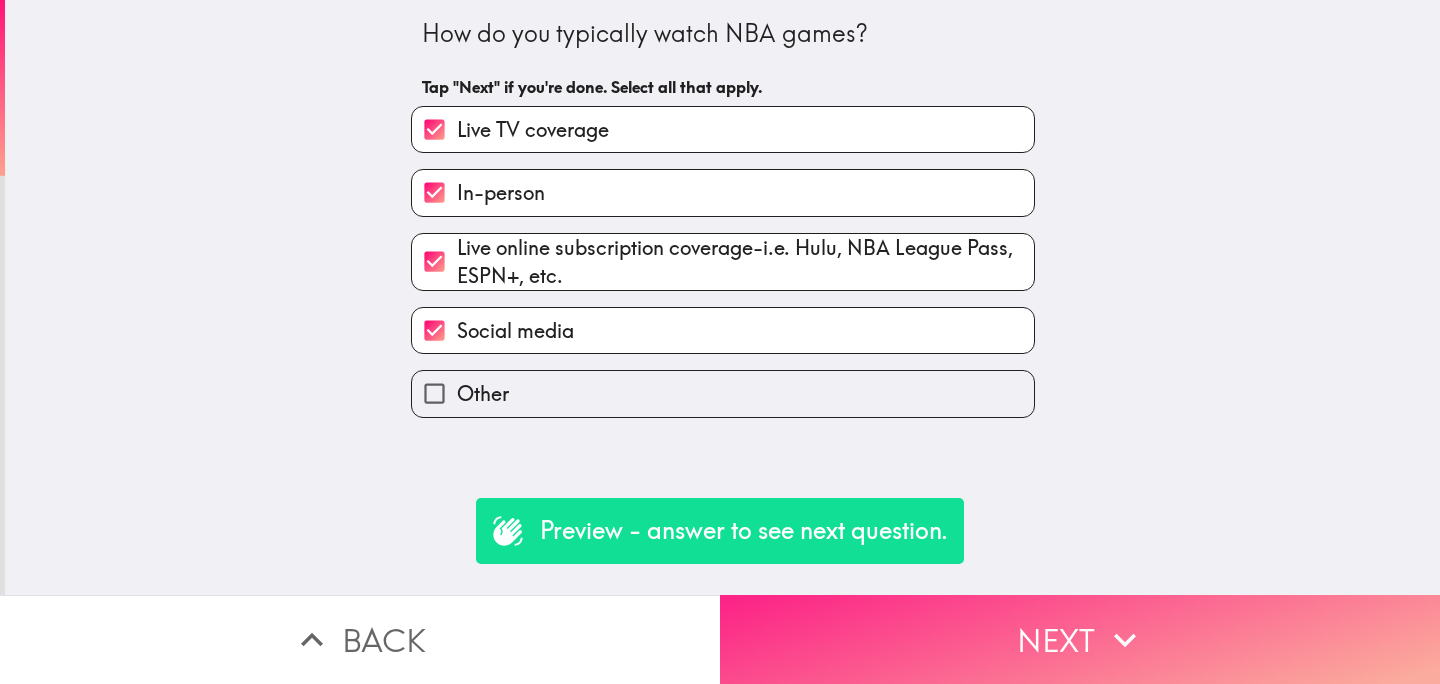 click on "Next" at bounding box center (1080, 639) 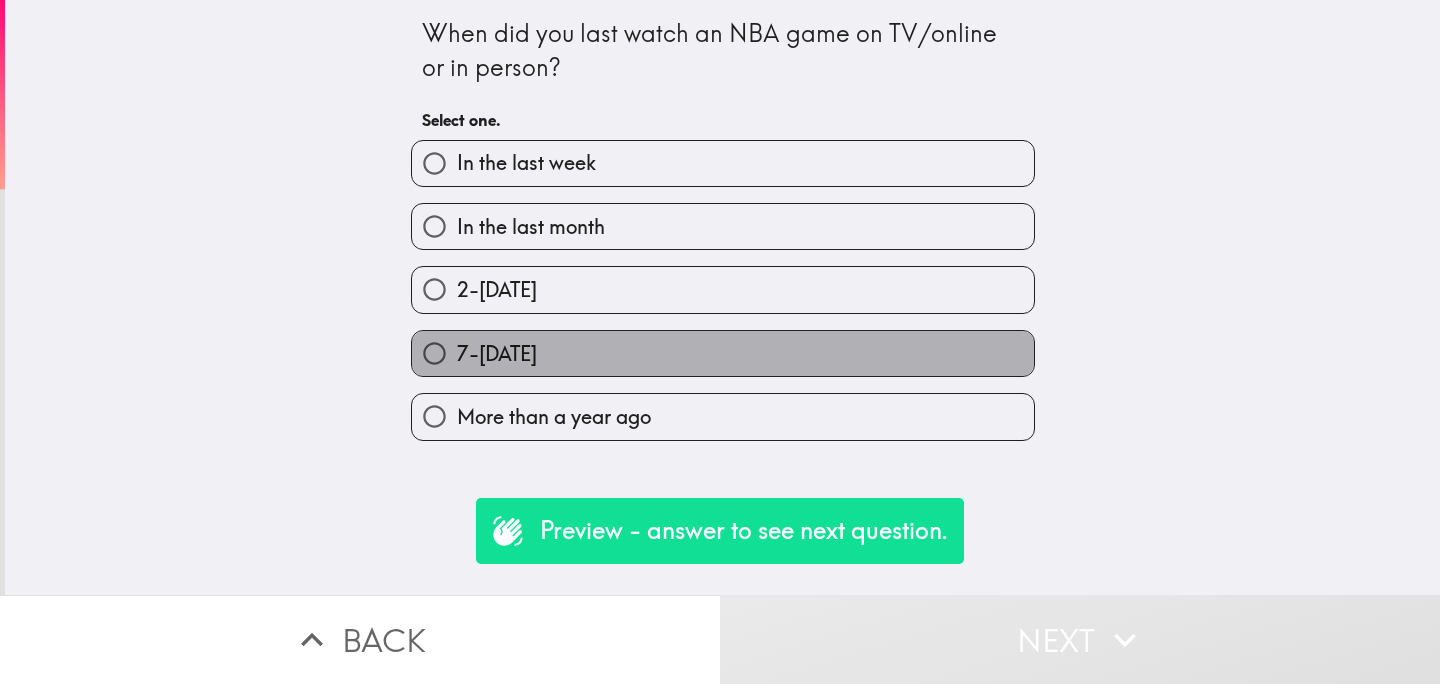 click on "7-[DATE]" at bounding box center (723, 353) 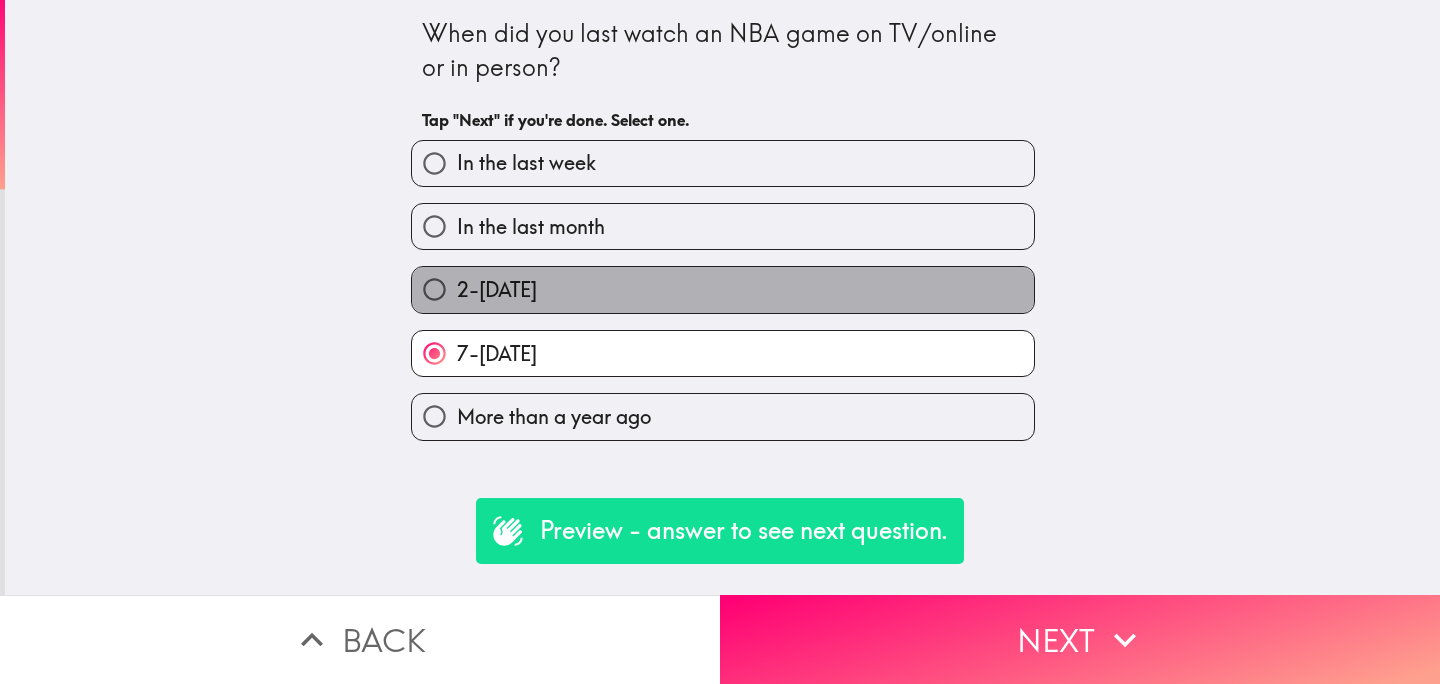 click on "2-[DATE]" at bounding box center [723, 289] 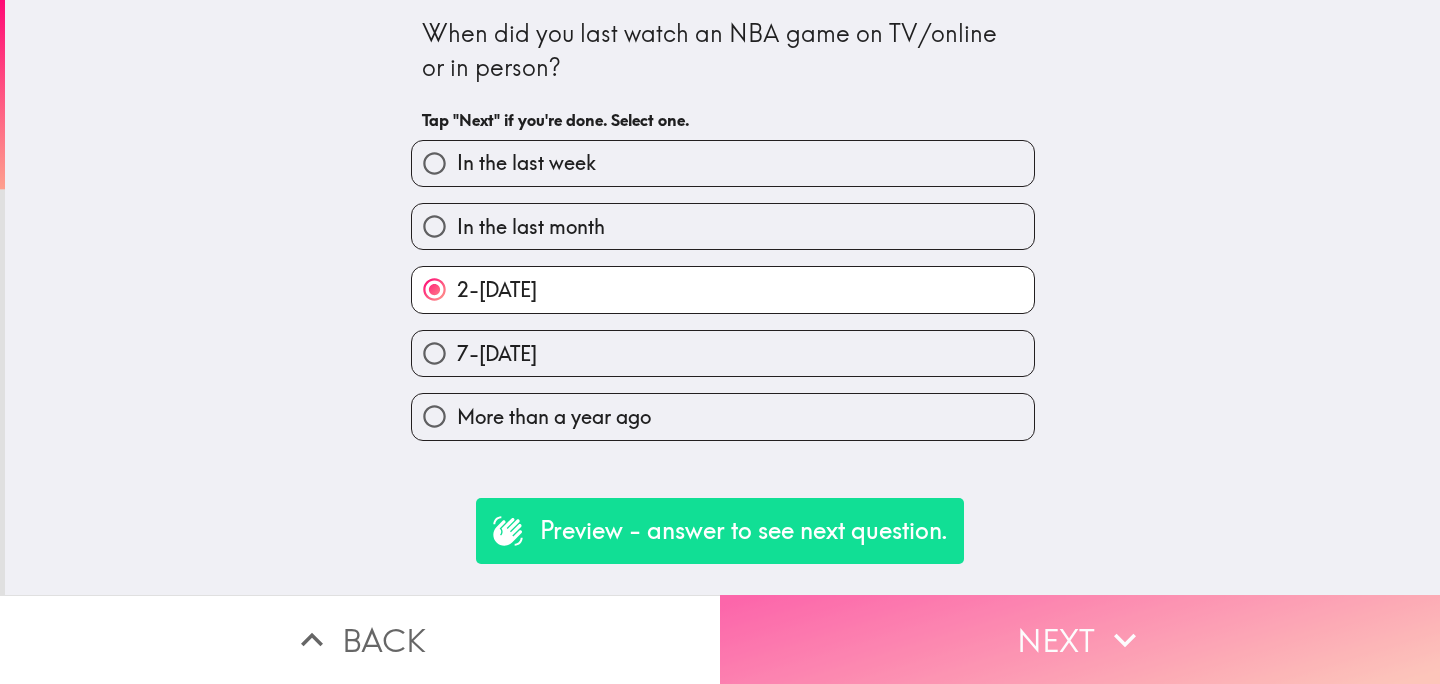 click on "Next" at bounding box center (1080, 639) 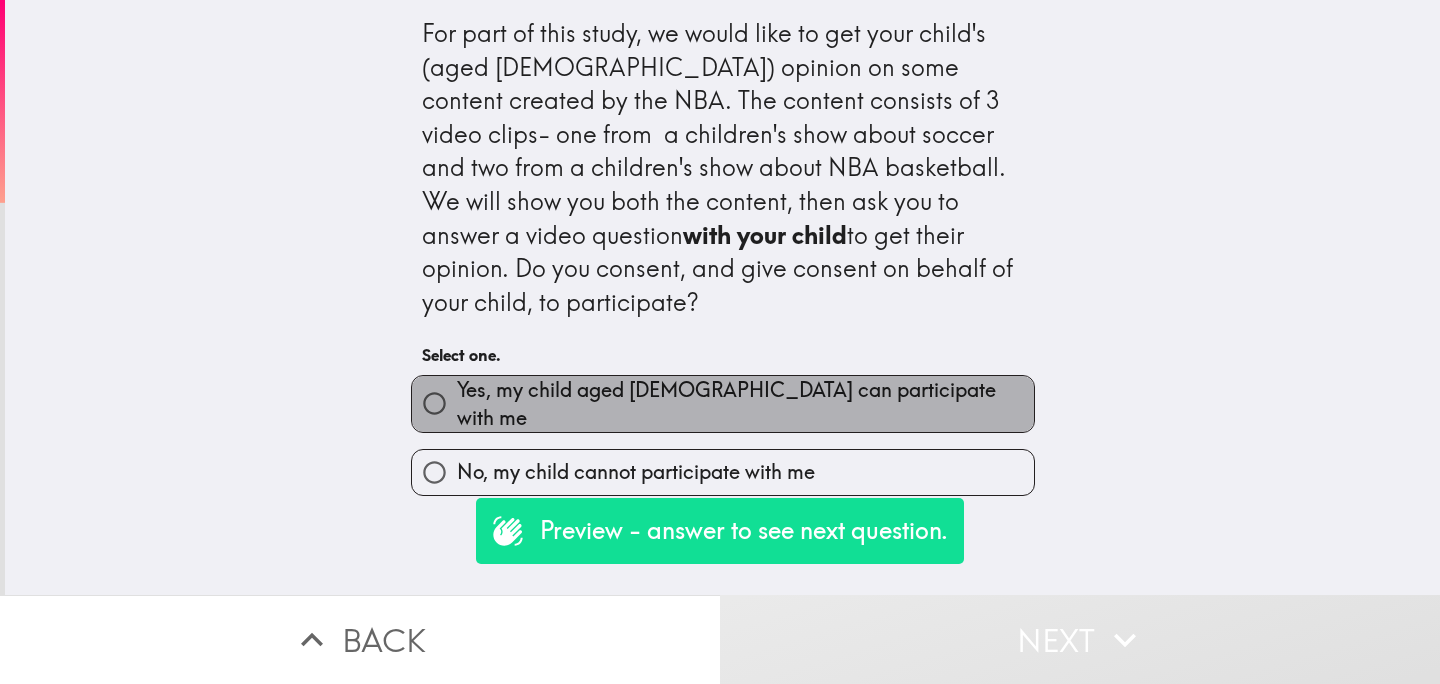click on "Yes, my child aged [DEMOGRAPHIC_DATA] can participate with me" at bounding box center [745, 404] 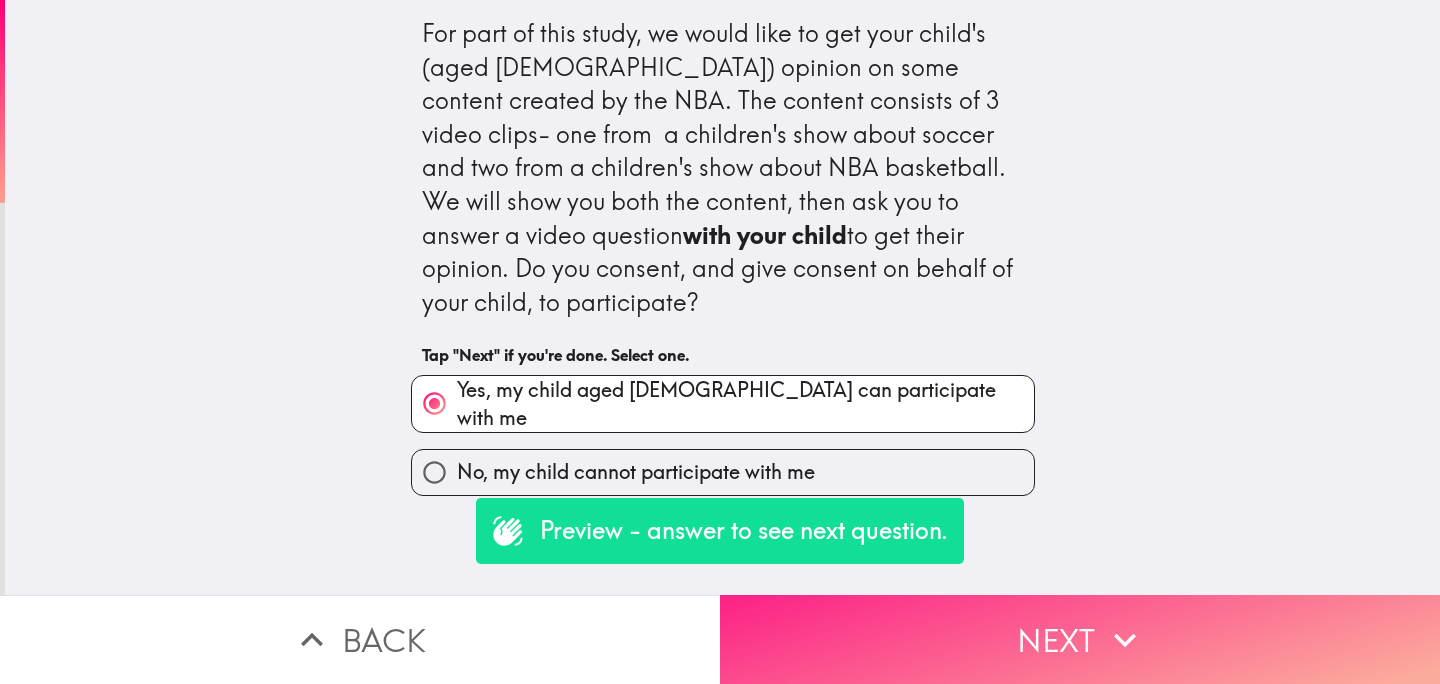 click on "Next" at bounding box center [1080, 639] 